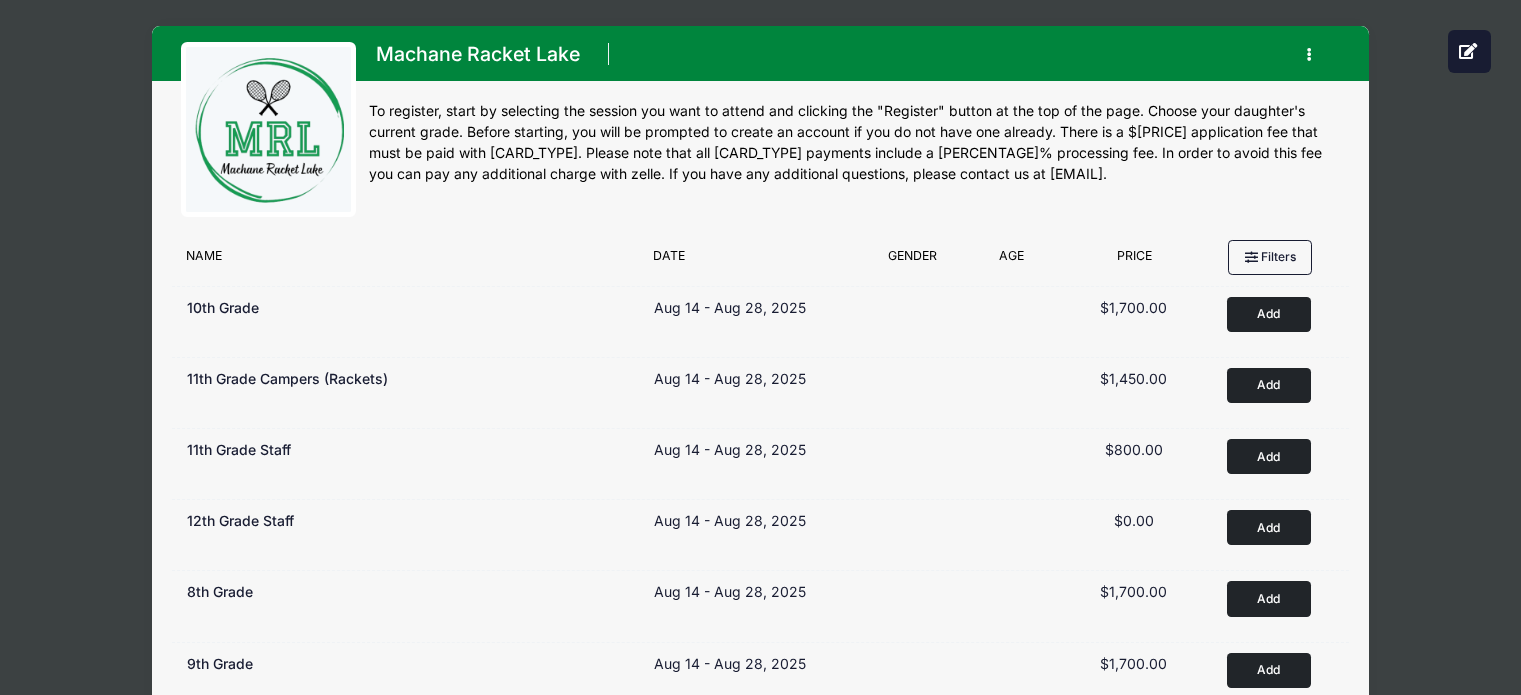 scroll, scrollTop: 0, scrollLeft: 0, axis: both 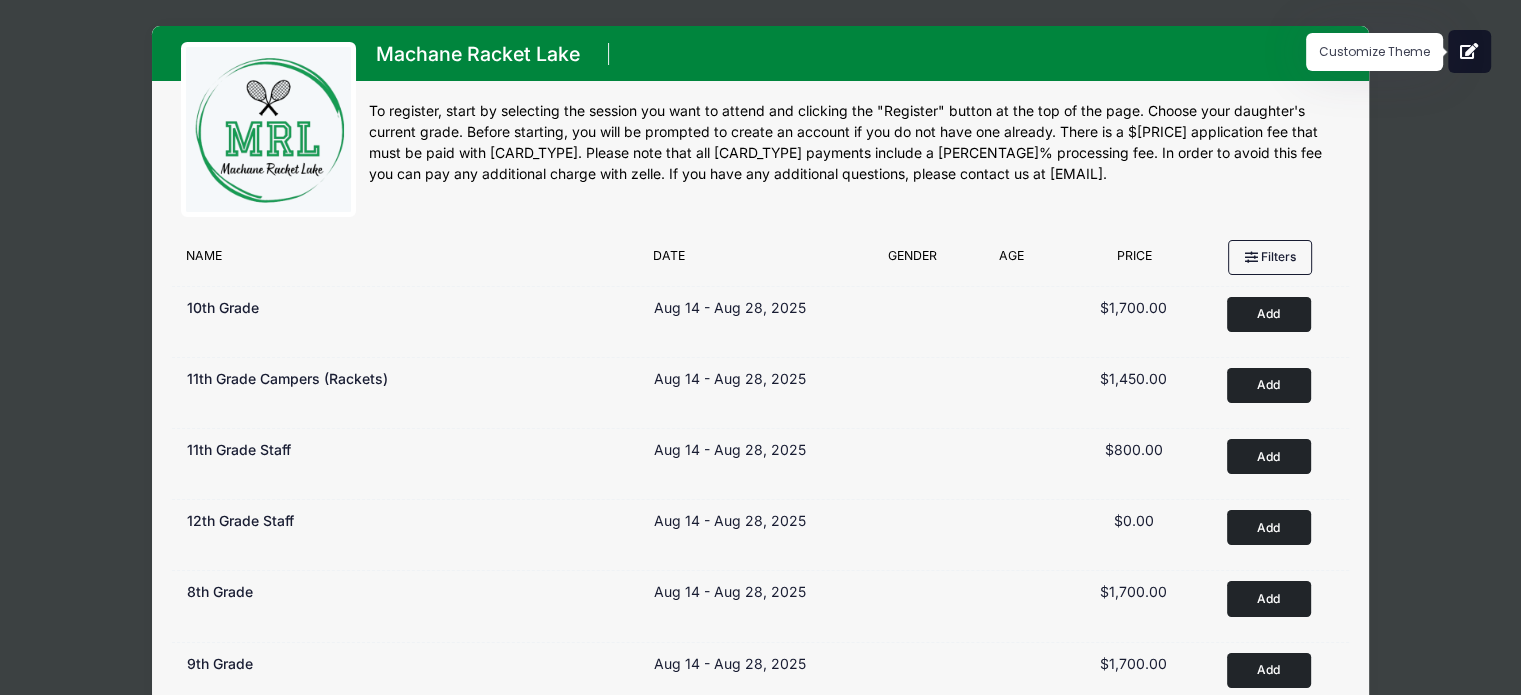 click at bounding box center [1469, 51] 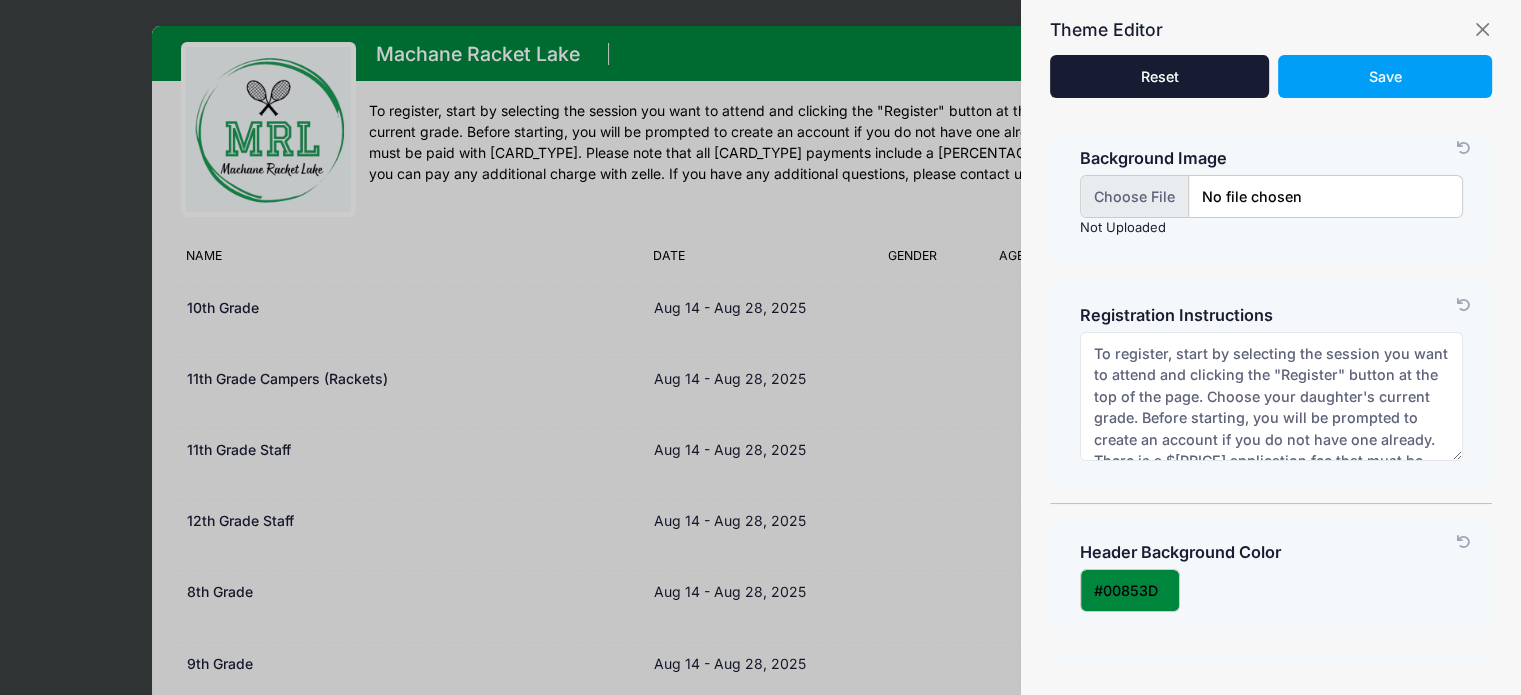 scroll, scrollTop: 155, scrollLeft: 0, axis: vertical 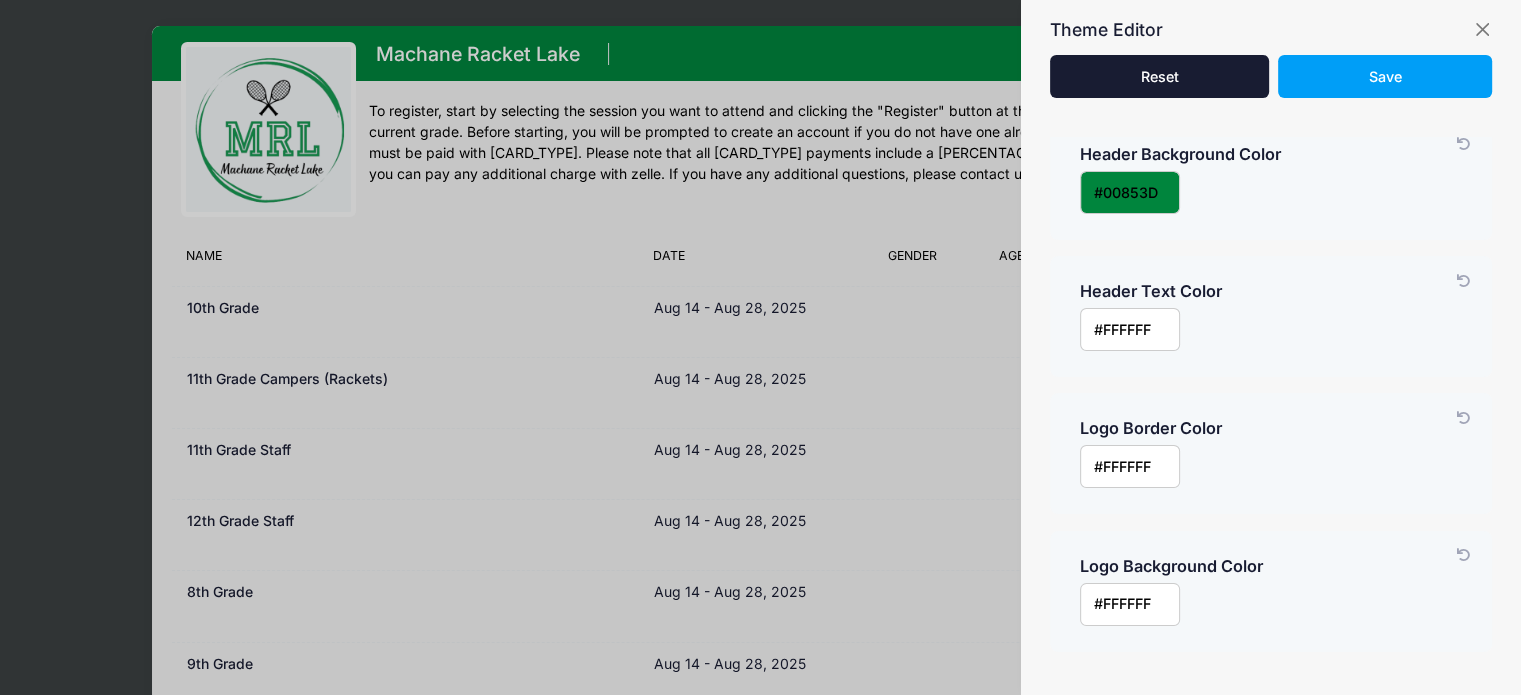 click at bounding box center [1130, 604] 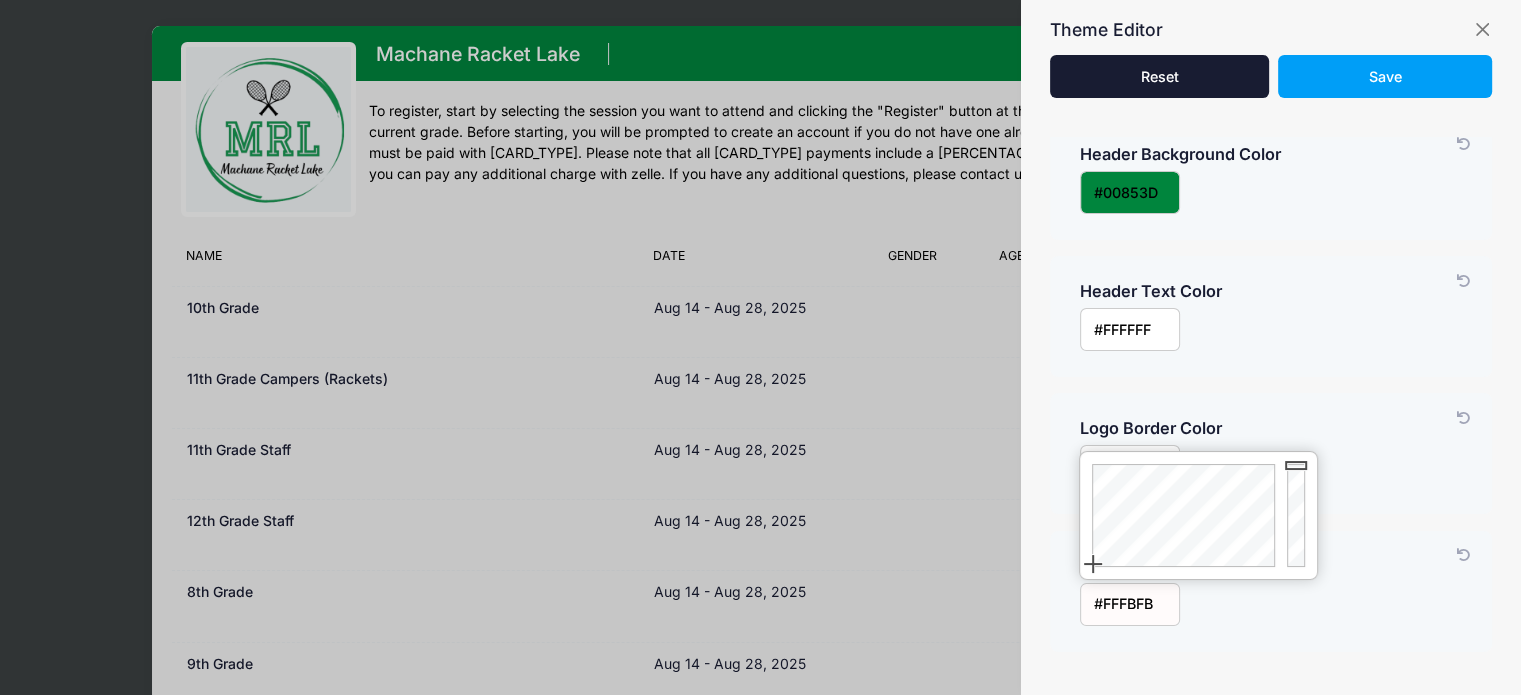 type on "#FFFFFF" 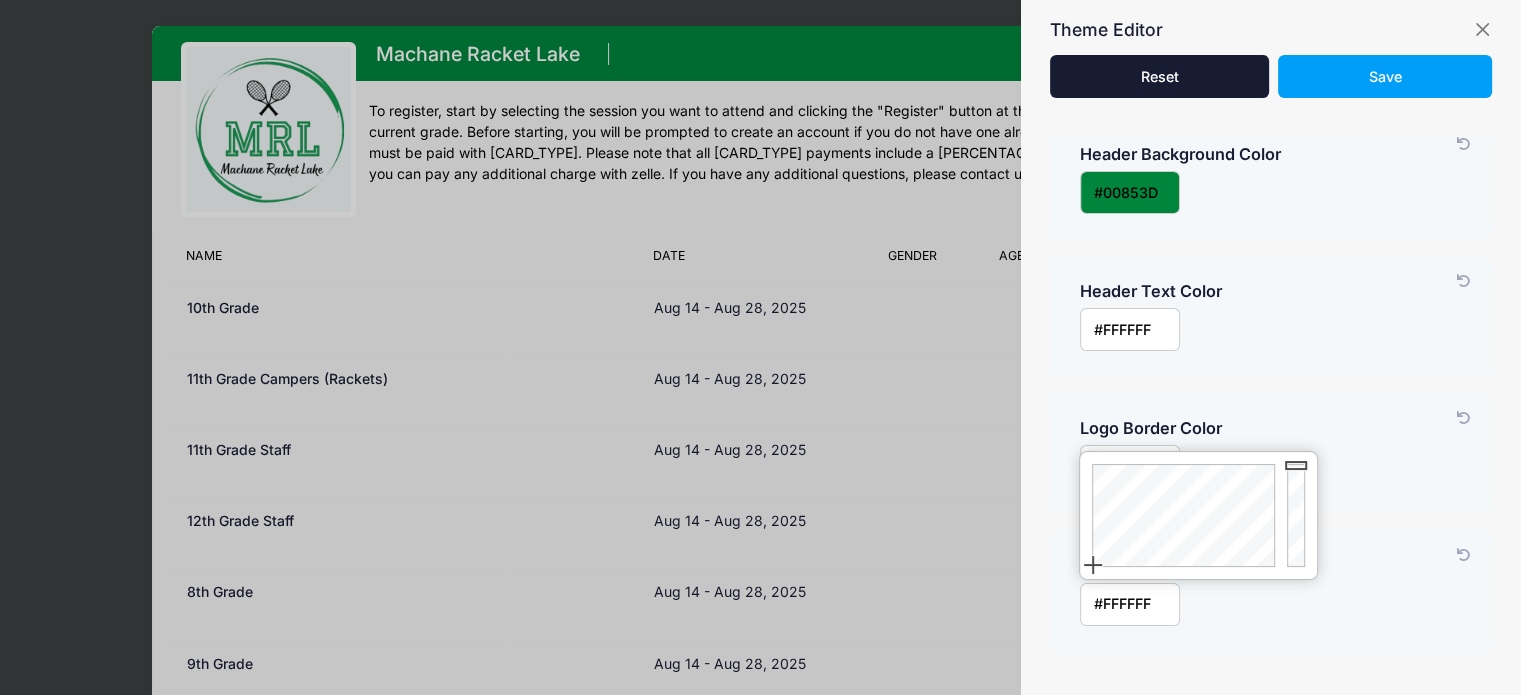 drag, startPoint x: 1092, startPoint y: 563, endPoint x: 1067, endPoint y: 606, distance: 49.73932 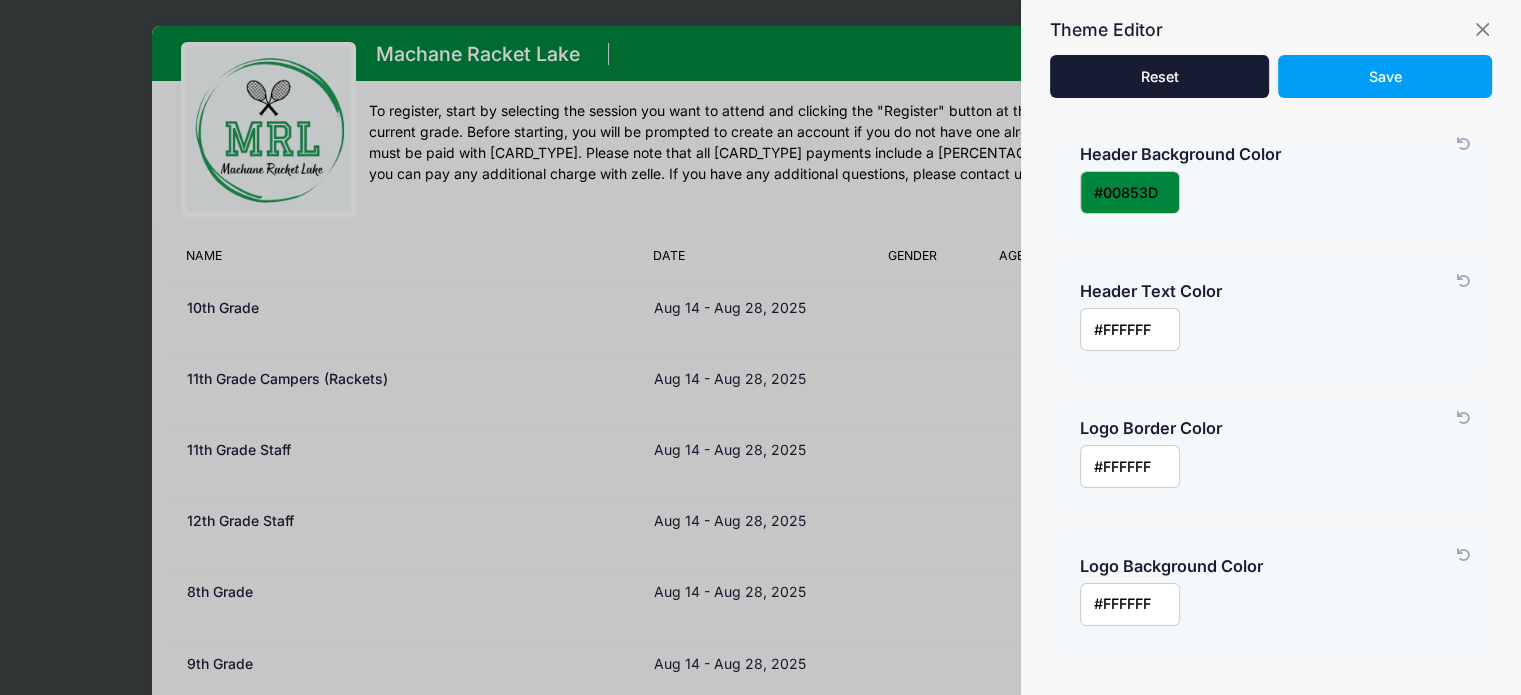 click at bounding box center [1271, 604] 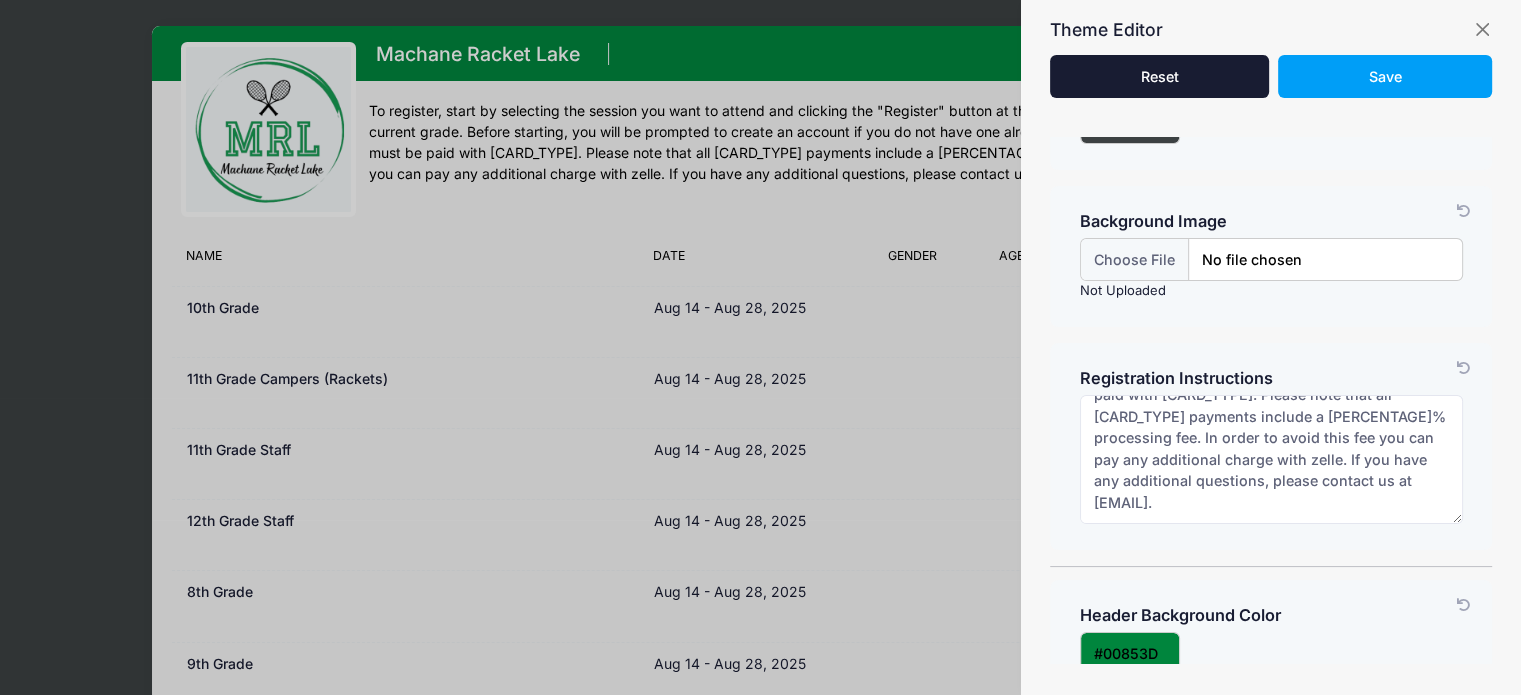 scroll, scrollTop: 84, scrollLeft: 0, axis: vertical 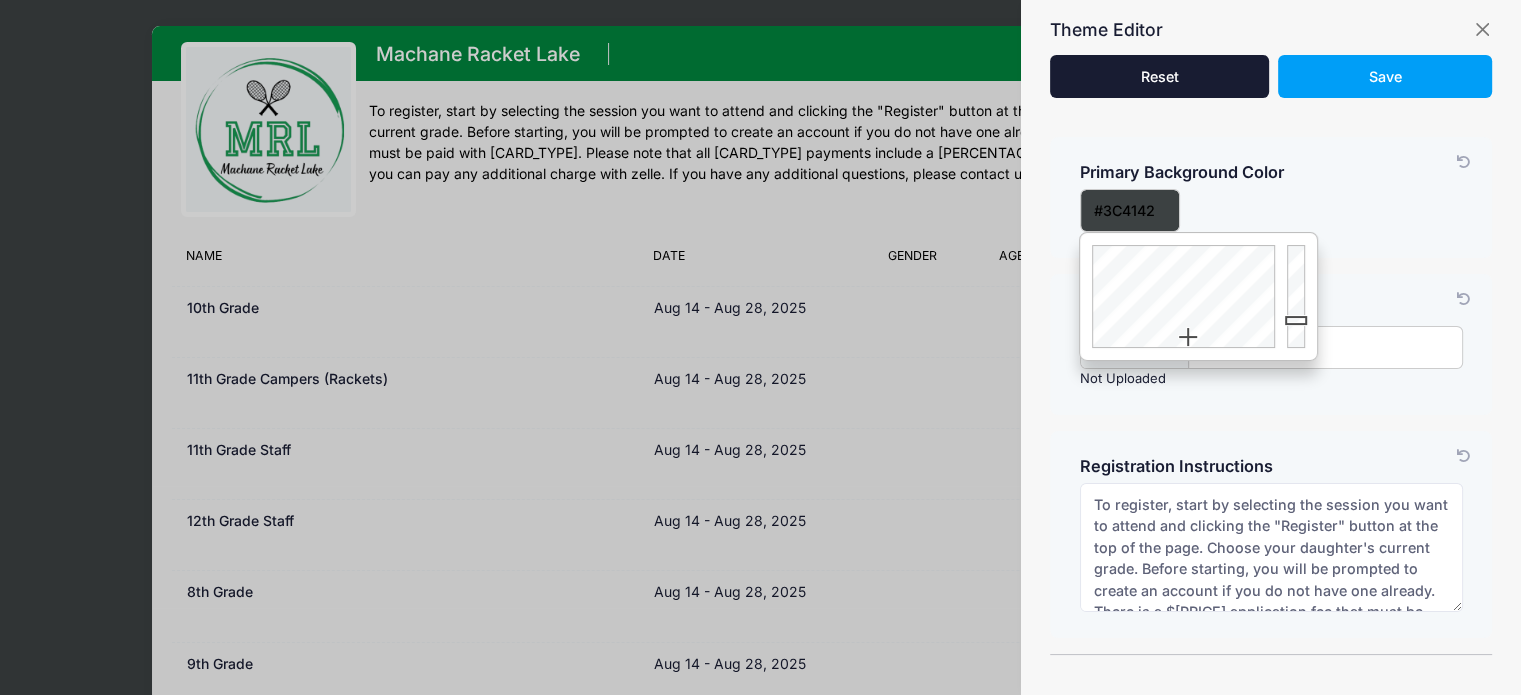 click at bounding box center [1130, 210] 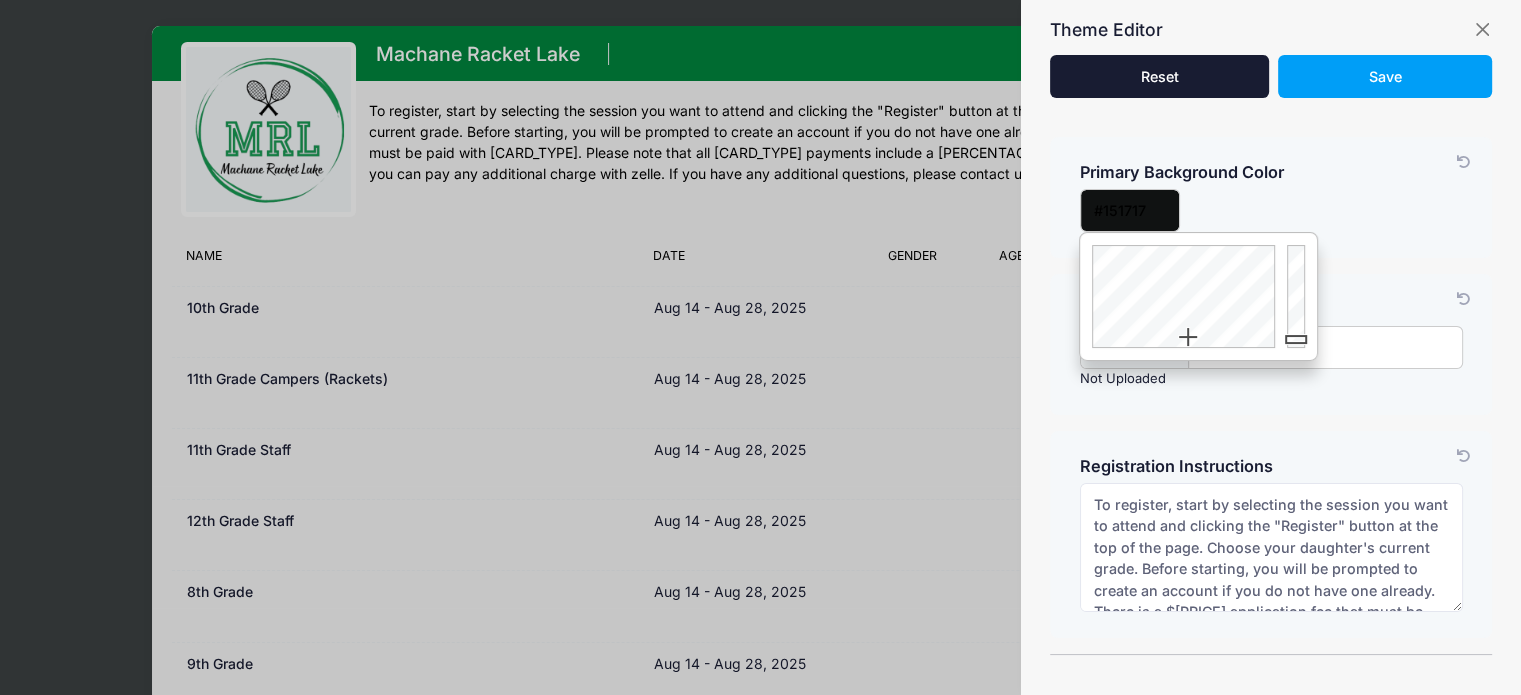type on "#17191A" 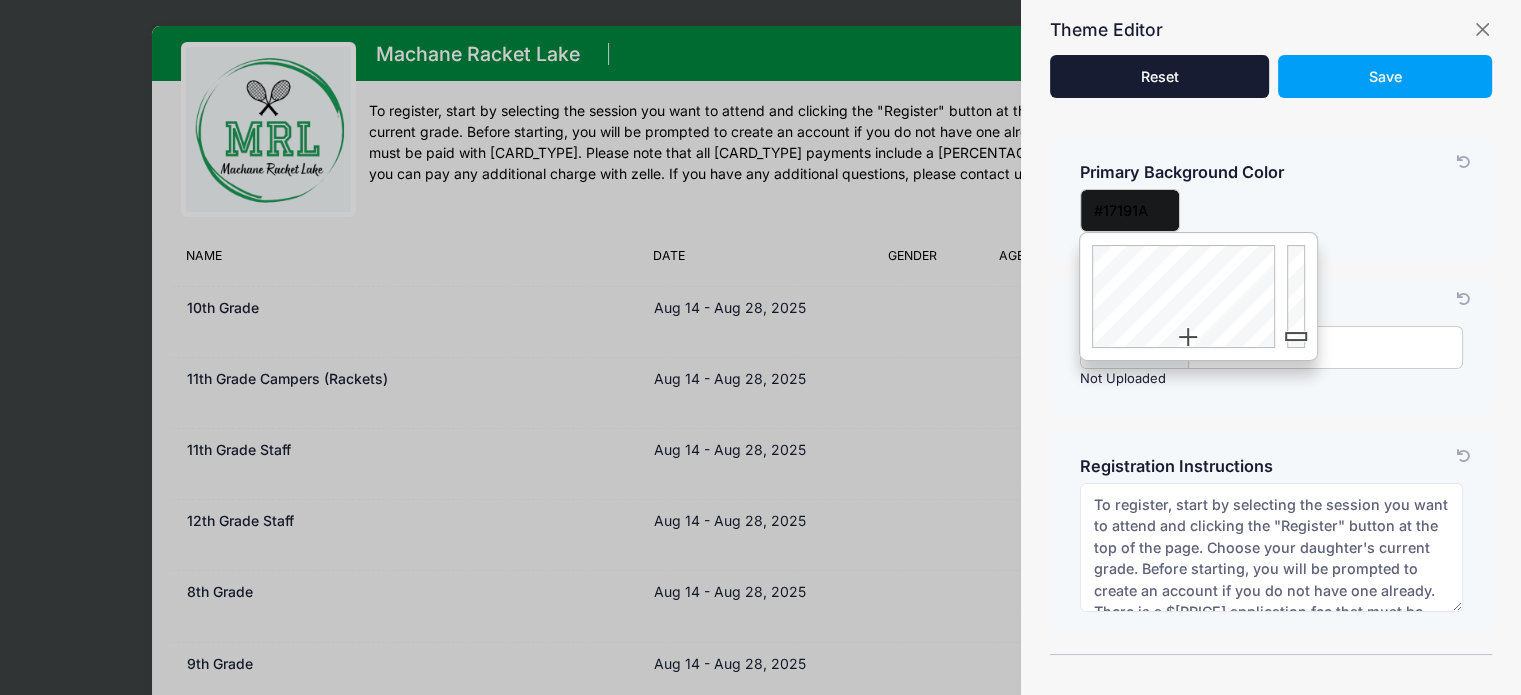drag, startPoint x: 1300, startPoint y: 316, endPoint x: 1300, endPoint y: 336, distance: 20 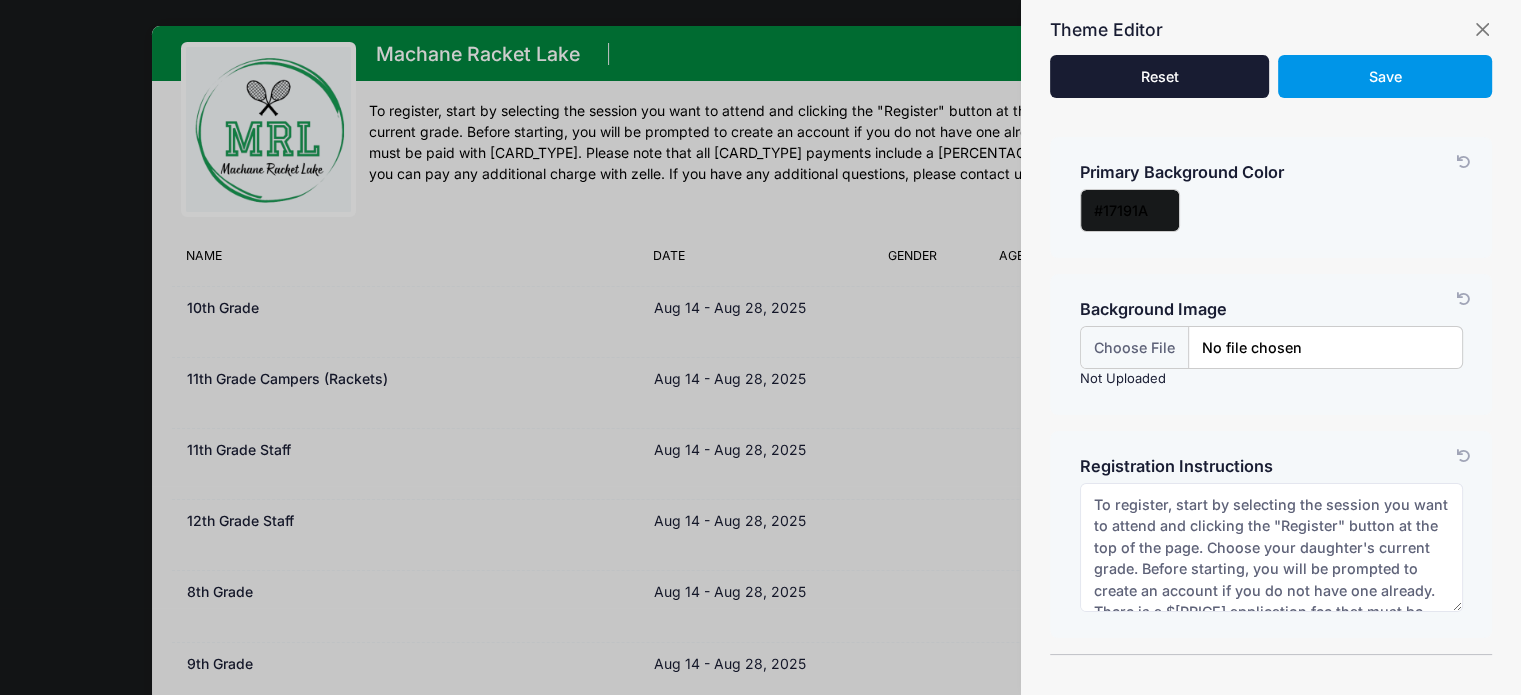 click on "Save" at bounding box center (1384, 76) 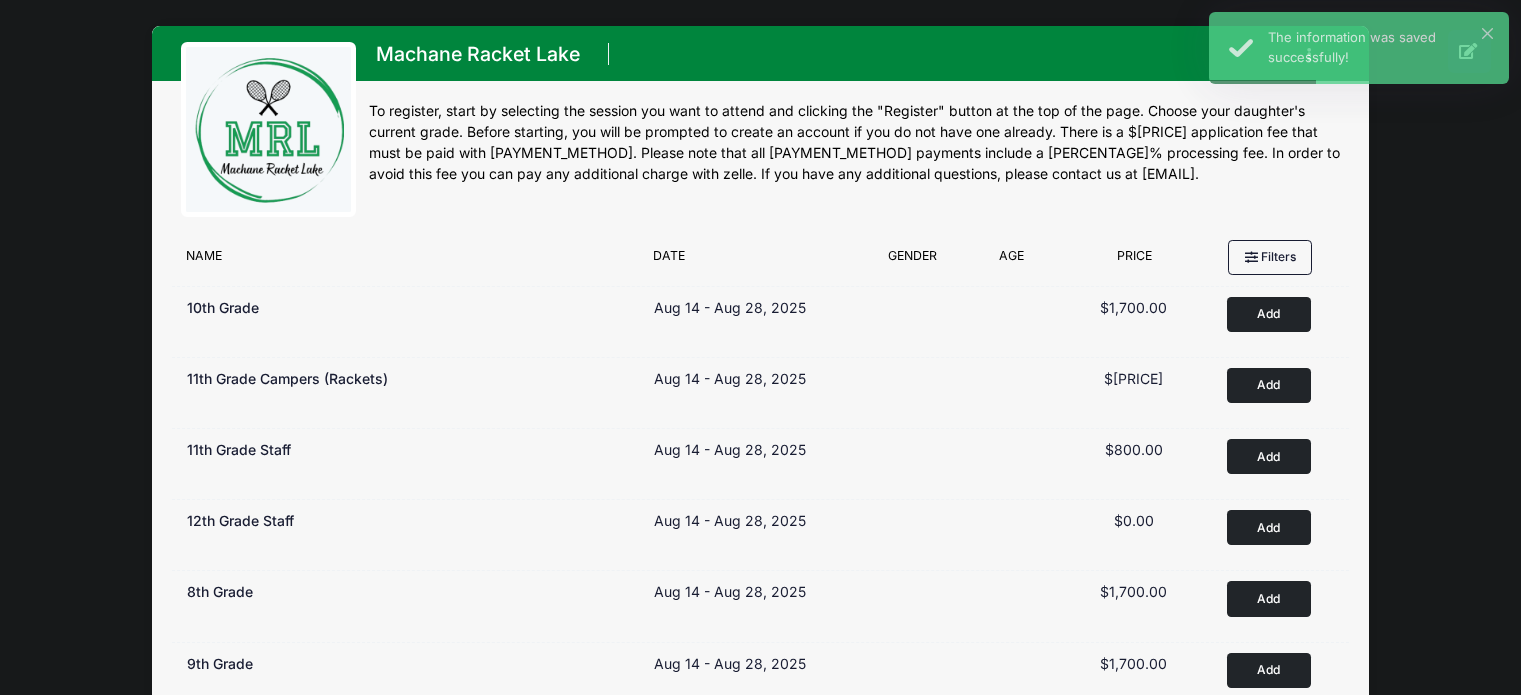 scroll, scrollTop: 187, scrollLeft: 0, axis: vertical 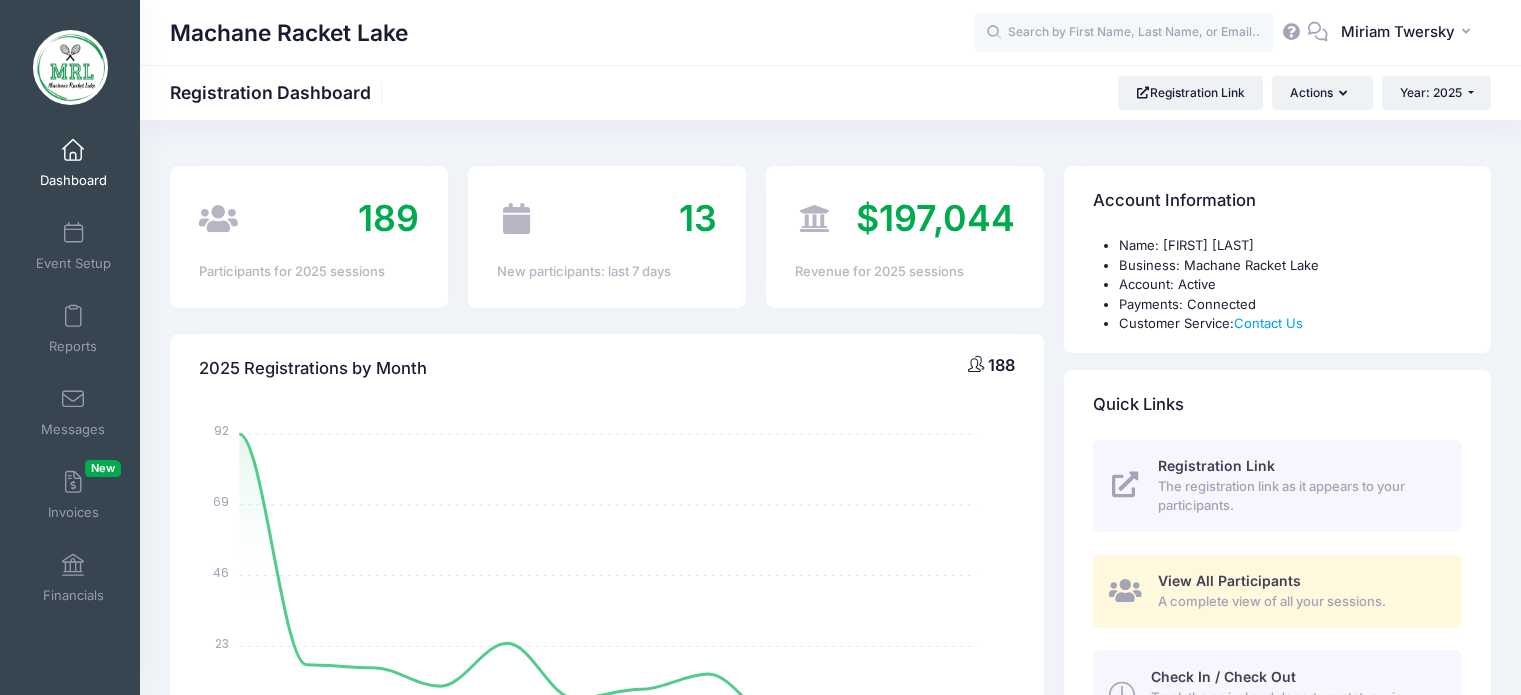 select 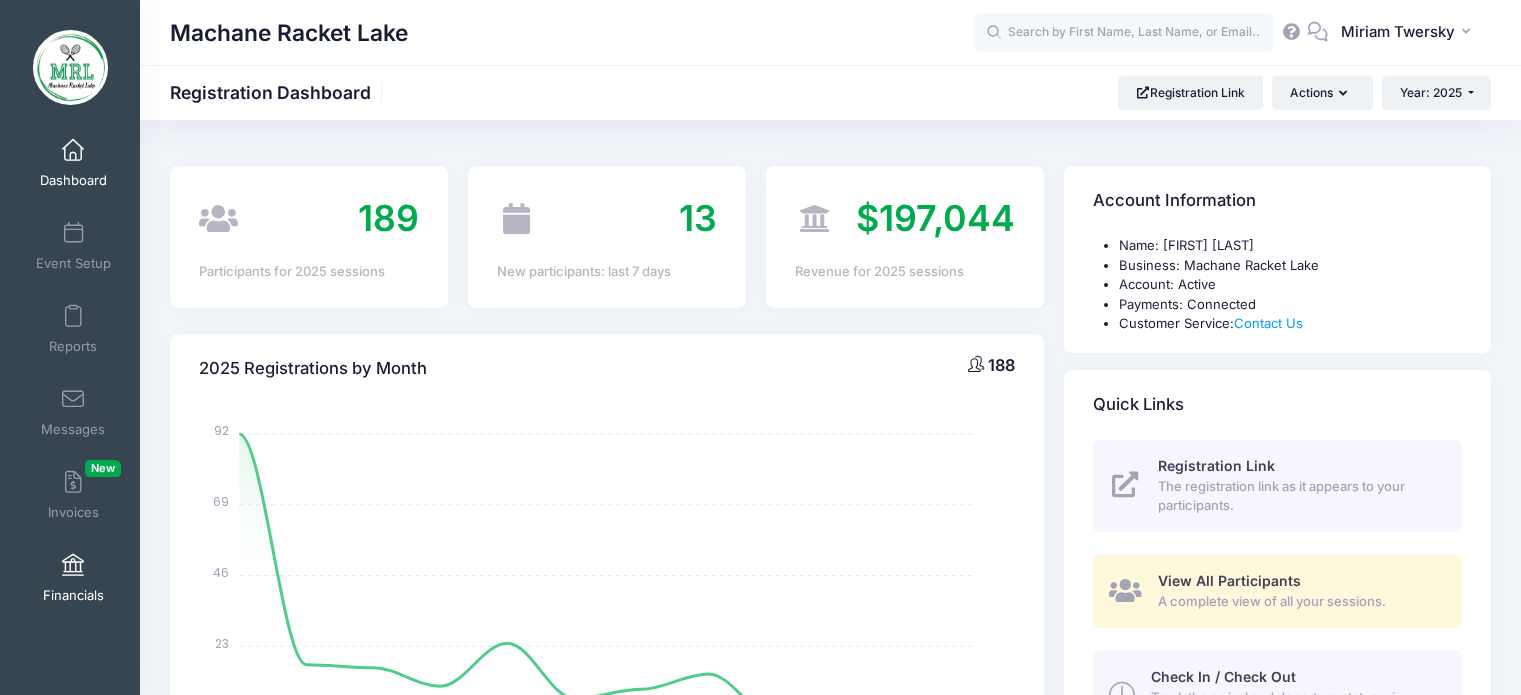 scroll, scrollTop: 0, scrollLeft: 0, axis: both 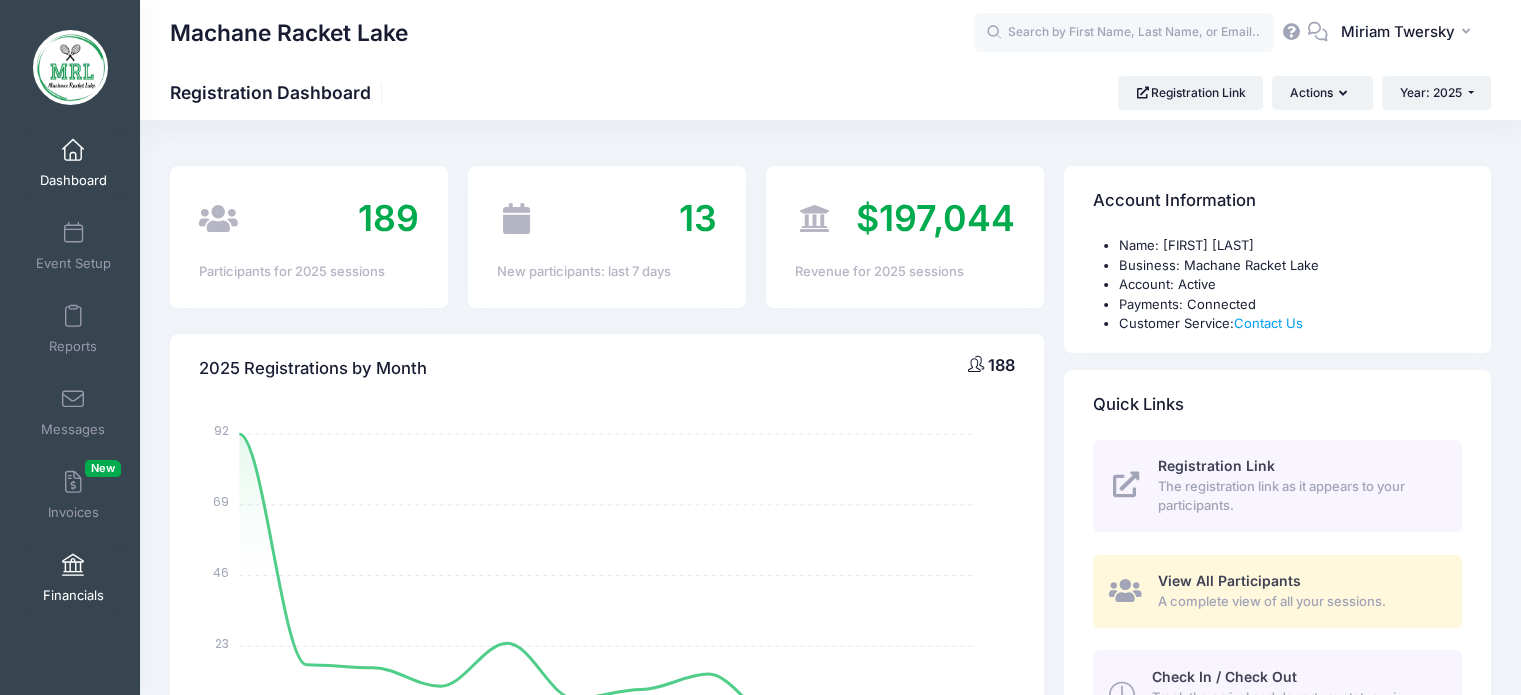 click on "Financials" at bounding box center (73, 578) 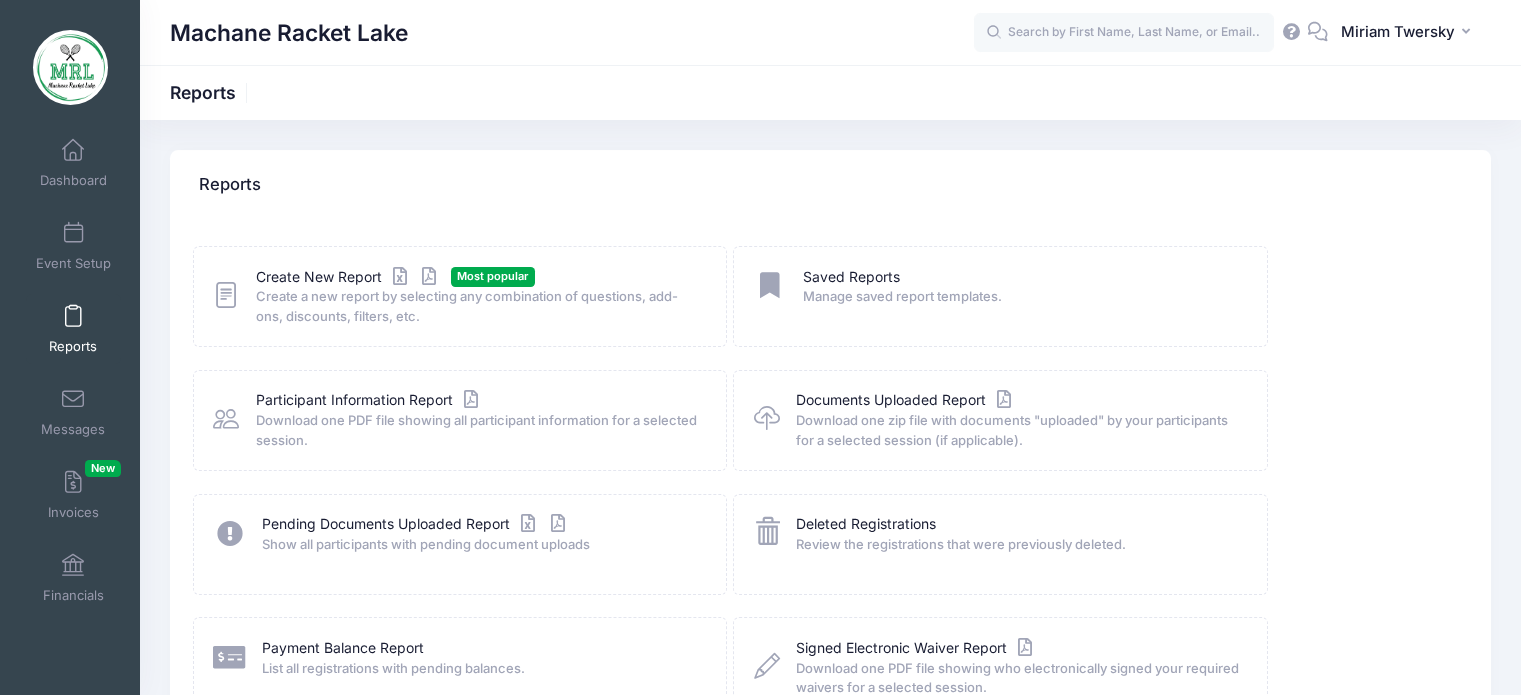 scroll, scrollTop: 287, scrollLeft: 0, axis: vertical 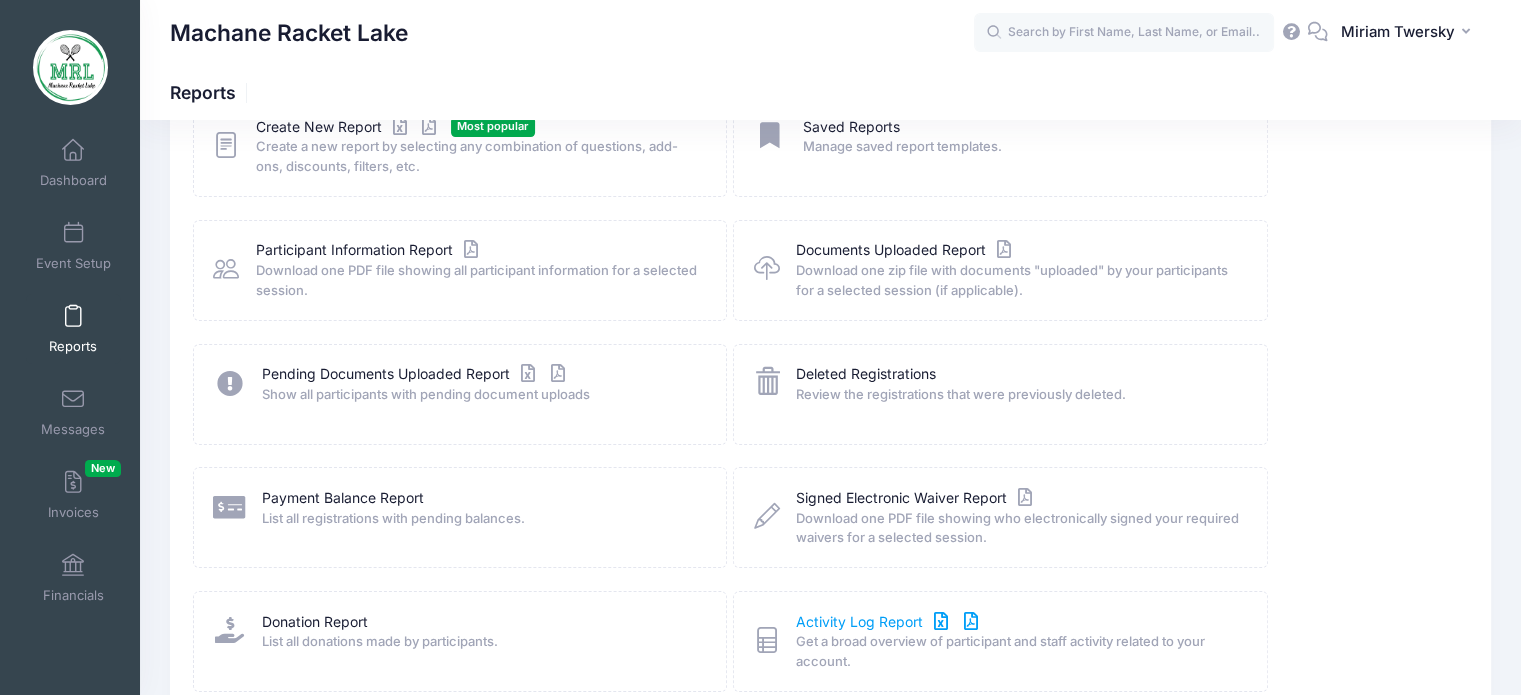 click on "Activity Log Report" at bounding box center [889, 622] 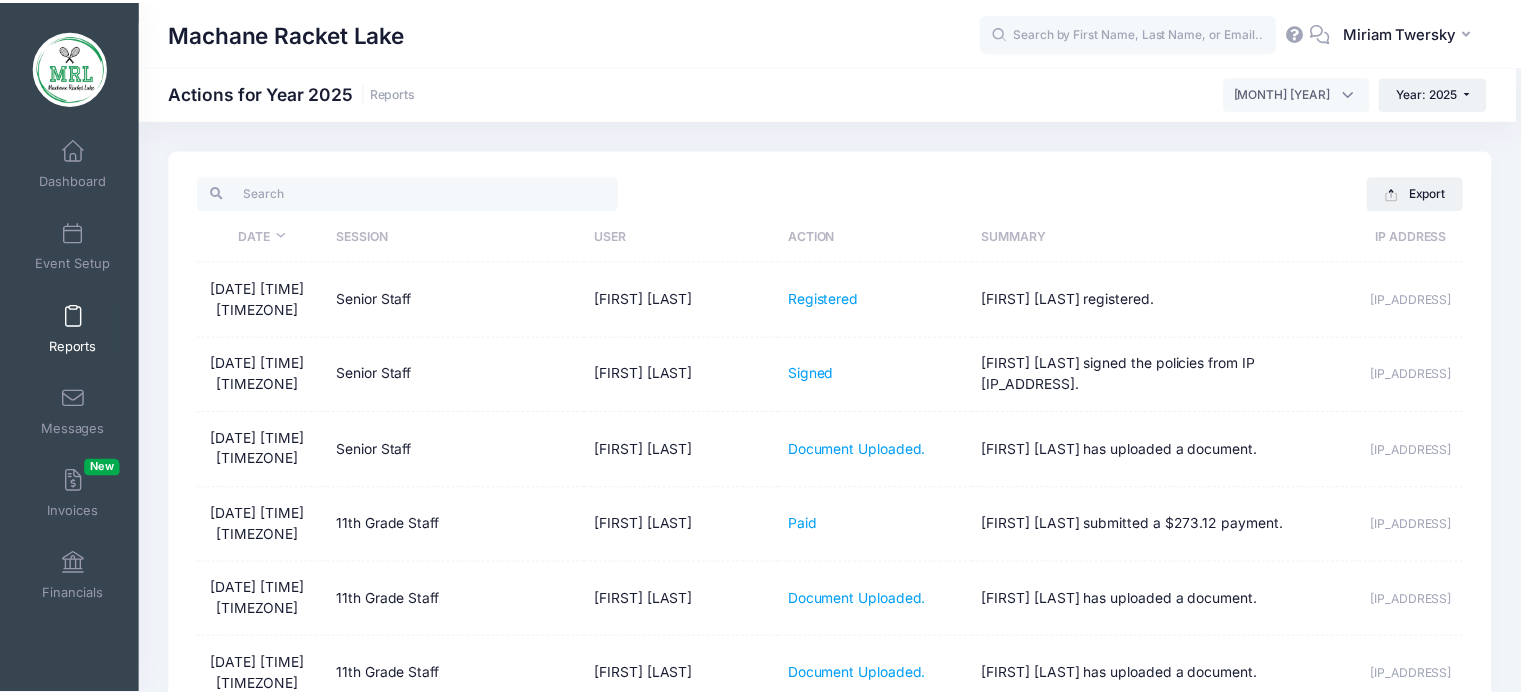 scroll, scrollTop: 0, scrollLeft: 0, axis: both 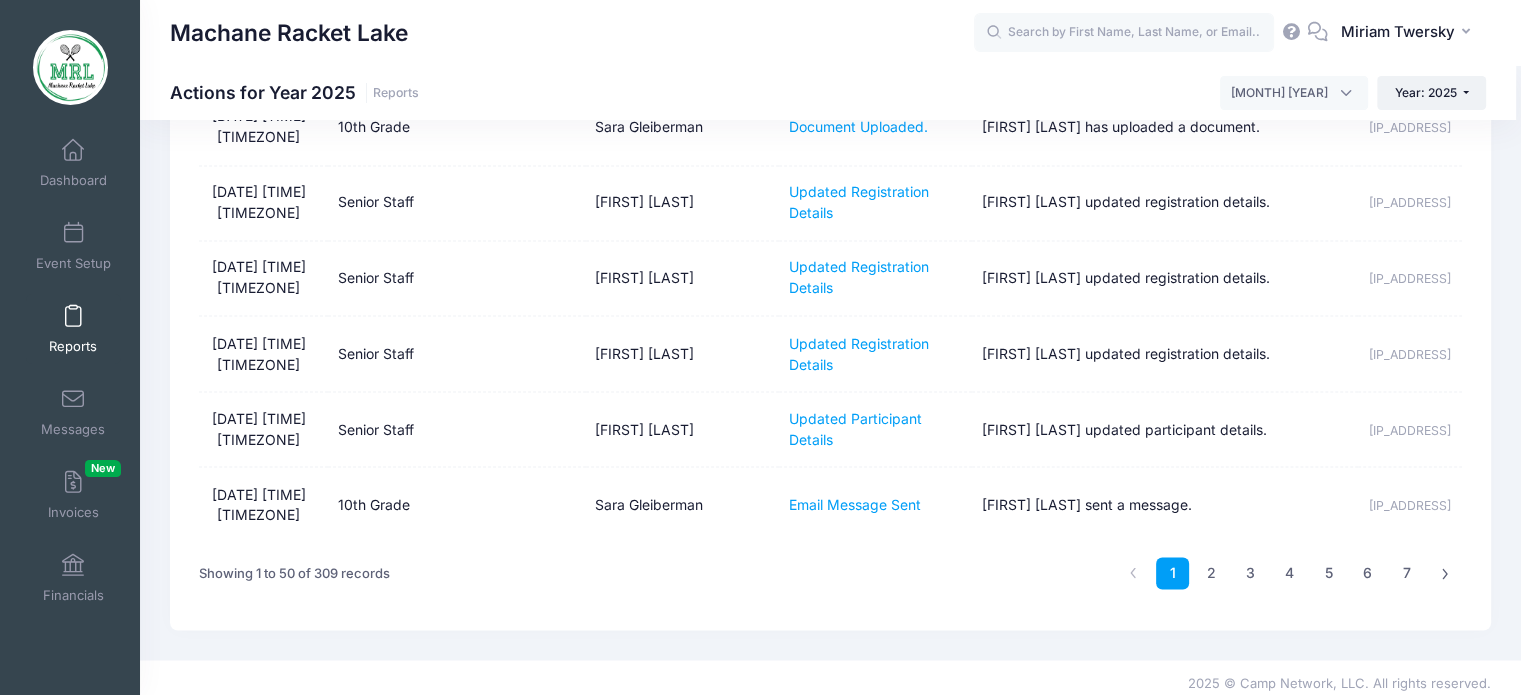 click on "Reports" at bounding box center [73, 346] 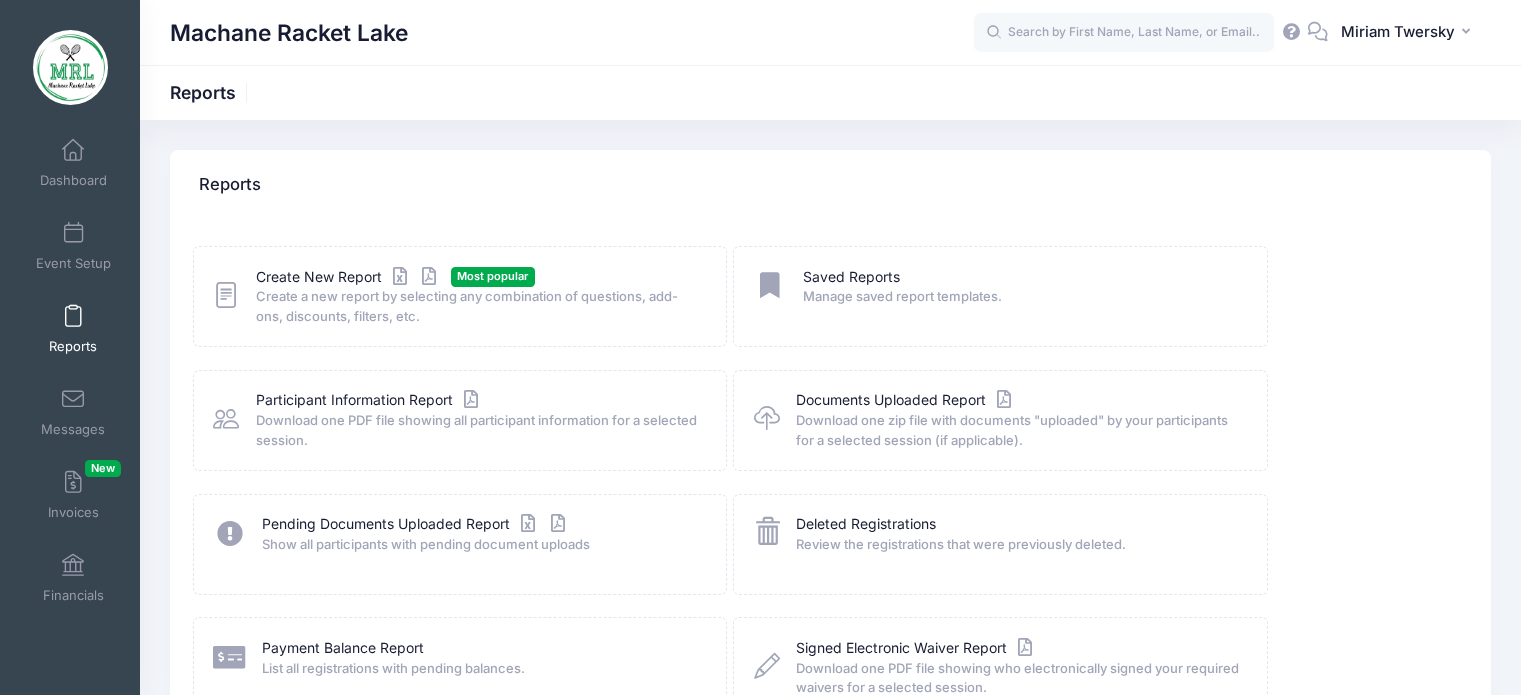 scroll, scrollTop: 115, scrollLeft: 0, axis: vertical 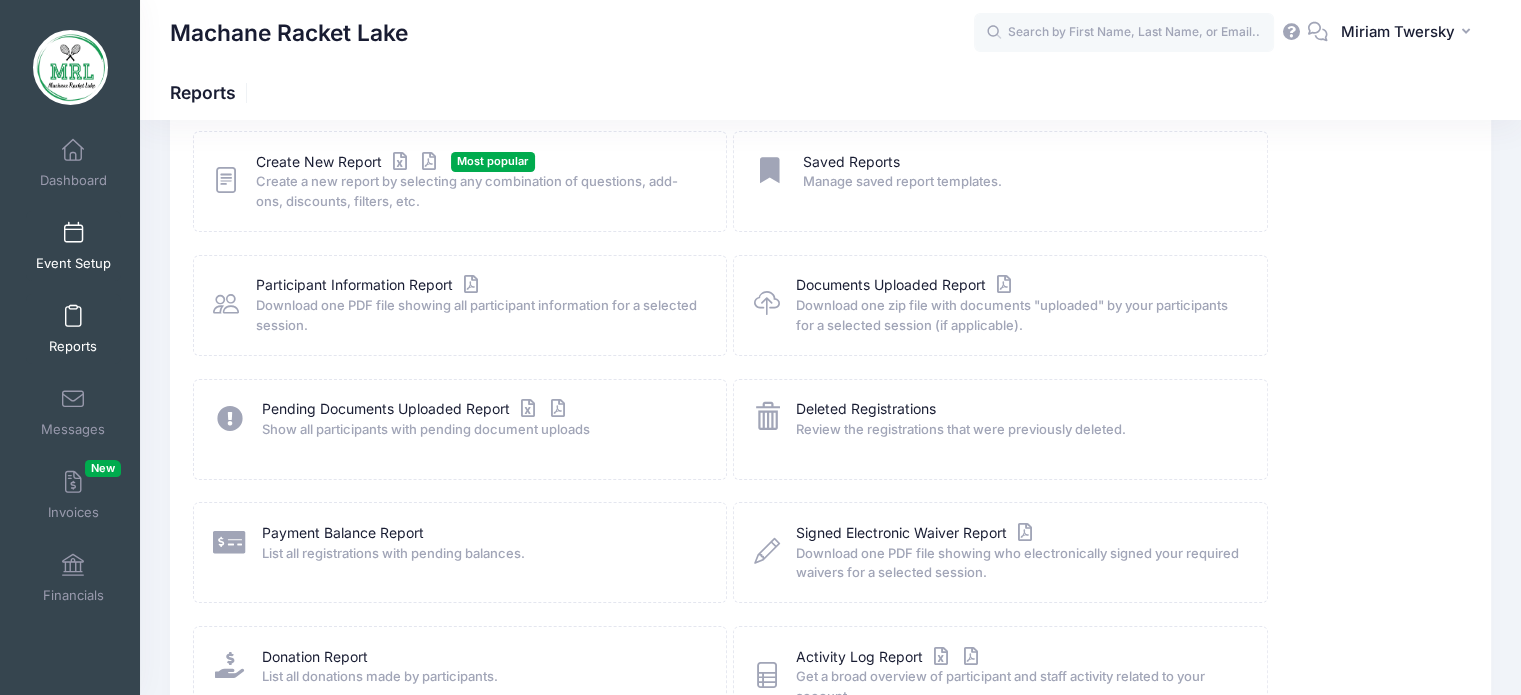 click on "Event Setup" at bounding box center [73, 246] 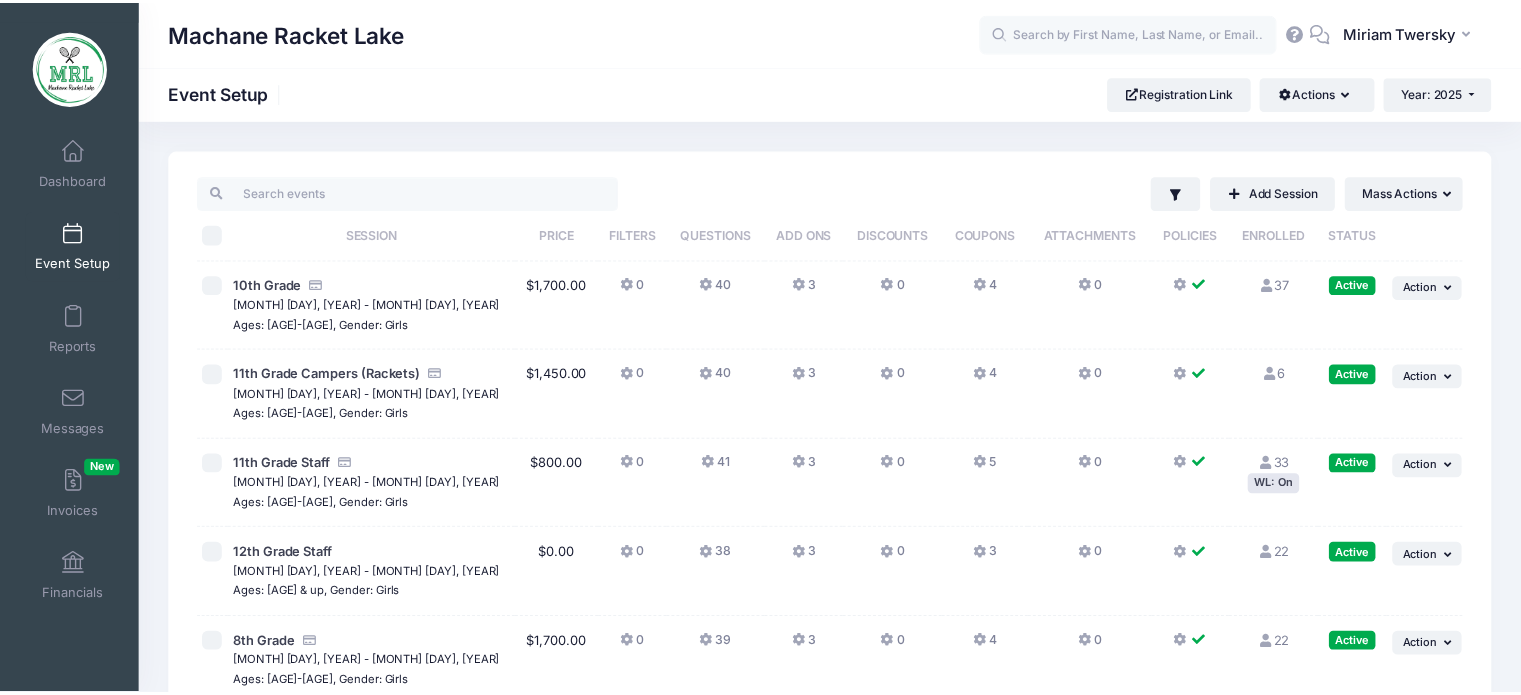 scroll, scrollTop: 0, scrollLeft: 0, axis: both 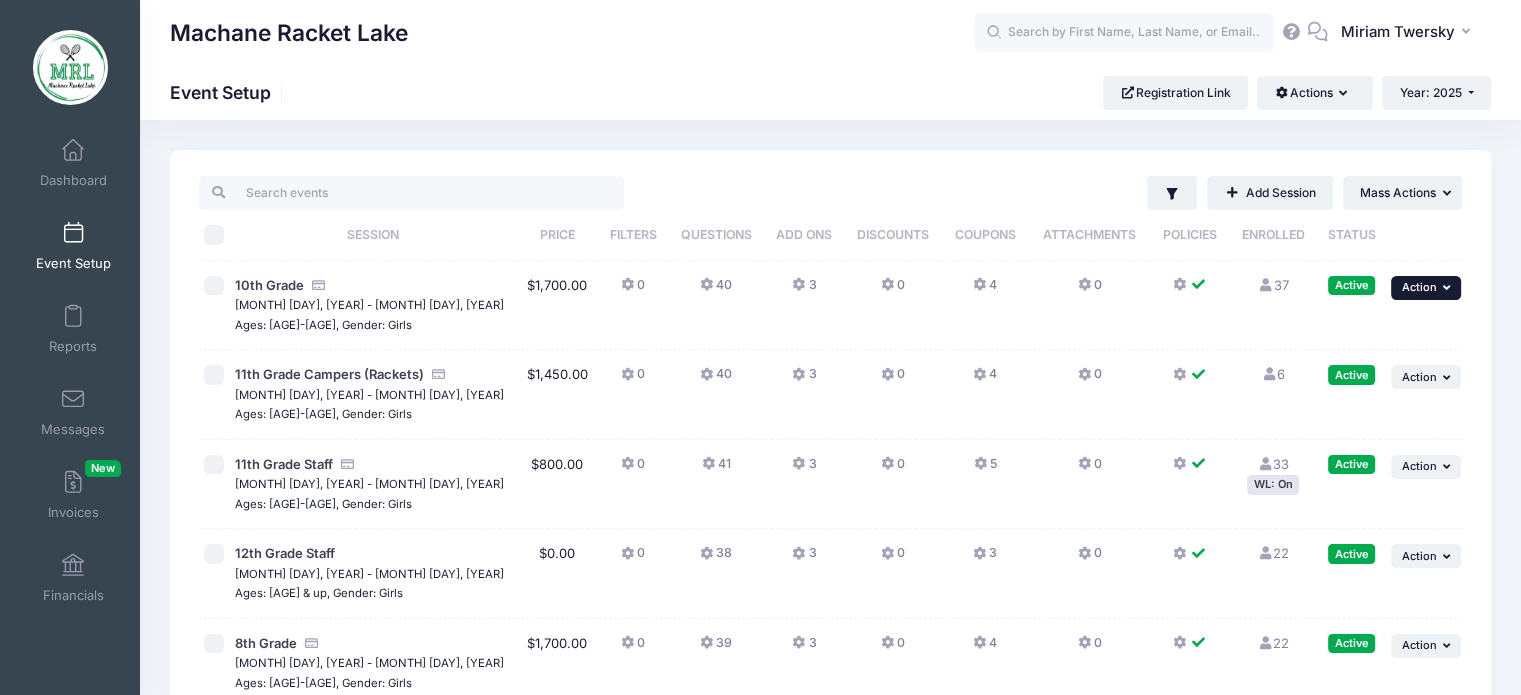 click on "Action" at bounding box center (1419, 287) 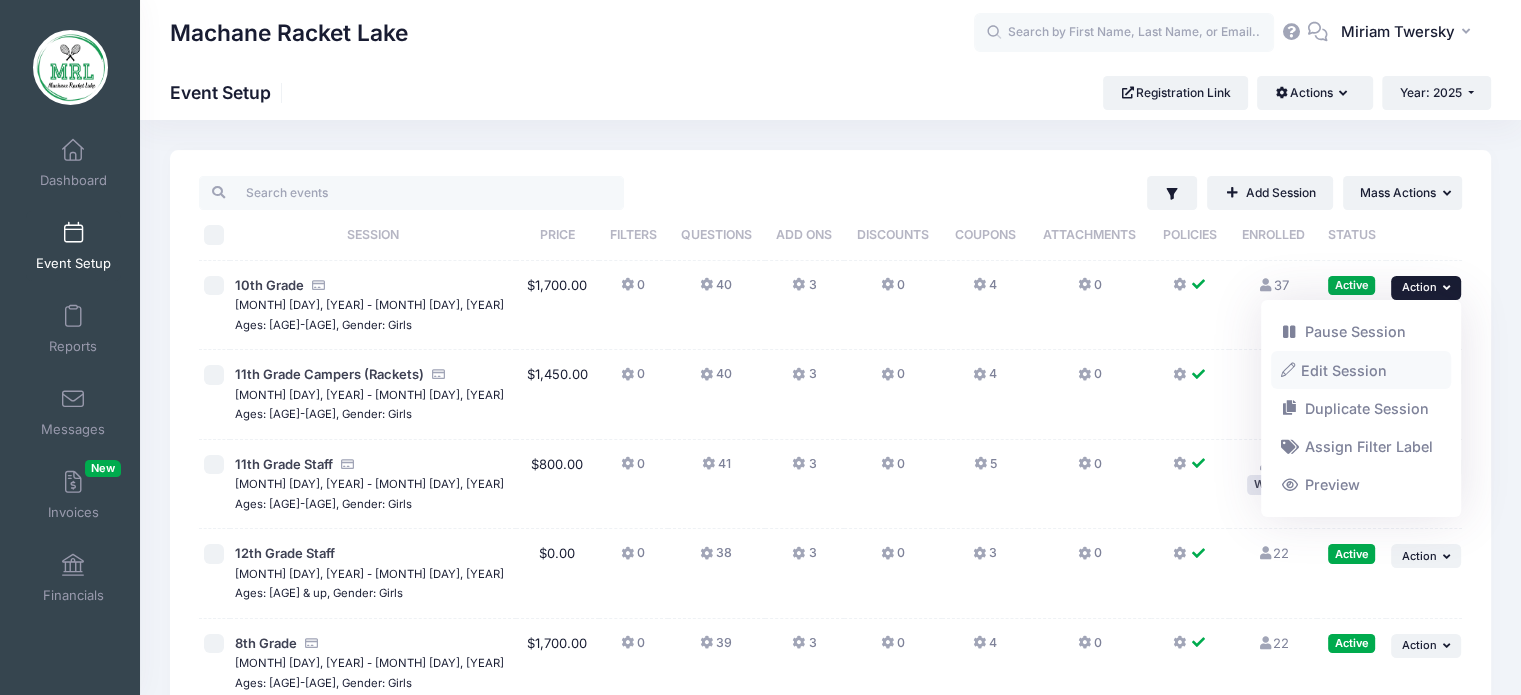 click on "Edit Session" at bounding box center [1361, 370] 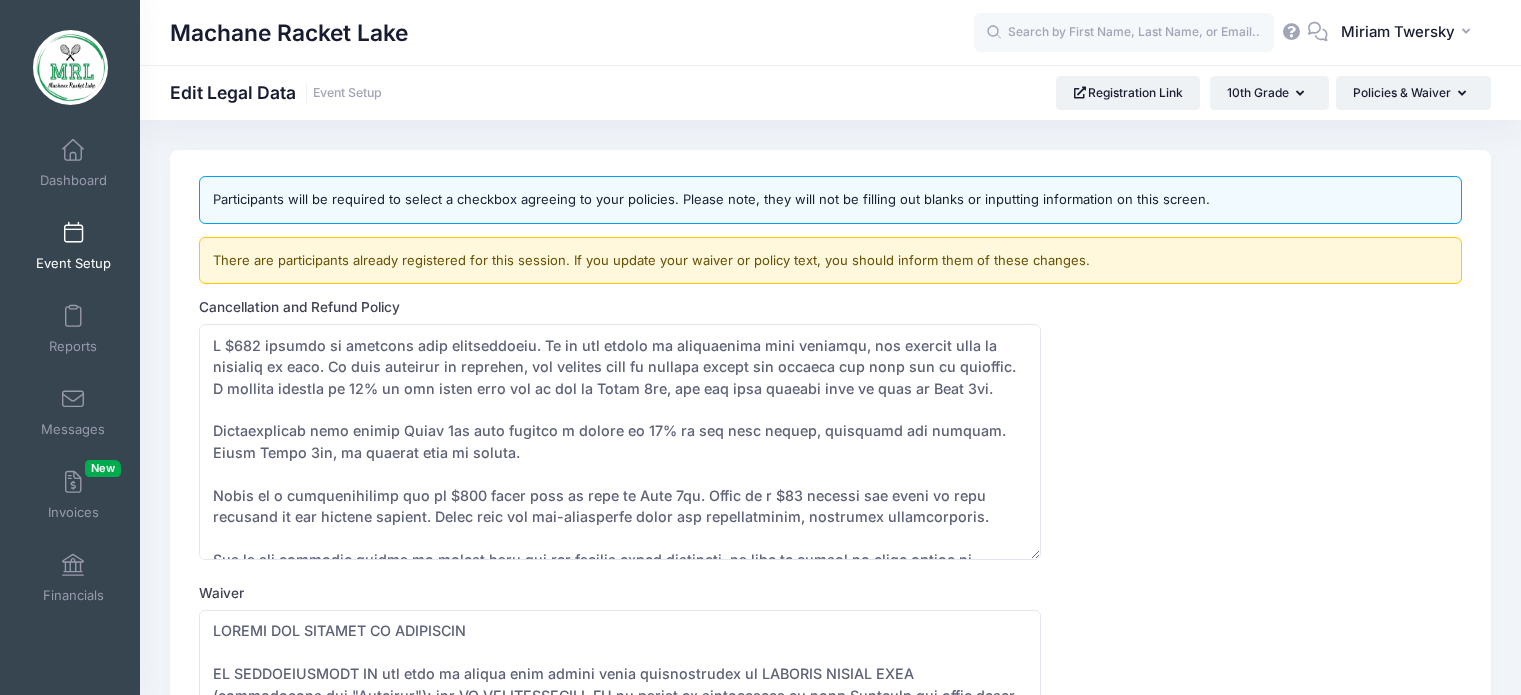 scroll, scrollTop: 0, scrollLeft: 0, axis: both 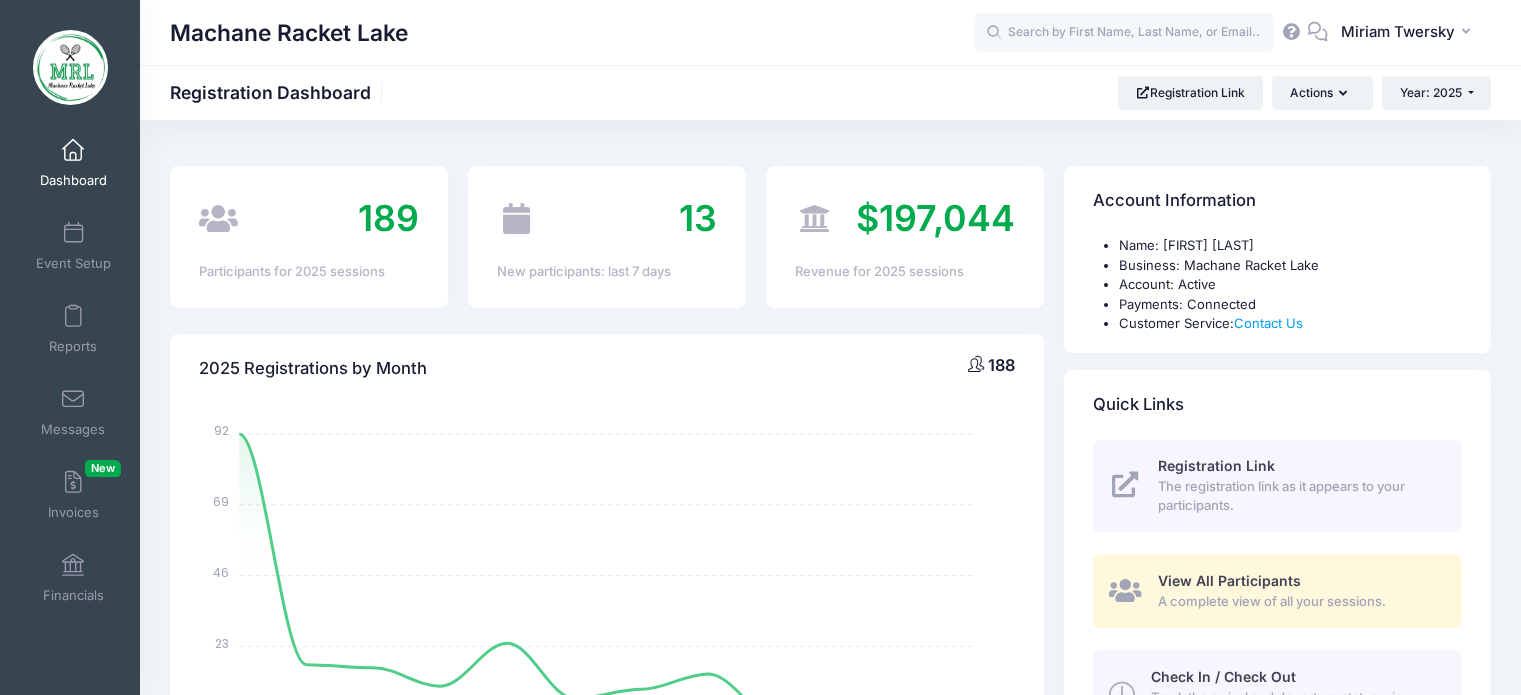 select 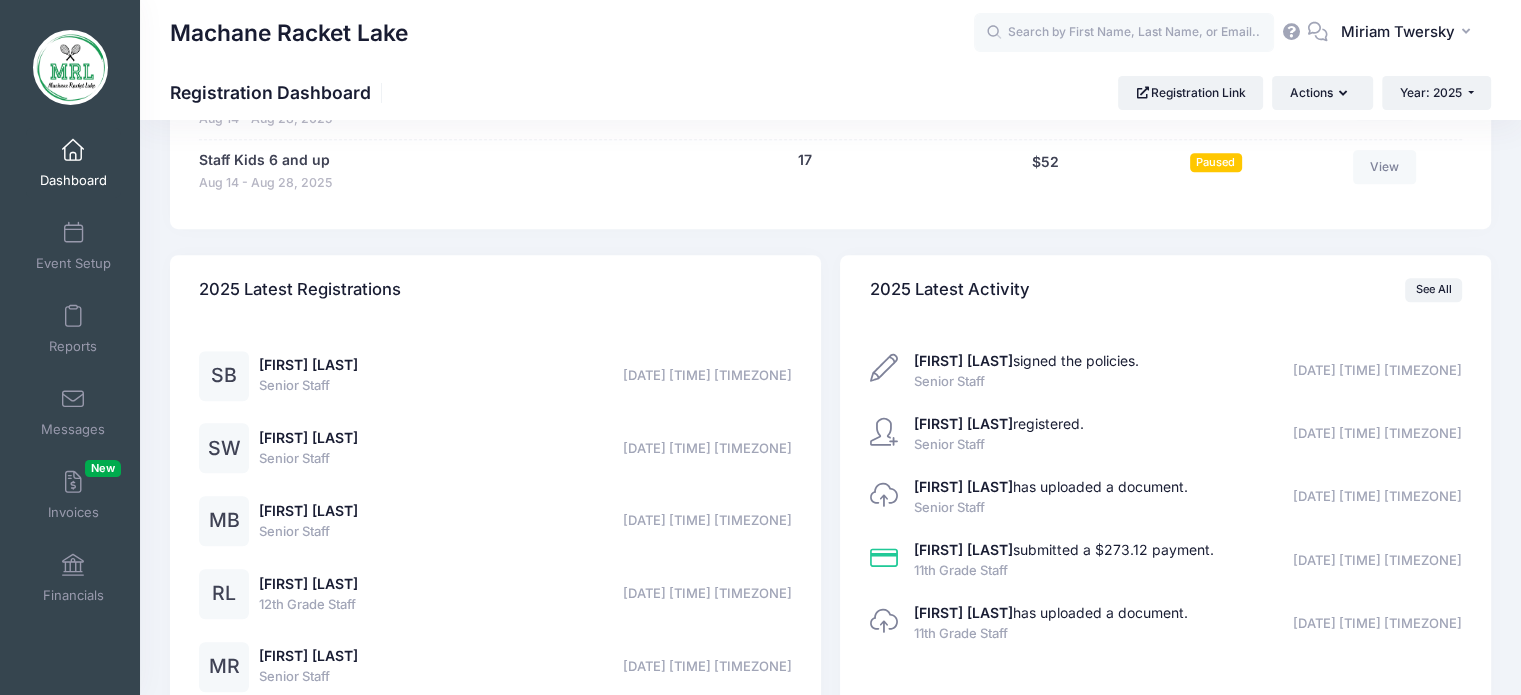 scroll, scrollTop: 0, scrollLeft: 0, axis: both 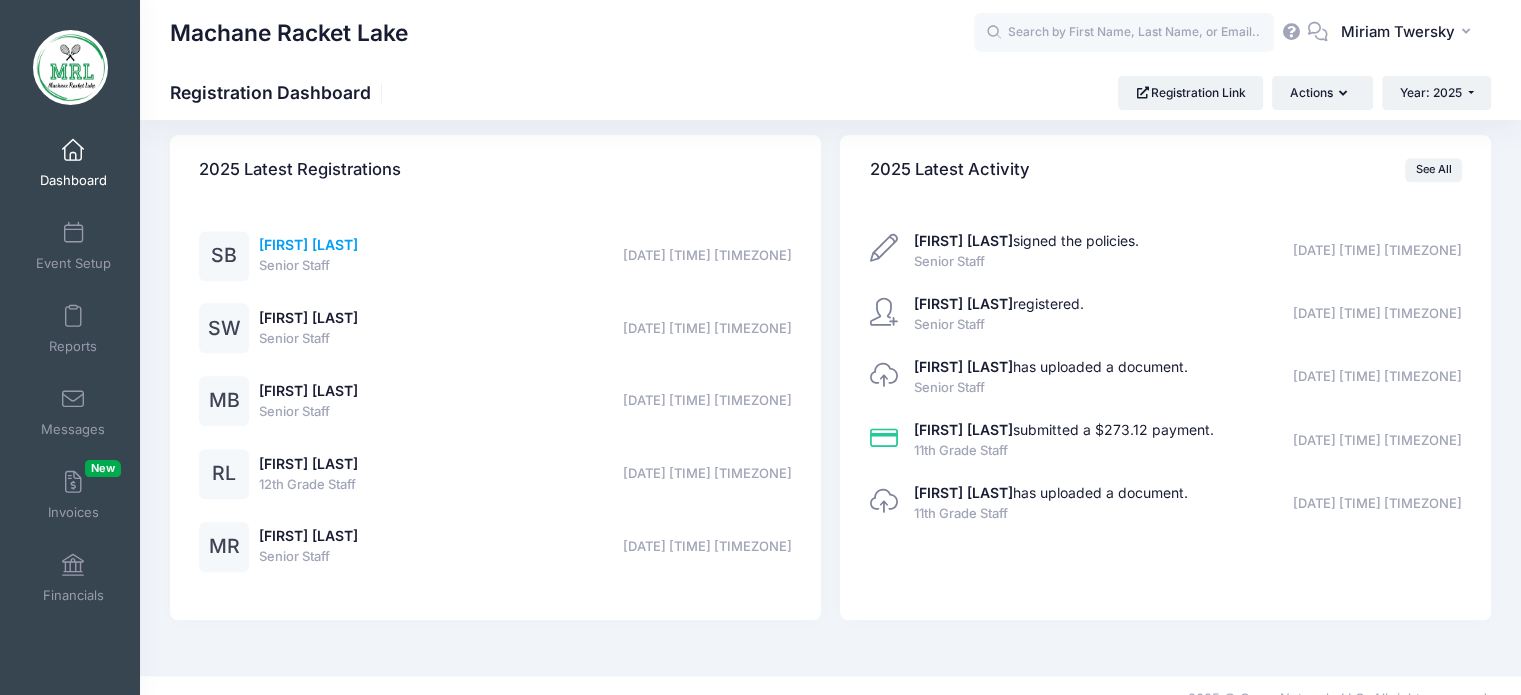 click on "[FIRST] [LAST]" at bounding box center [308, 244] 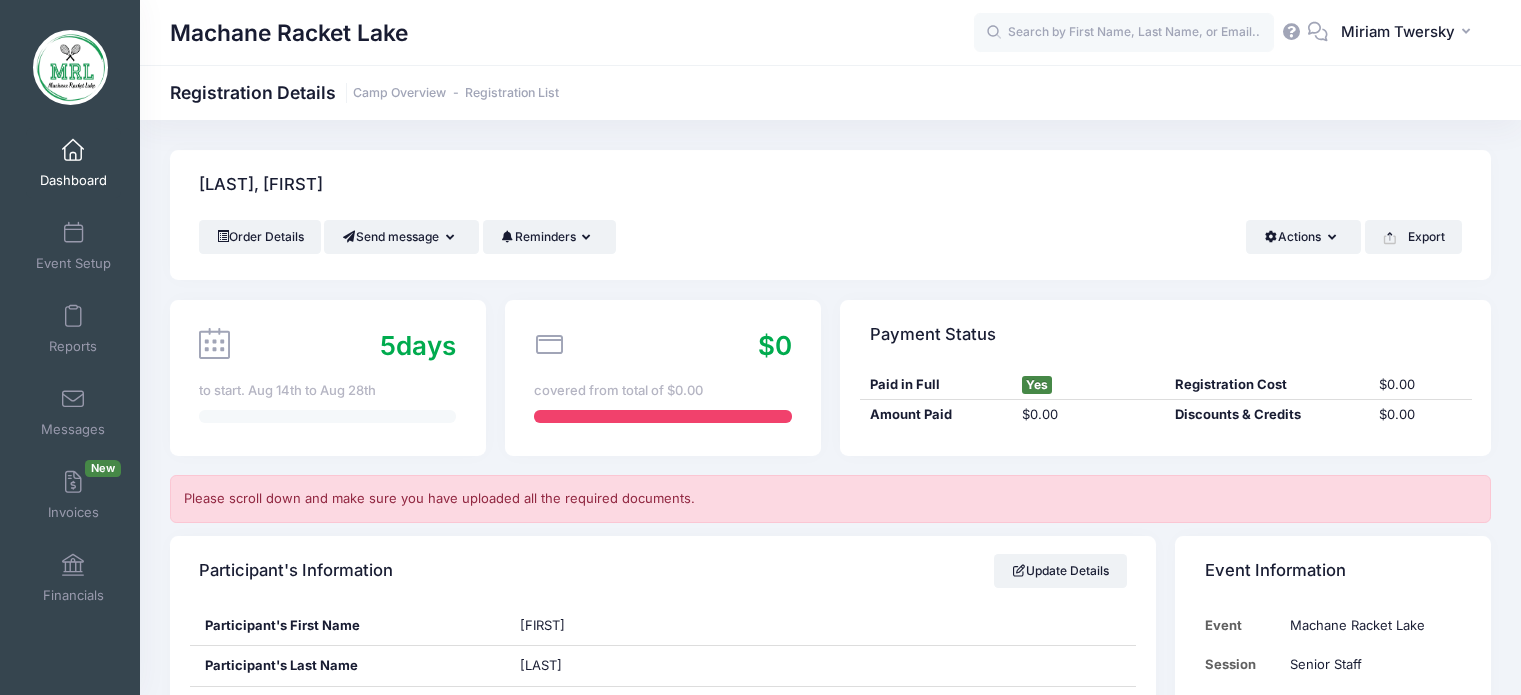 scroll, scrollTop: 880, scrollLeft: 0, axis: vertical 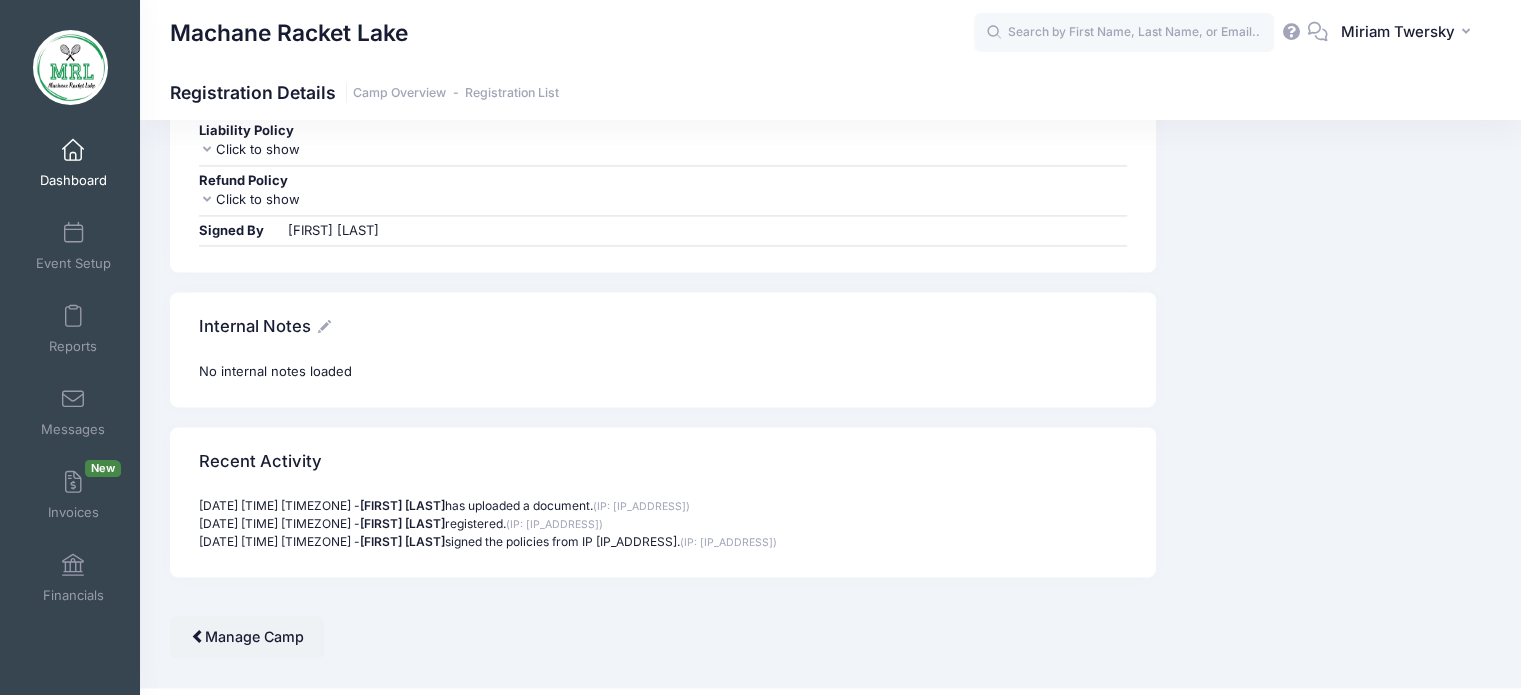 click on "Click to show" at bounding box center (662, 200) 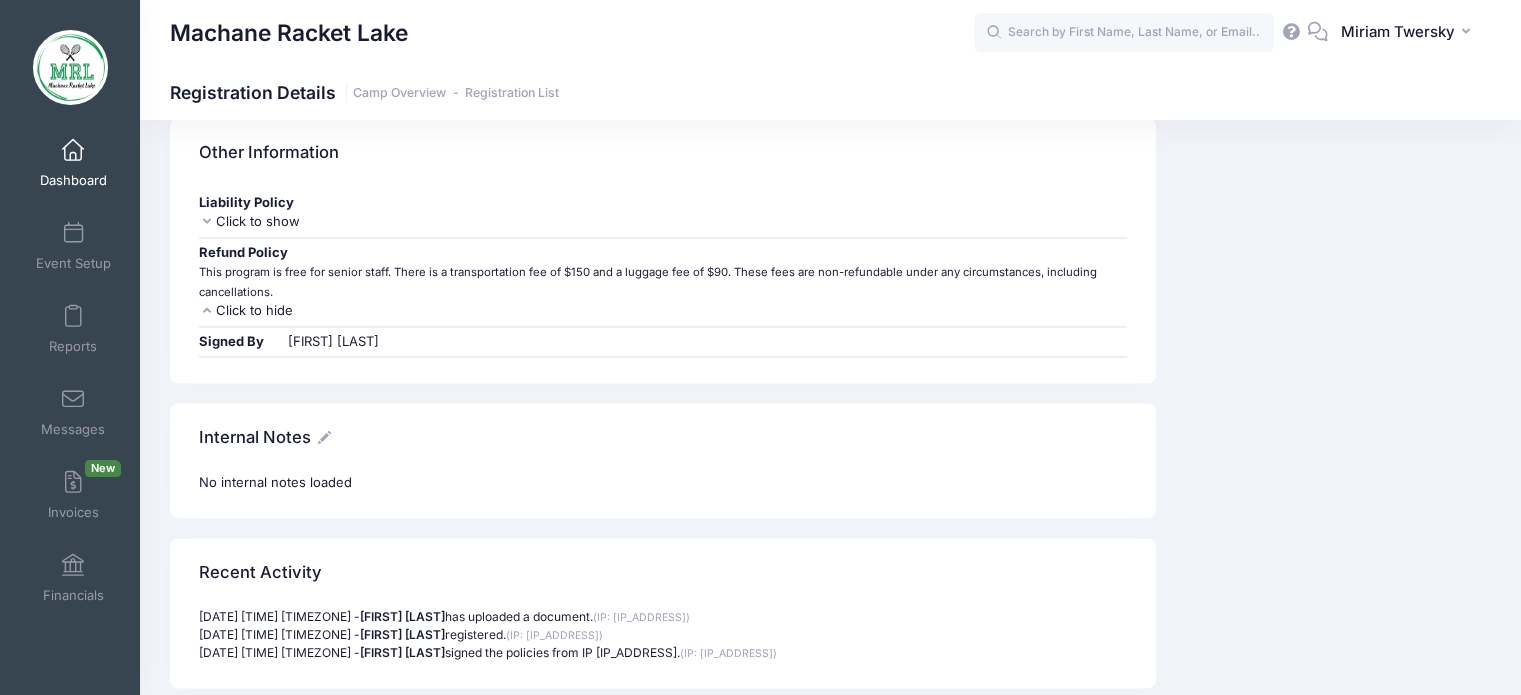 scroll, scrollTop: 3072, scrollLeft: 0, axis: vertical 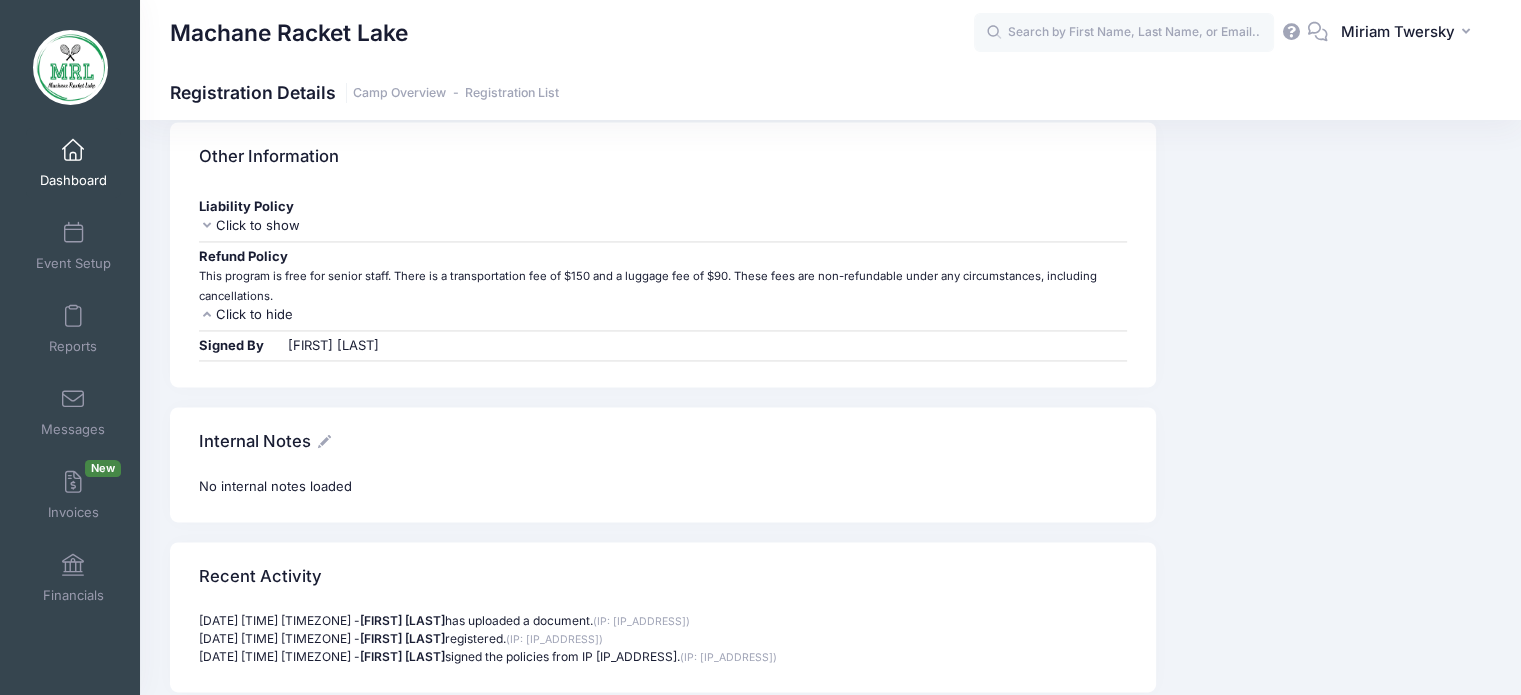 click on "Click to show" at bounding box center [662, 226] 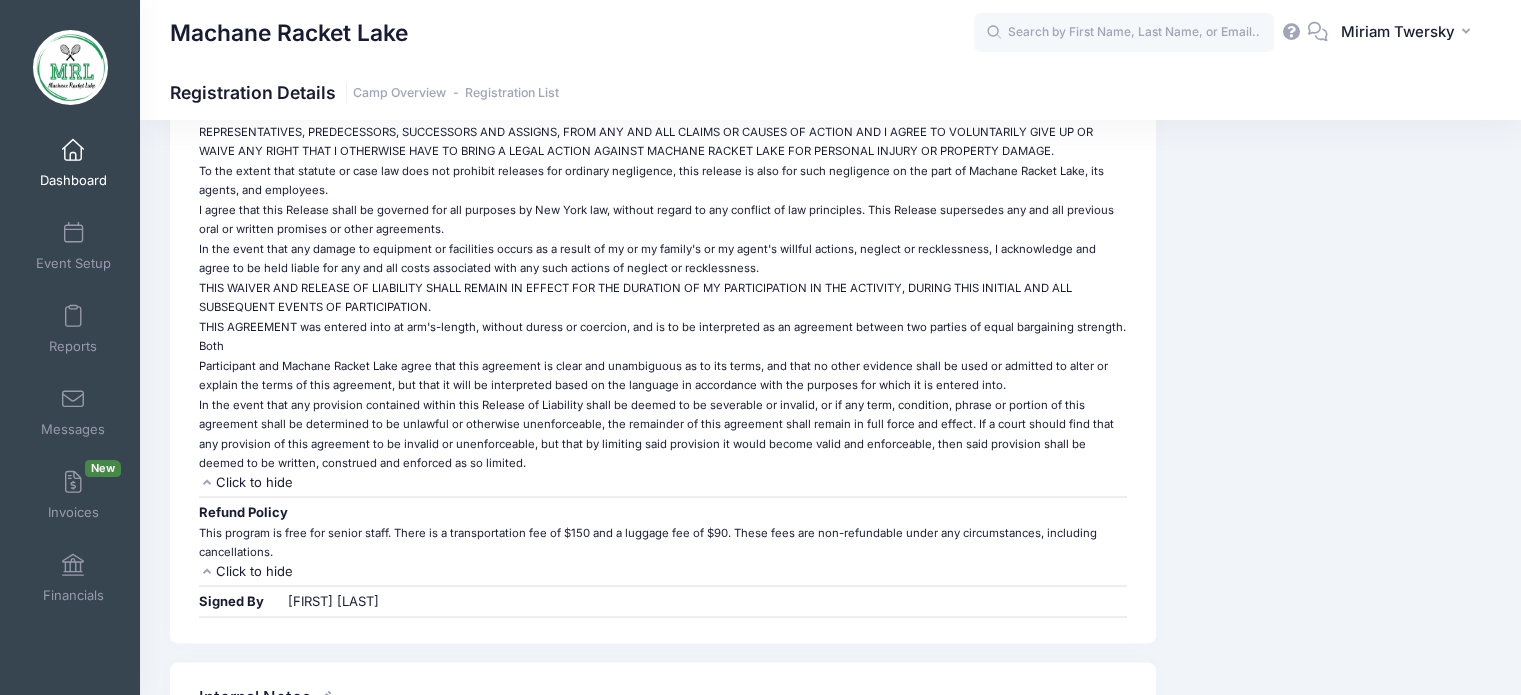 scroll, scrollTop: 3702, scrollLeft: 0, axis: vertical 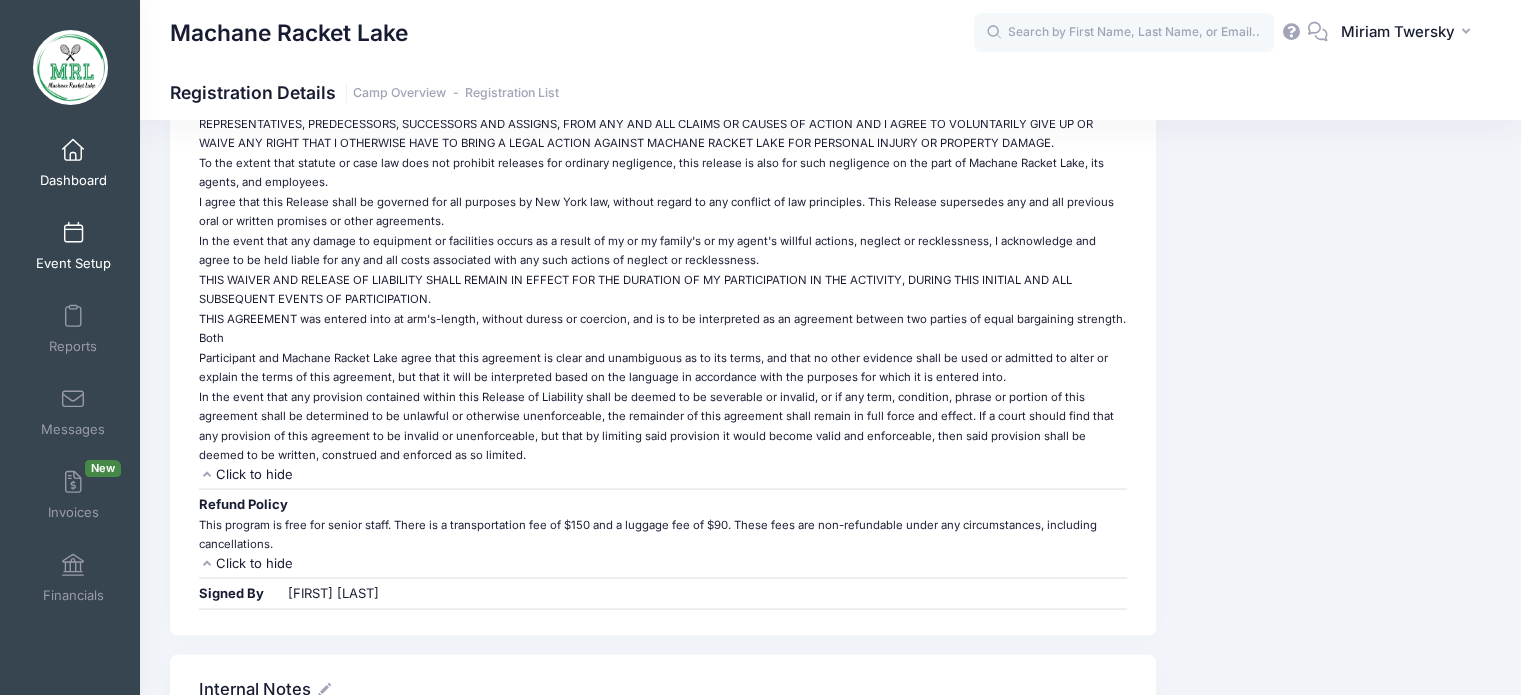 click on "Event Setup" at bounding box center [73, 263] 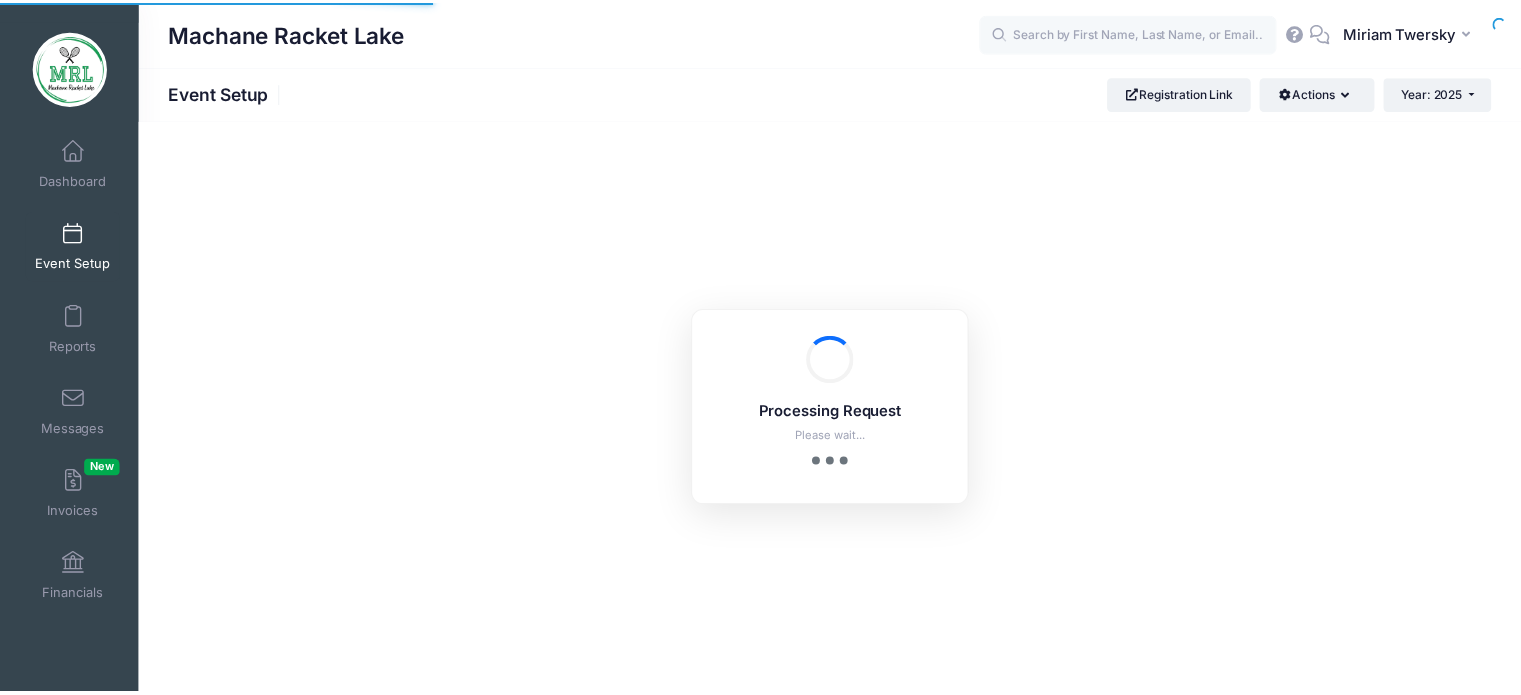 scroll, scrollTop: 0, scrollLeft: 0, axis: both 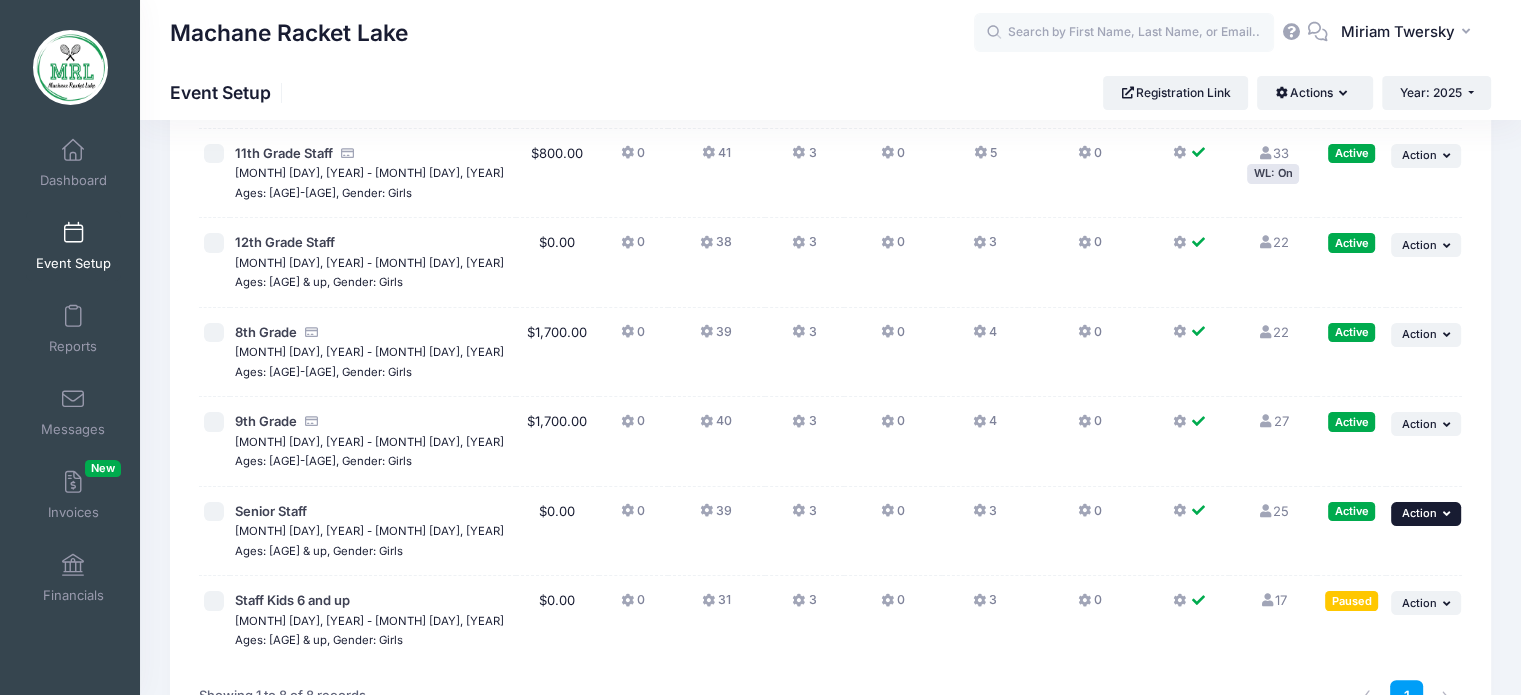 click on "... Action      Resume Session
Pause Session
Edit Session
Duplicate Session
Assign Filter Label
Preview" at bounding box center (1424, 532) 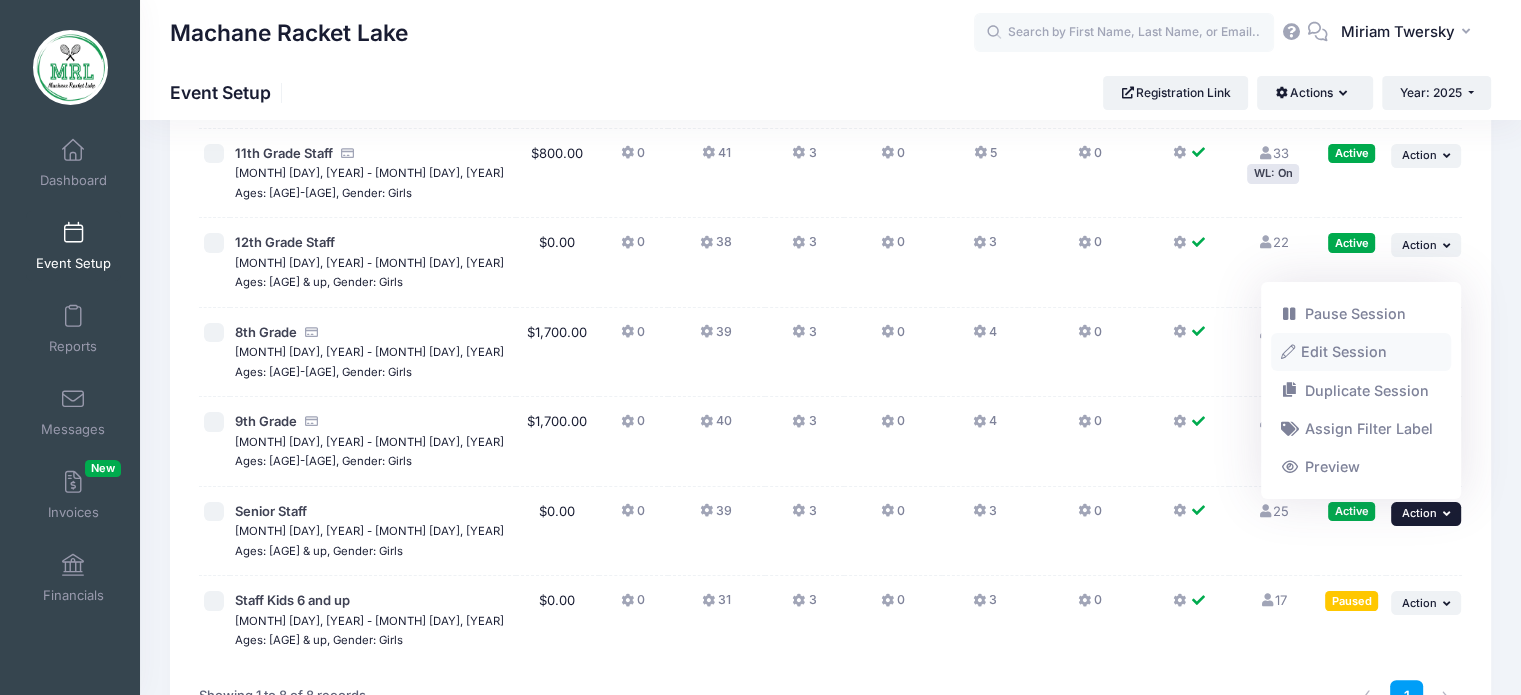 click on "Edit Session" at bounding box center (1361, 353) 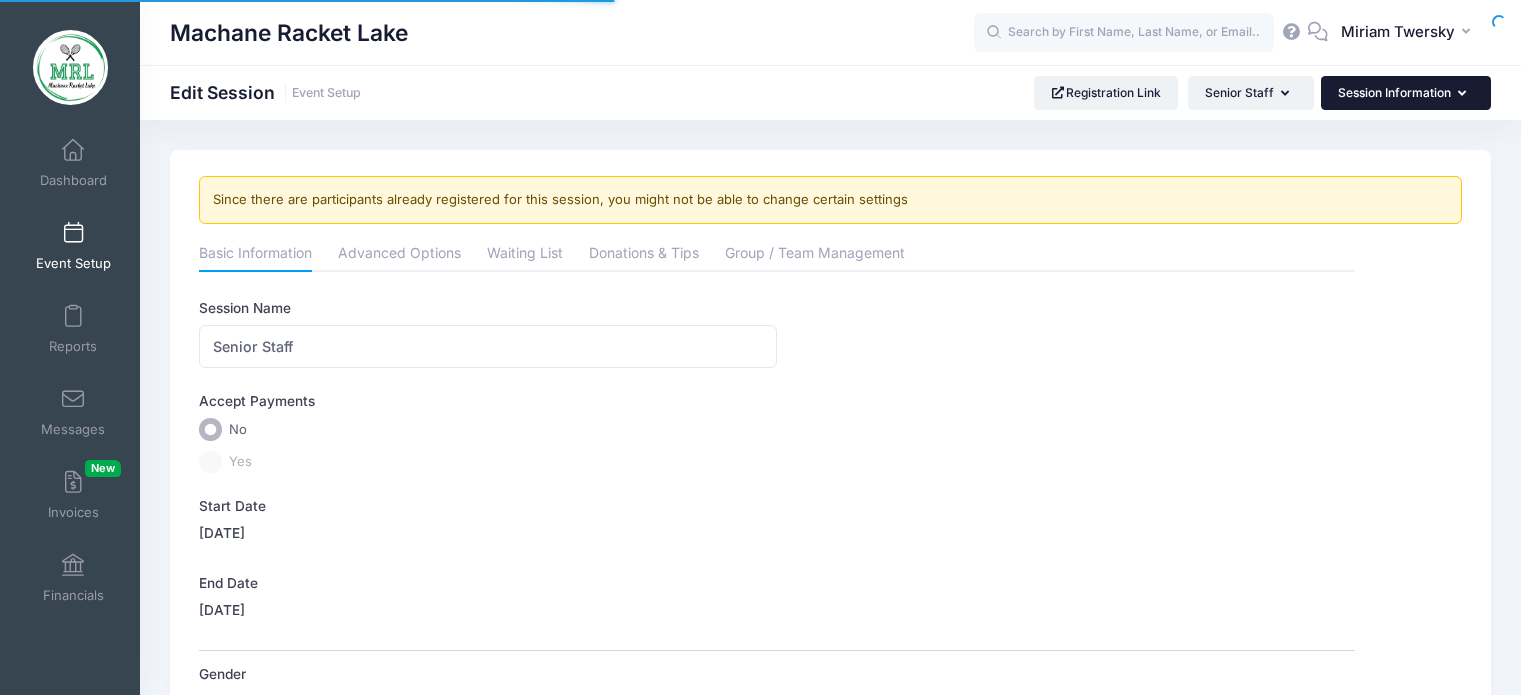 scroll, scrollTop: 0, scrollLeft: 0, axis: both 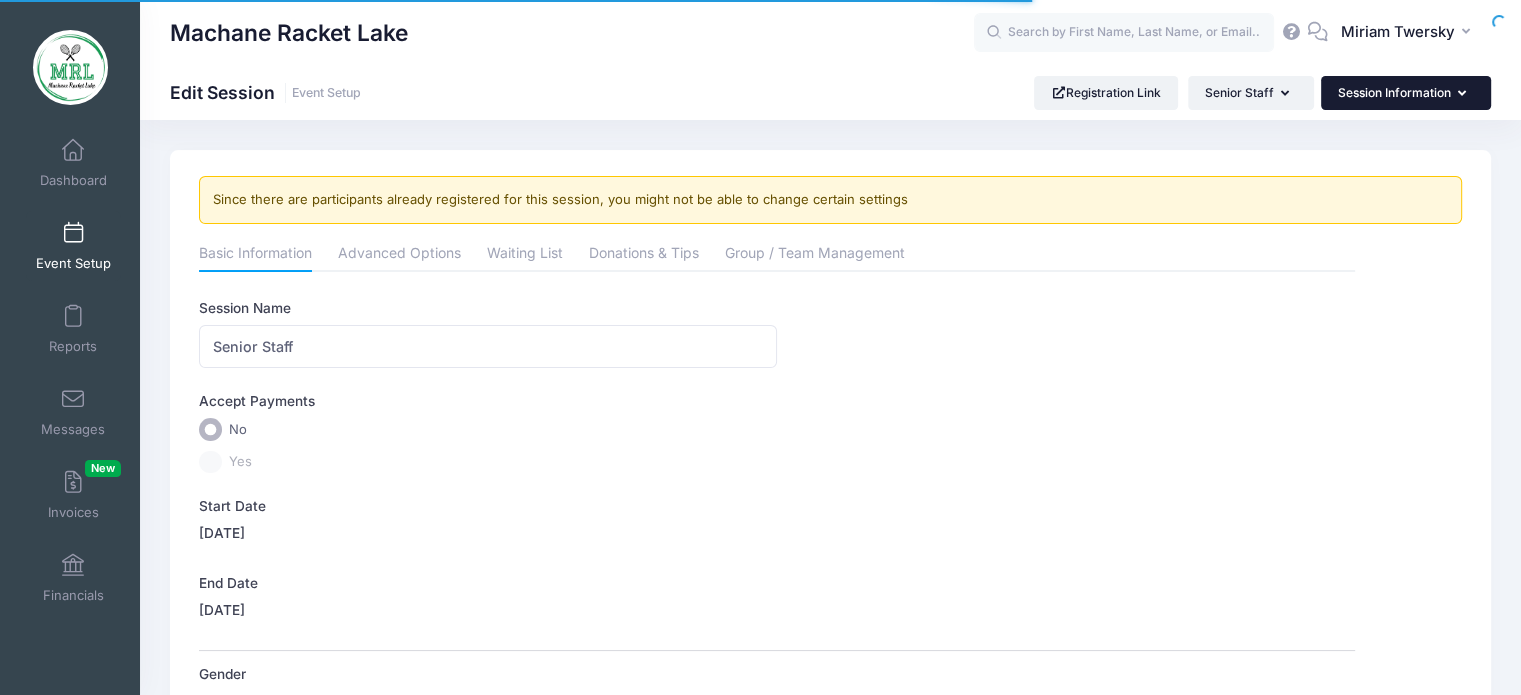click on "Session Information" at bounding box center (1406, 93) 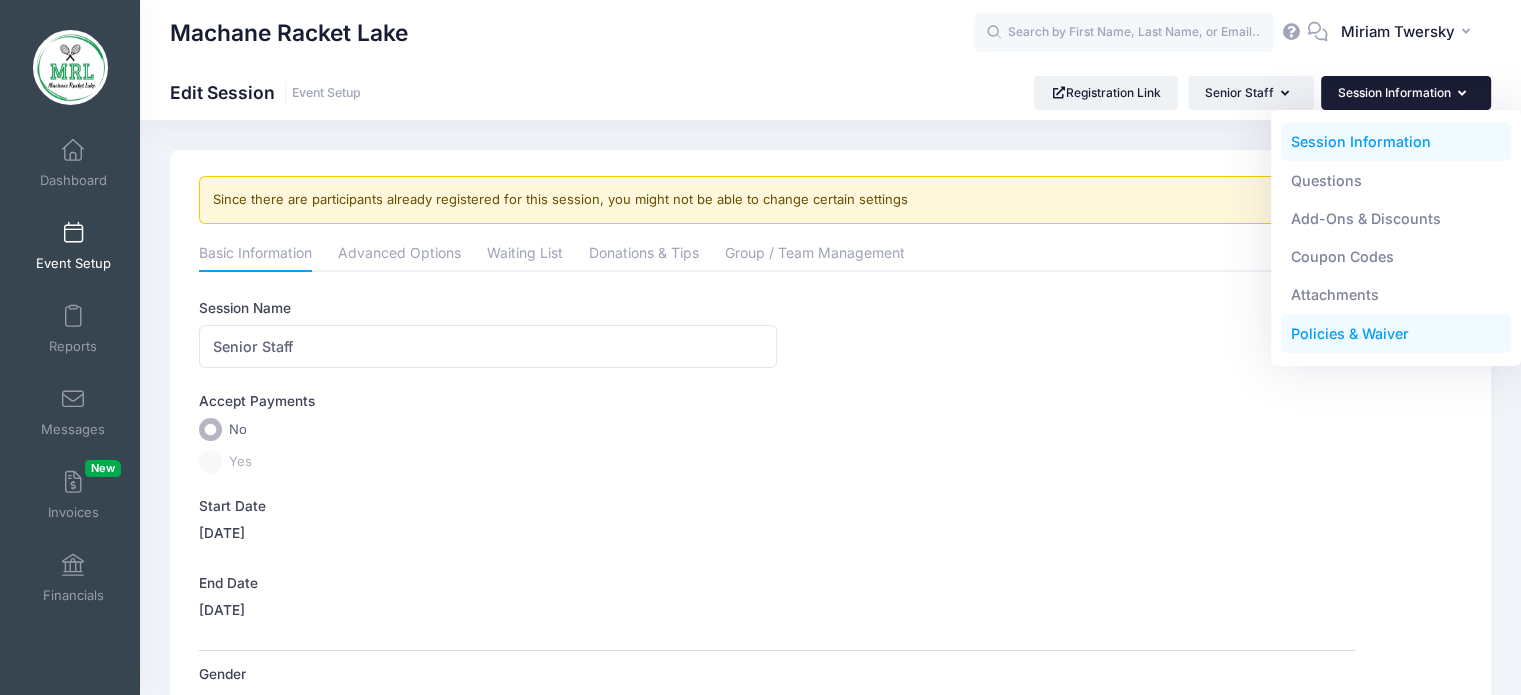 click on "Policies & Waiver" at bounding box center [1396, 334] 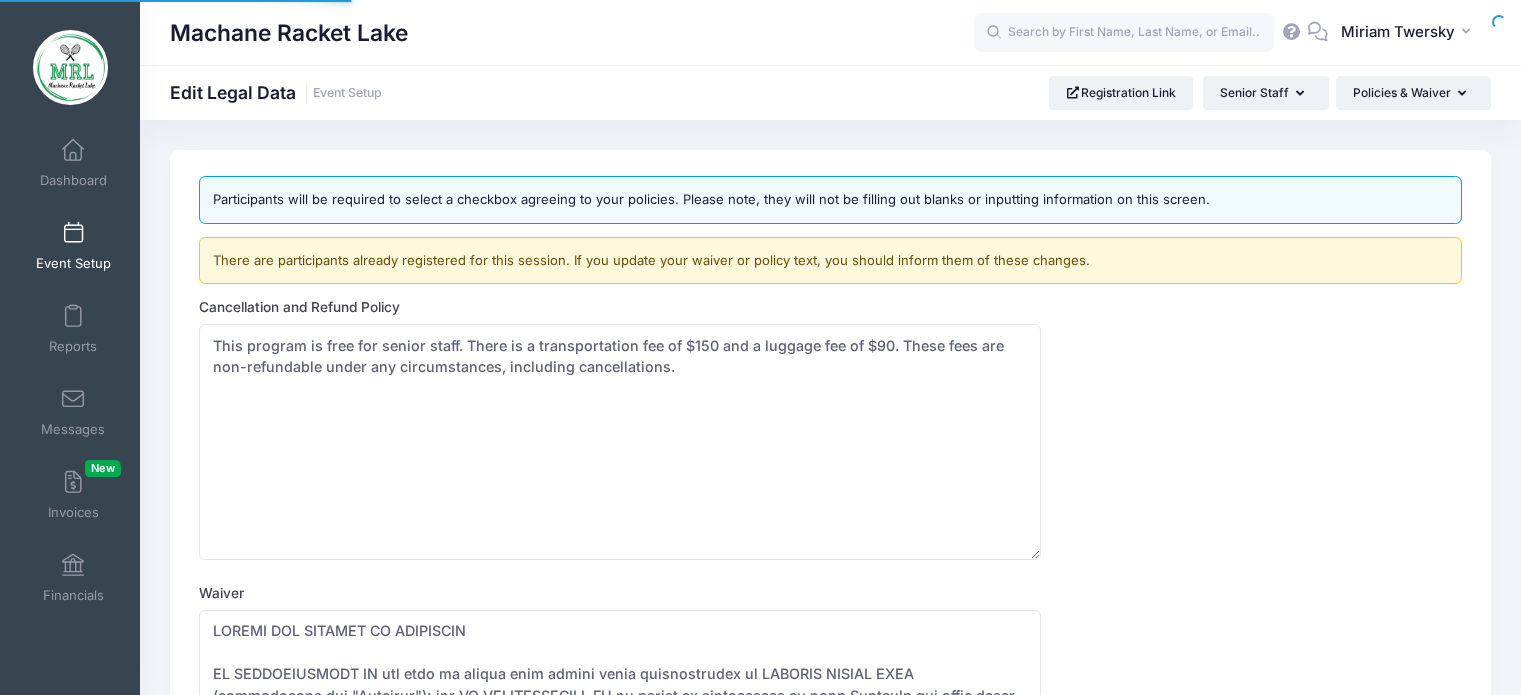 scroll, scrollTop: 0, scrollLeft: 0, axis: both 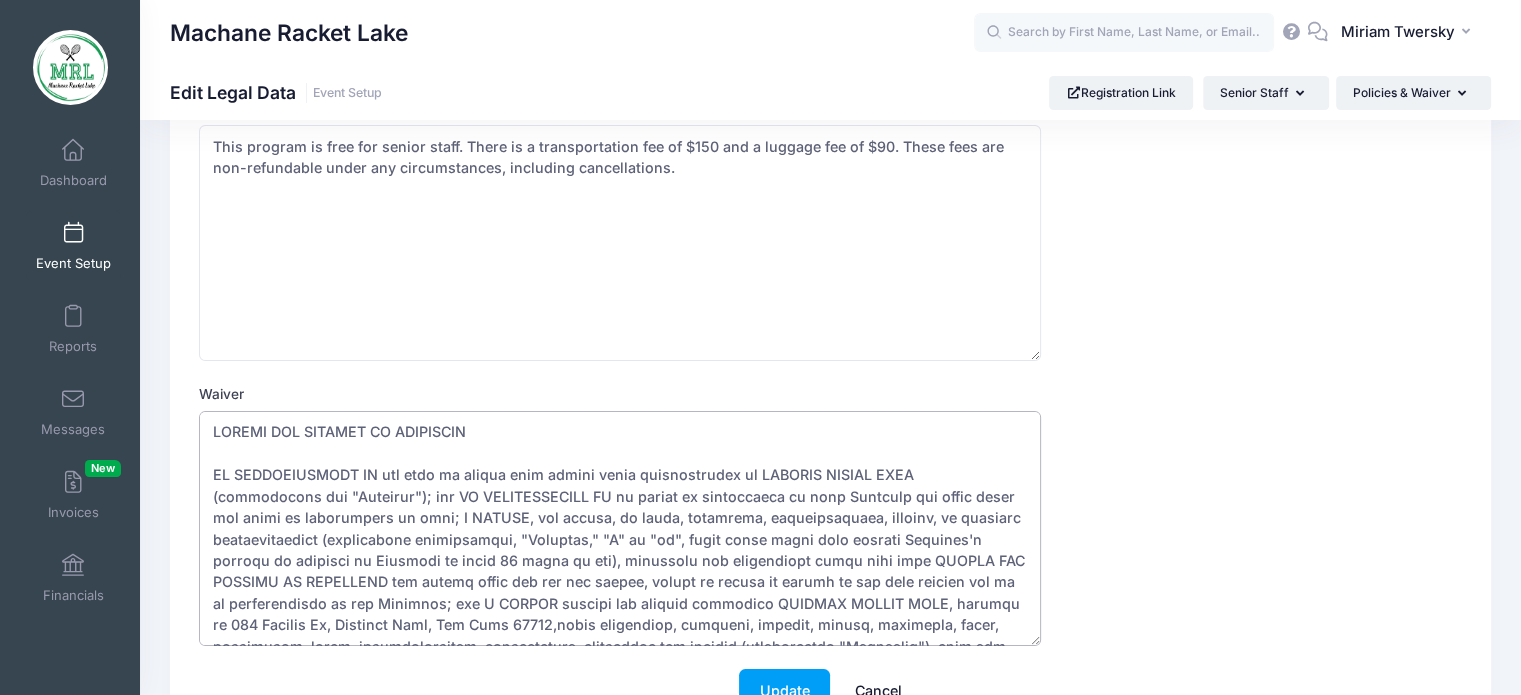 click on "Waiver" at bounding box center (620, 529) 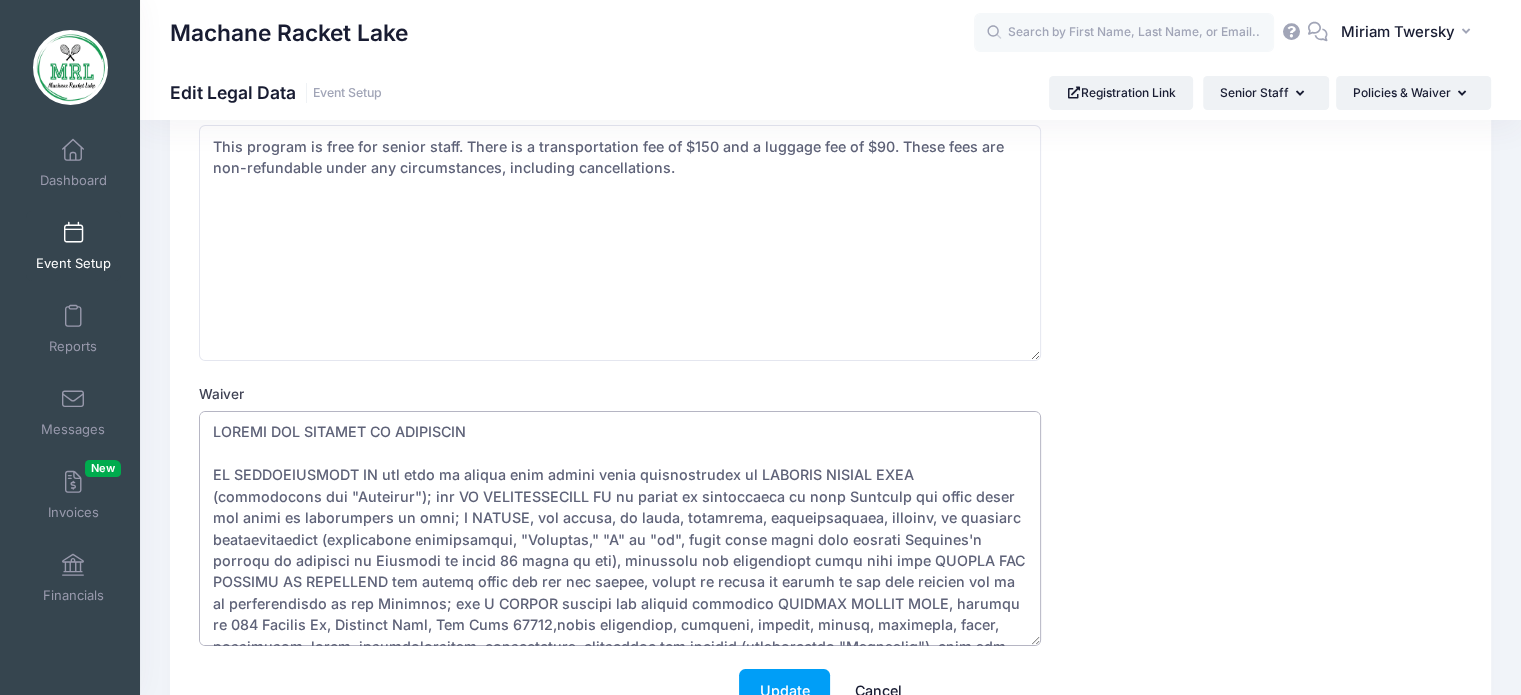 drag, startPoint x: 221, startPoint y: 491, endPoint x: 205, endPoint y: 504, distance: 20.615528 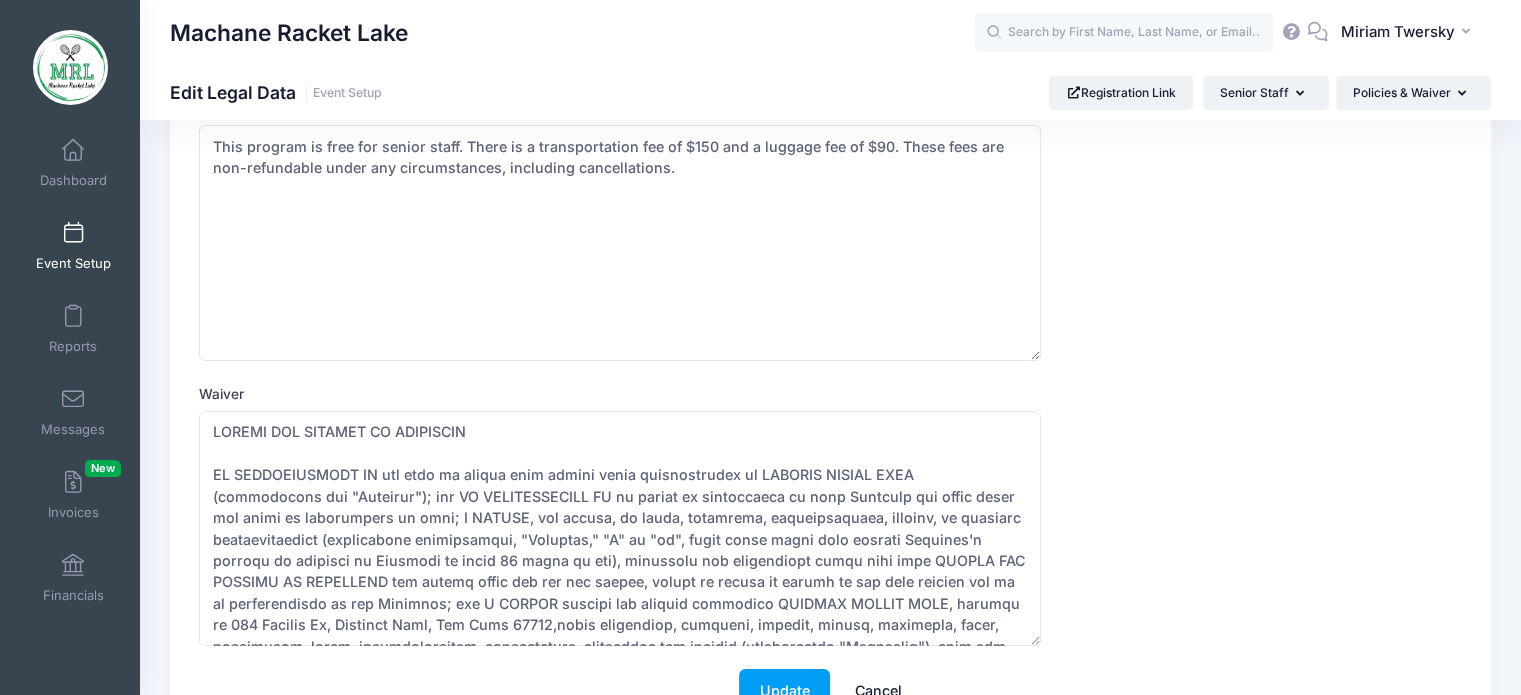 click on "Waiver" at bounding box center (830, 515) 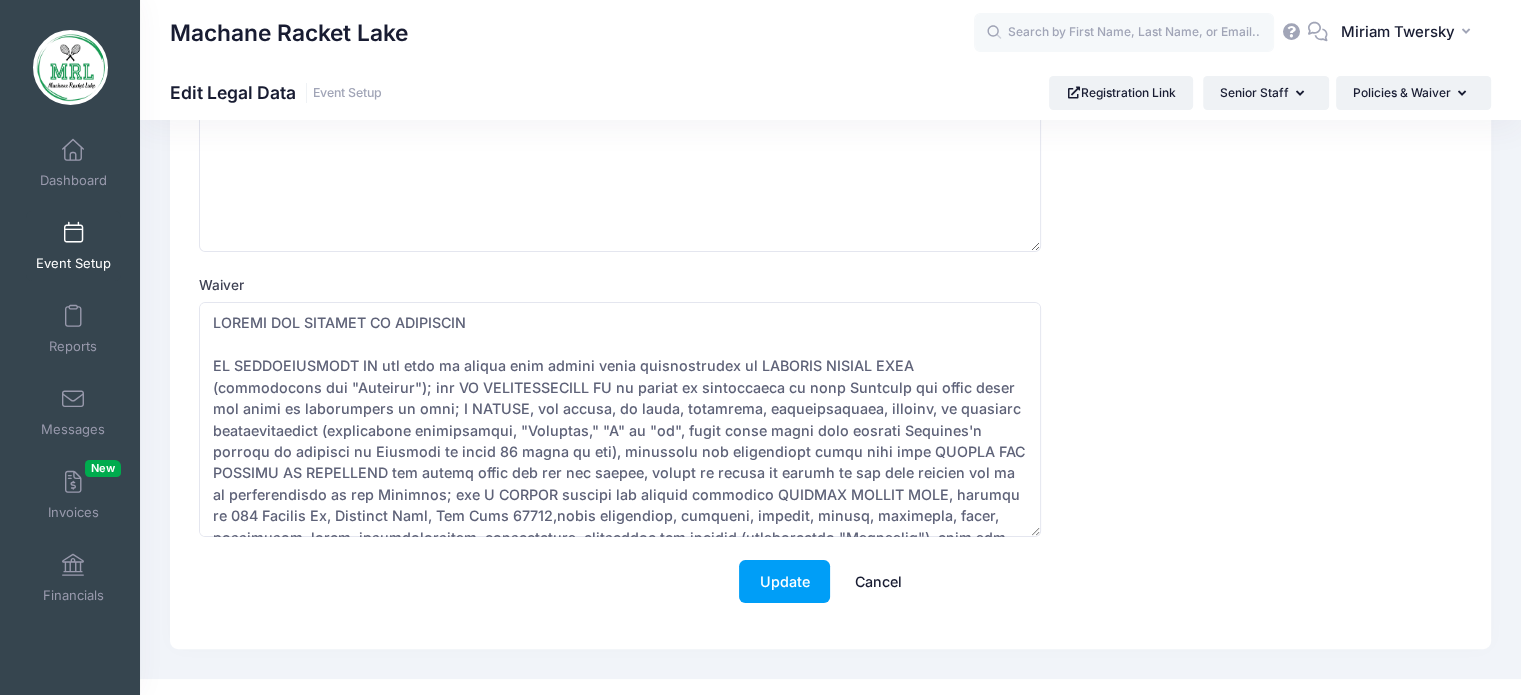 scroll, scrollTop: 312, scrollLeft: 0, axis: vertical 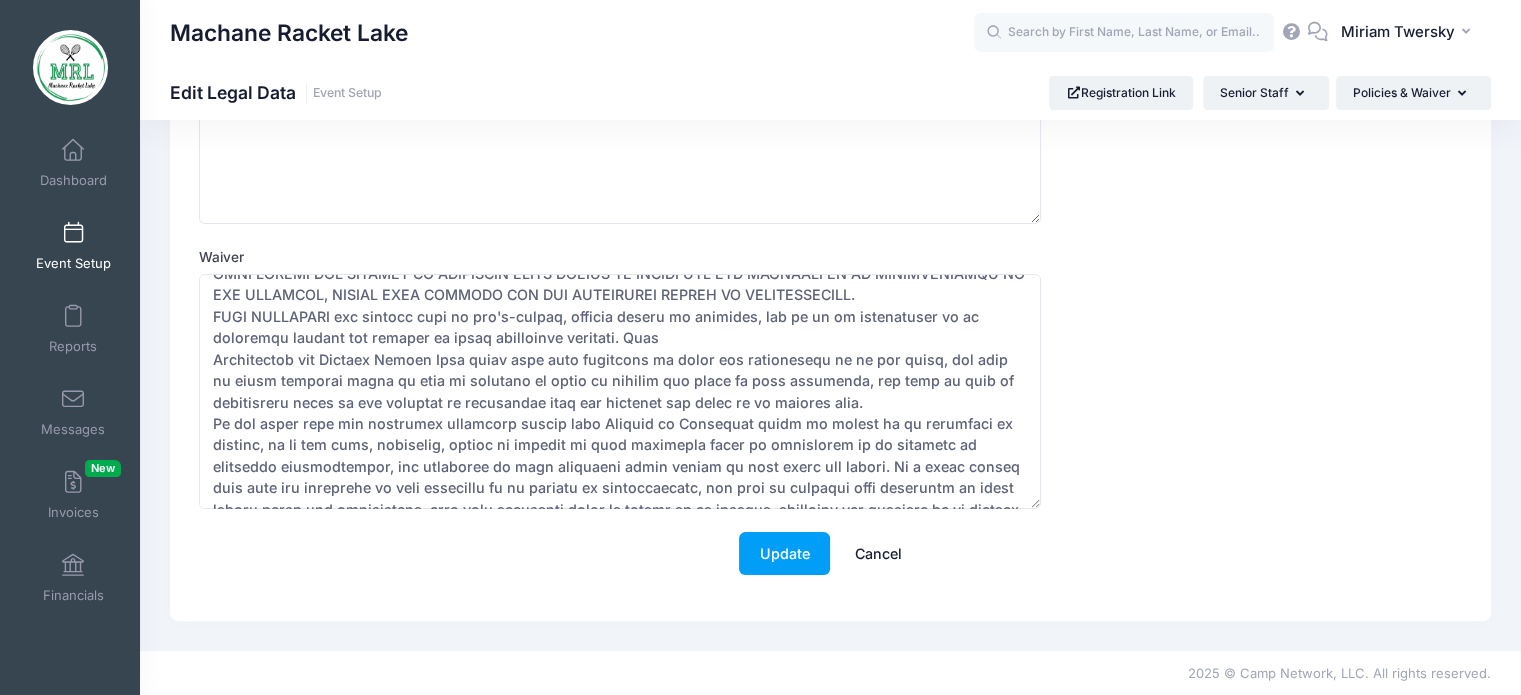 click on "Cancel" at bounding box center [878, 553] 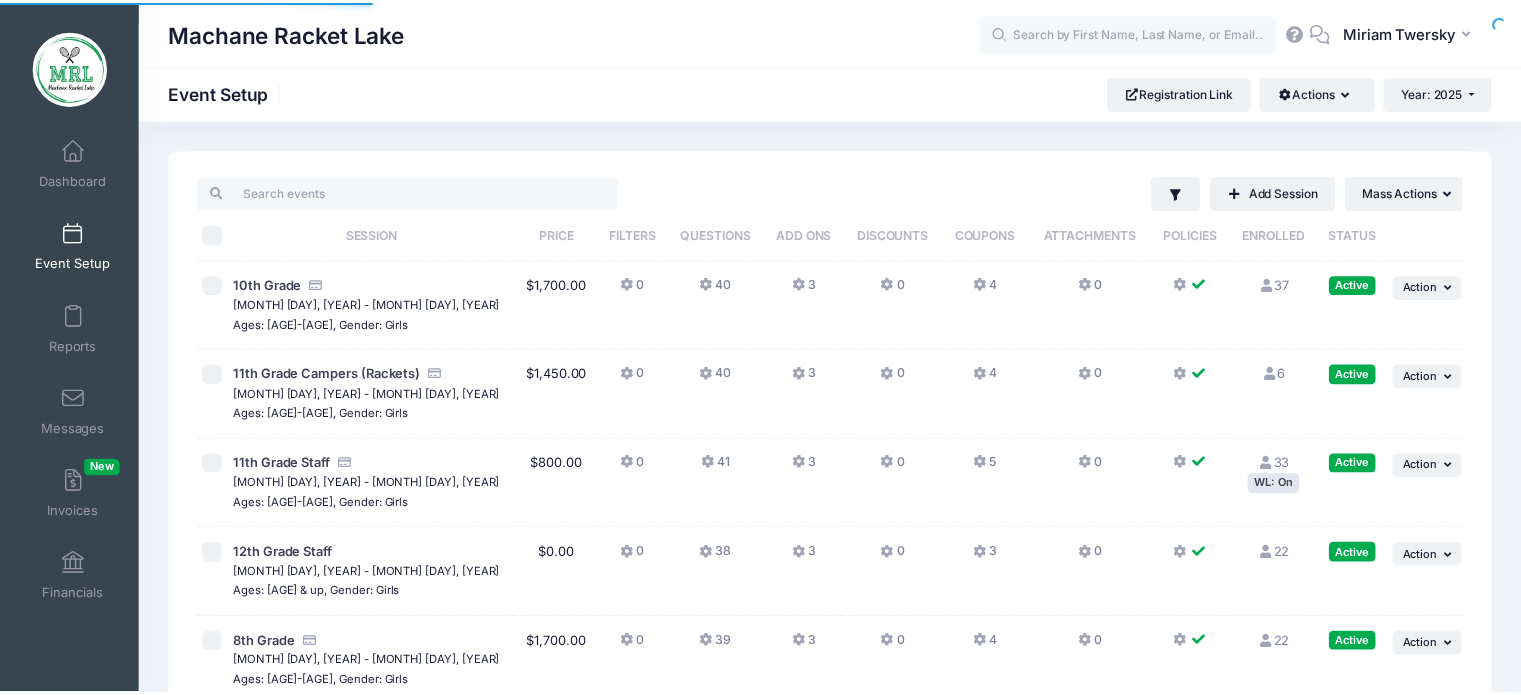 scroll, scrollTop: 0, scrollLeft: 0, axis: both 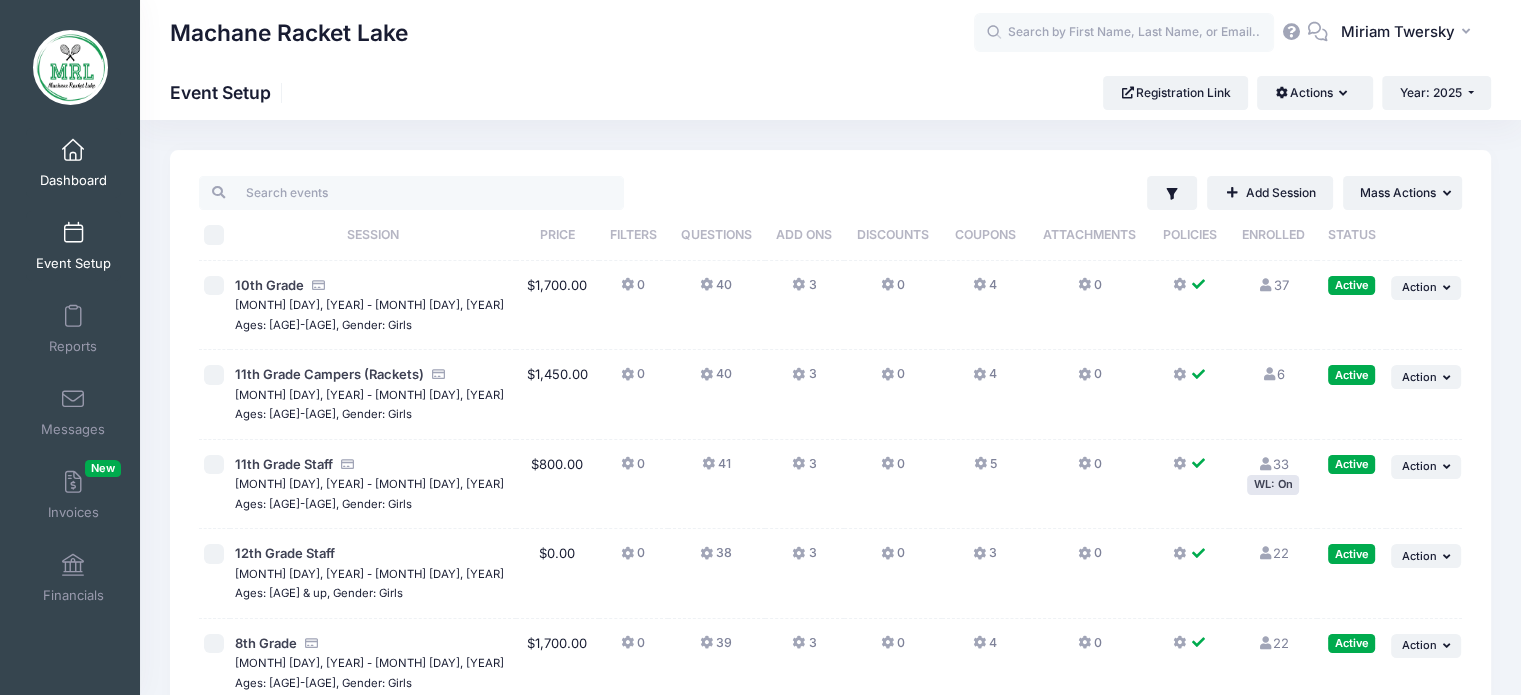 click on "Dashboard" at bounding box center [73, 180] 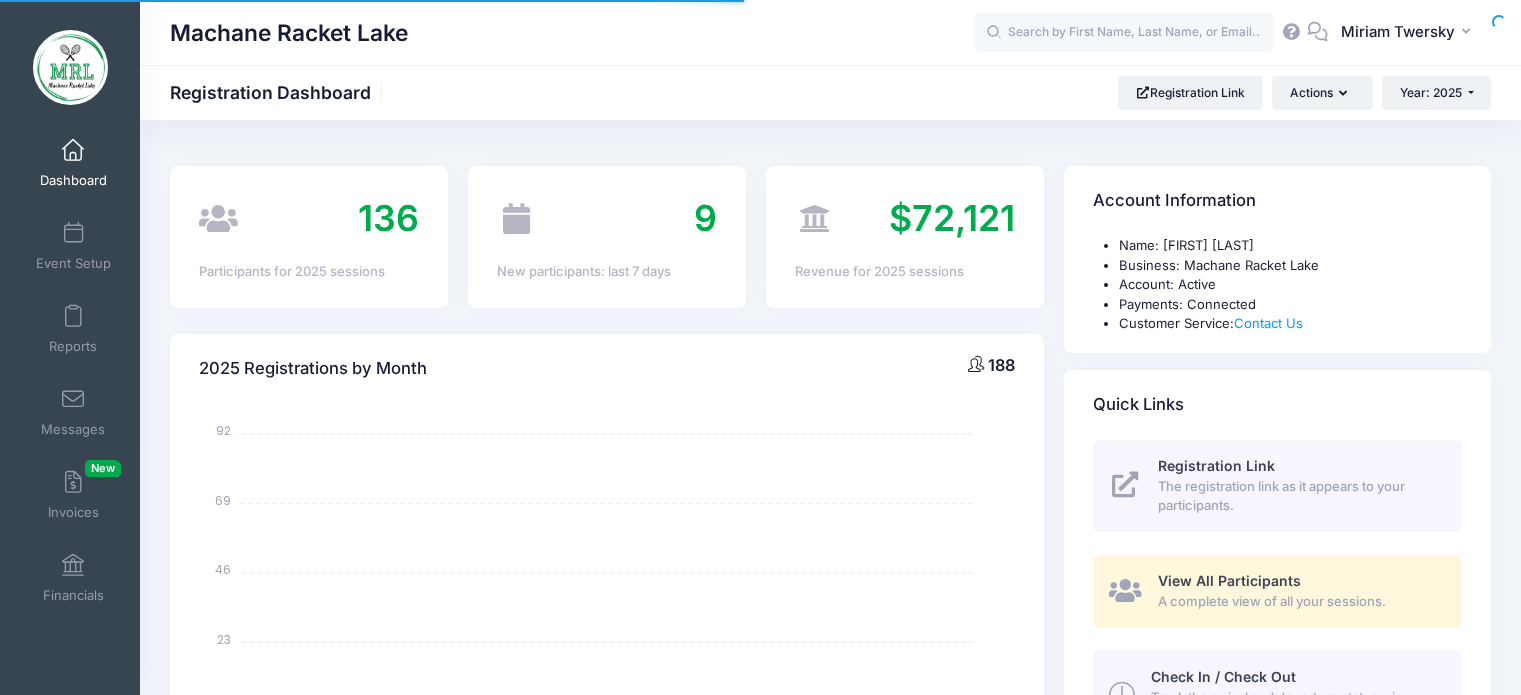 select 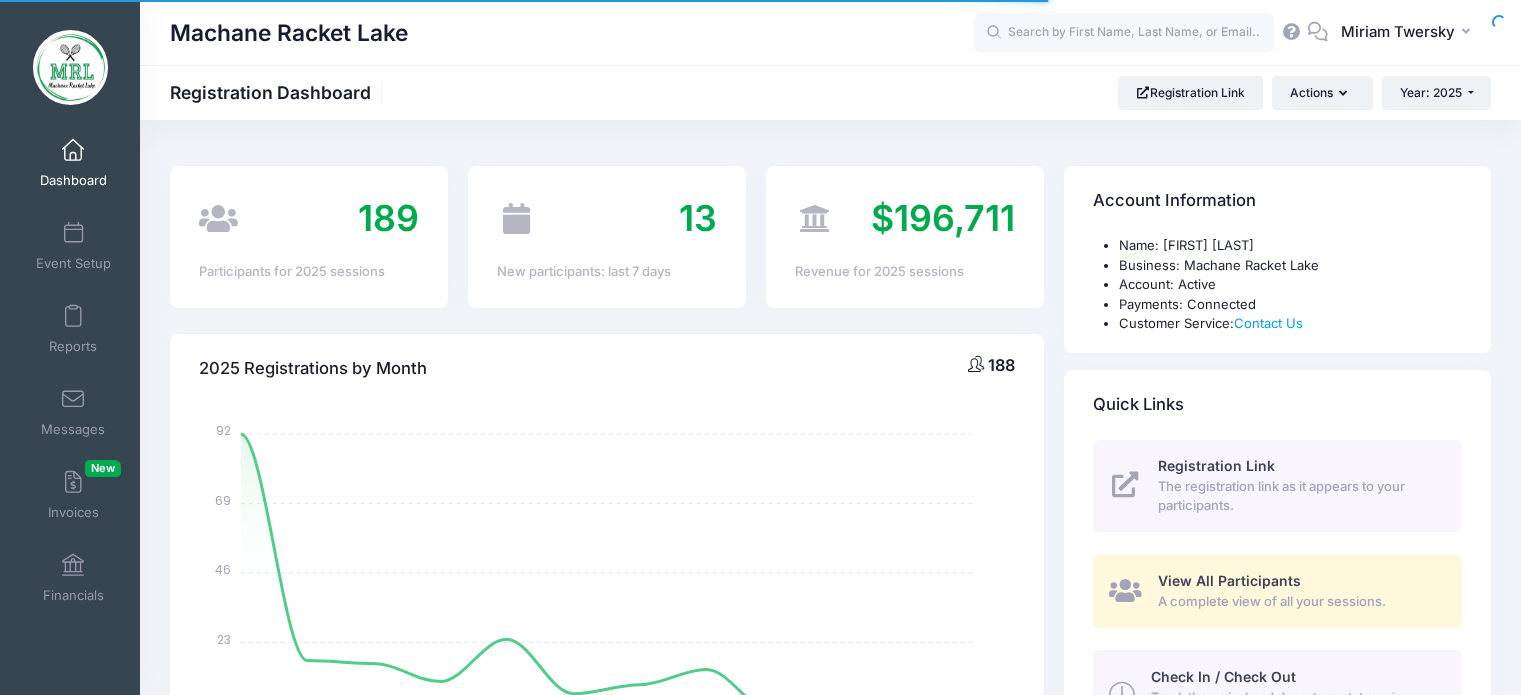 scroll, scrollTop: 0, scrollLeft: 0, axis: both 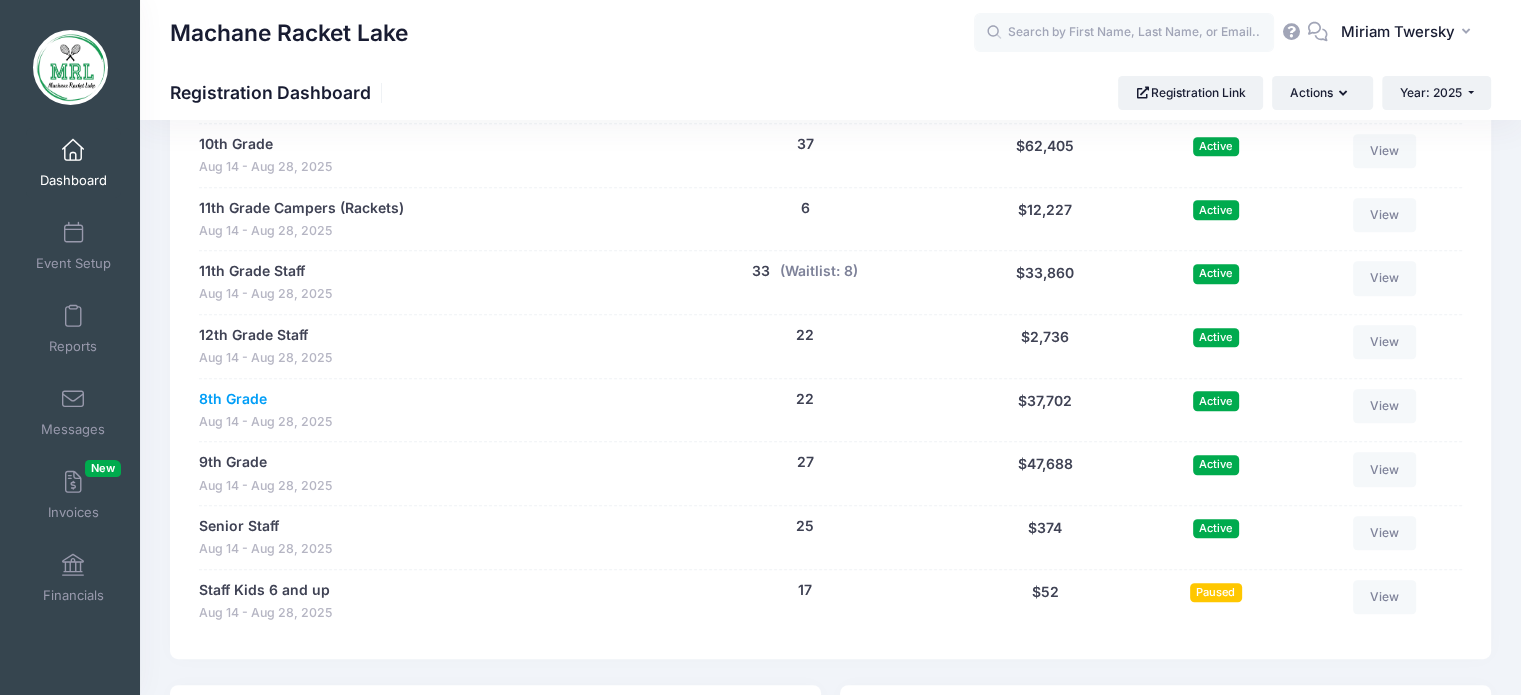 click on "8th Grade" at bounding box center [233, 399] 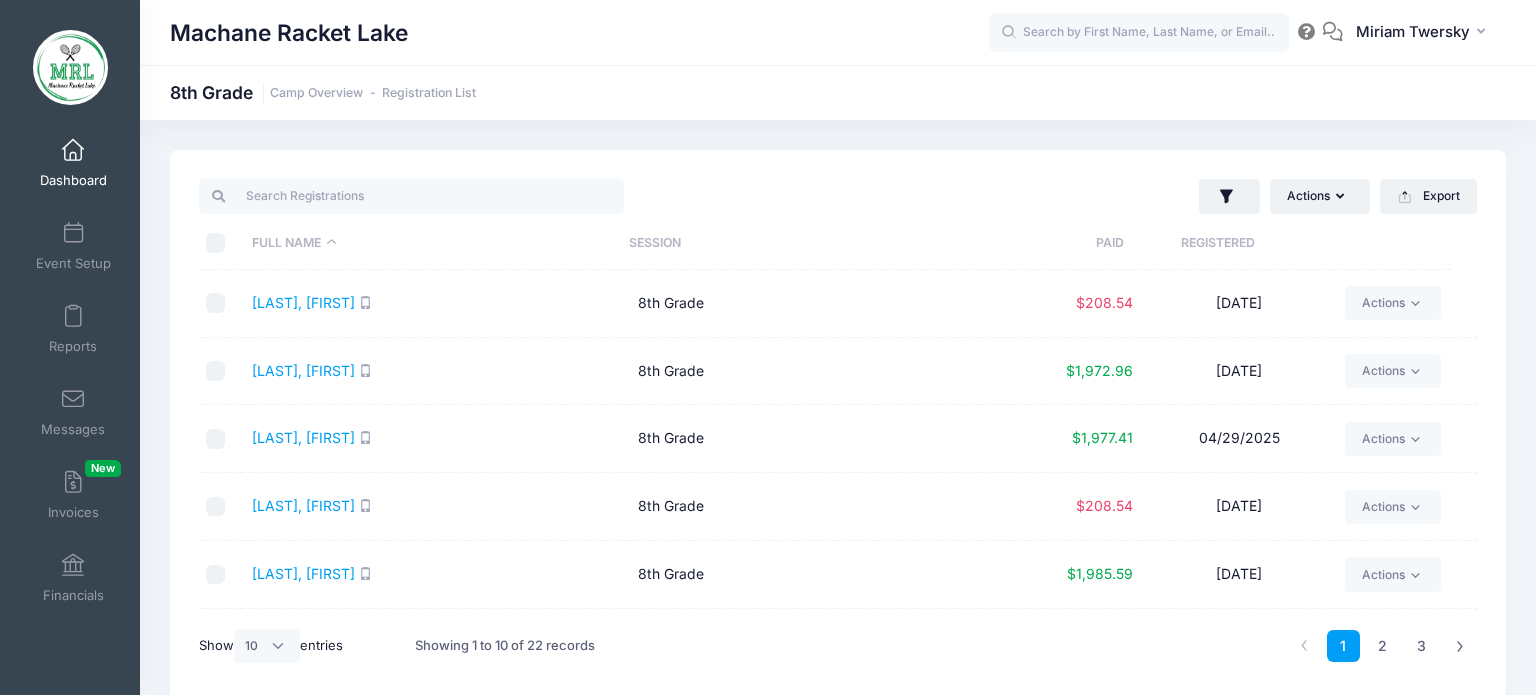 select on "10" 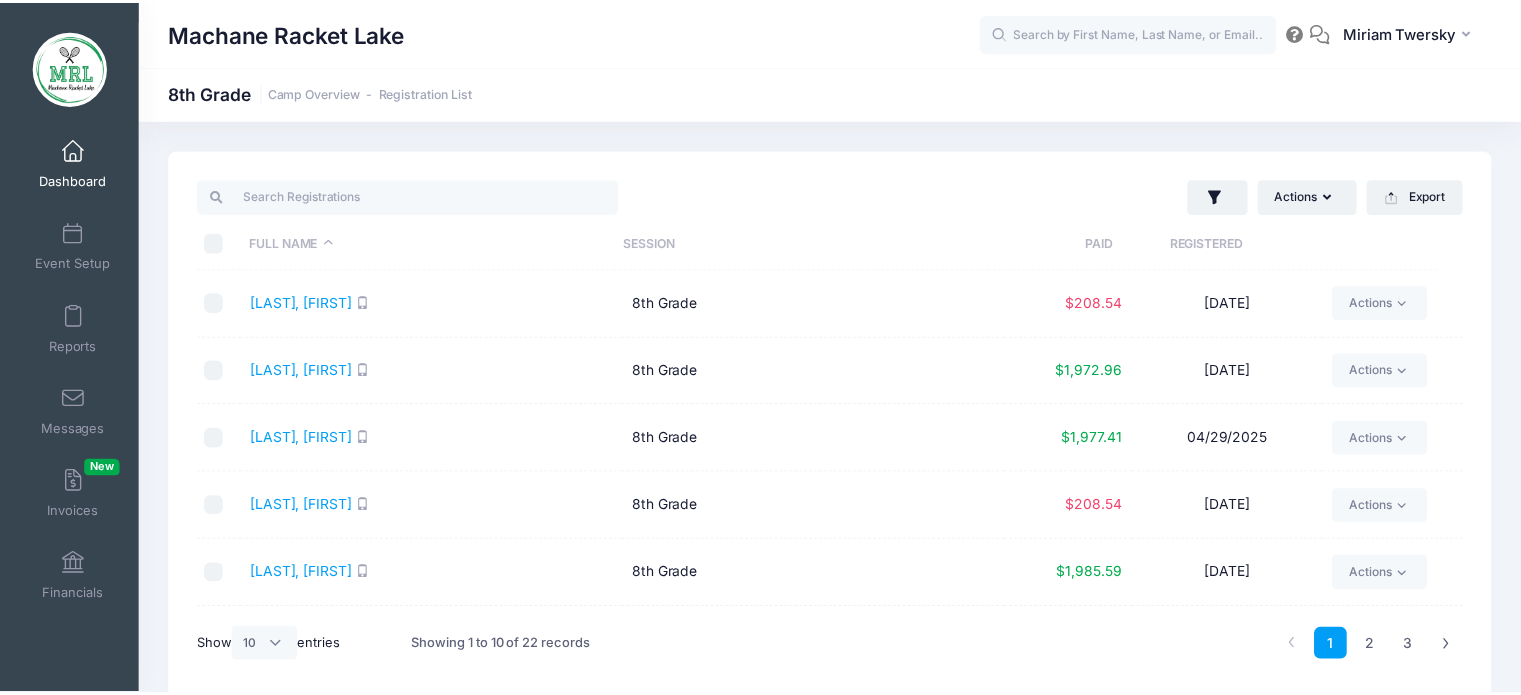 scroll, scrollTop: 0, scrollLeft: 0, axis: both 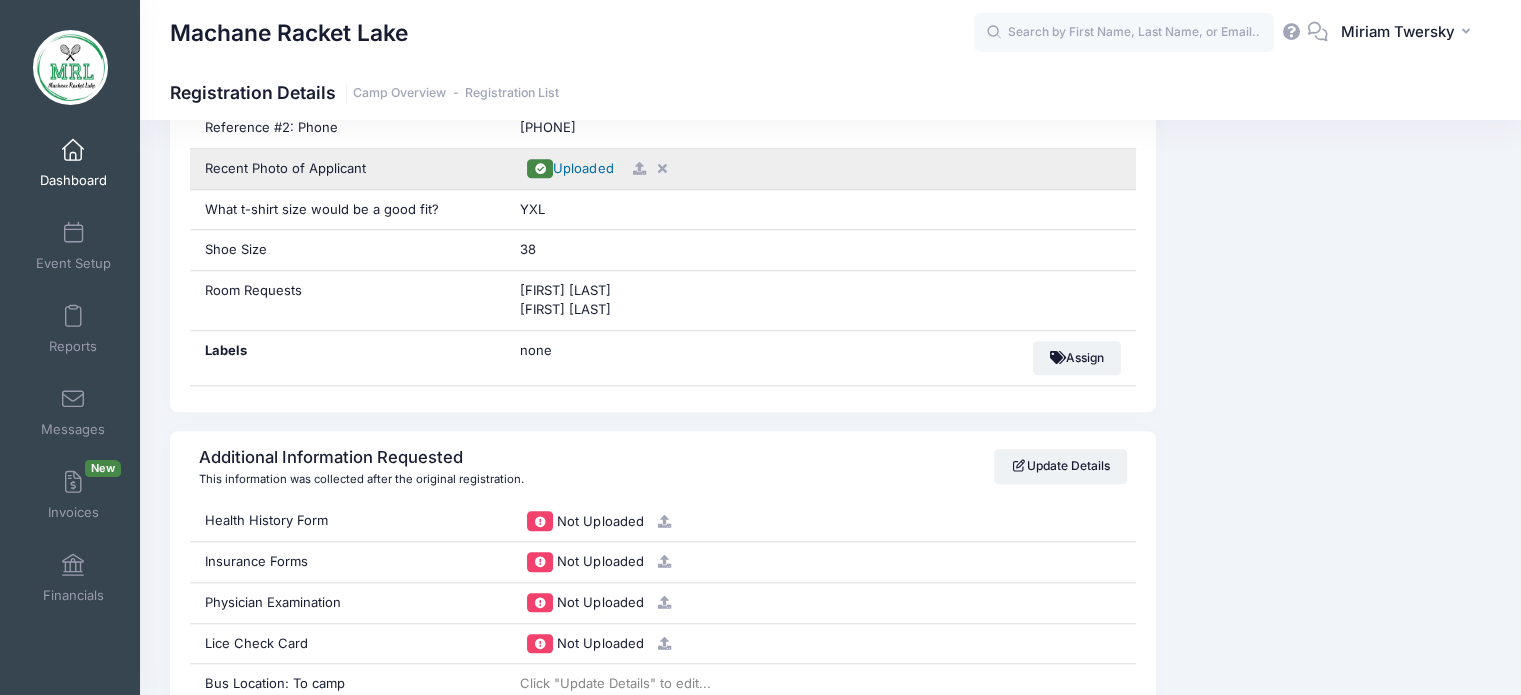 click on "Uploaded" at bounding box center [583, 168] 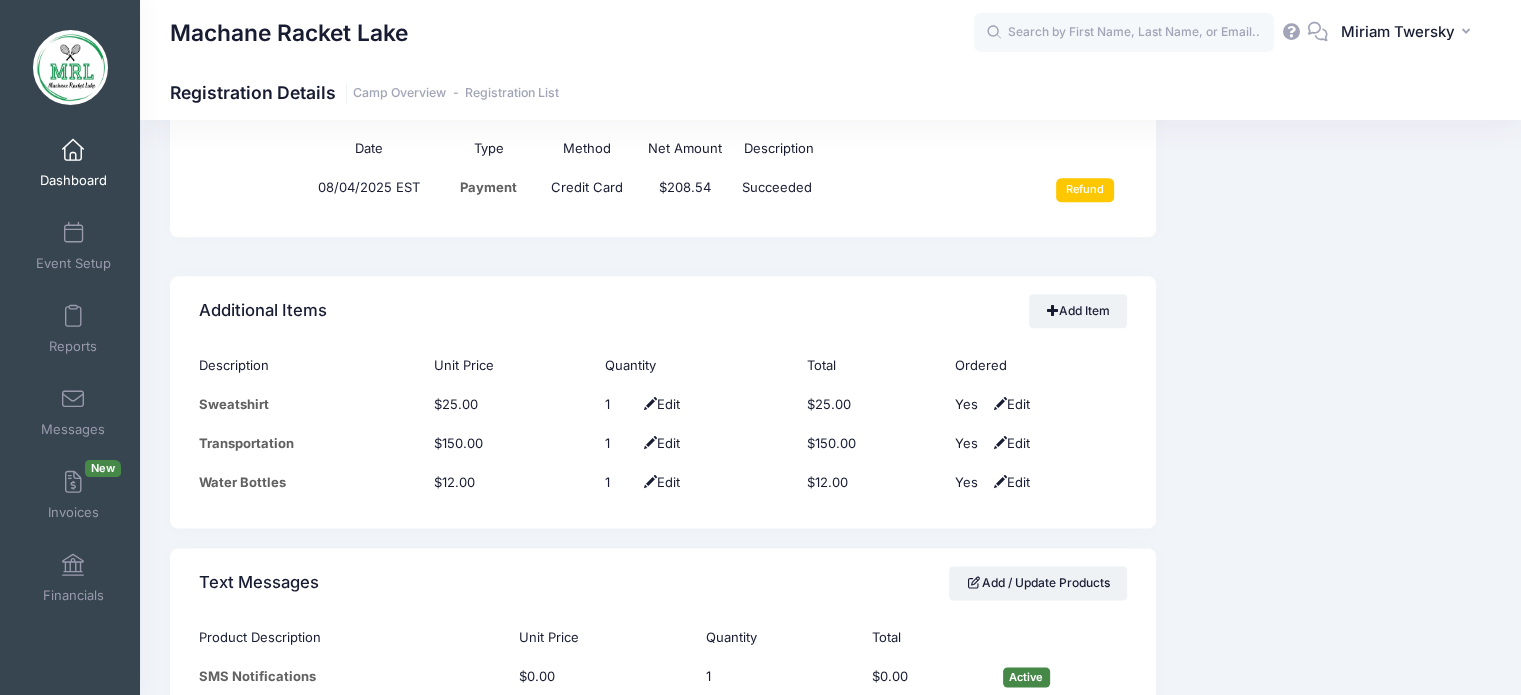 scroll, scrollTop: 2424, scrollLeft: 0, axis: vertical 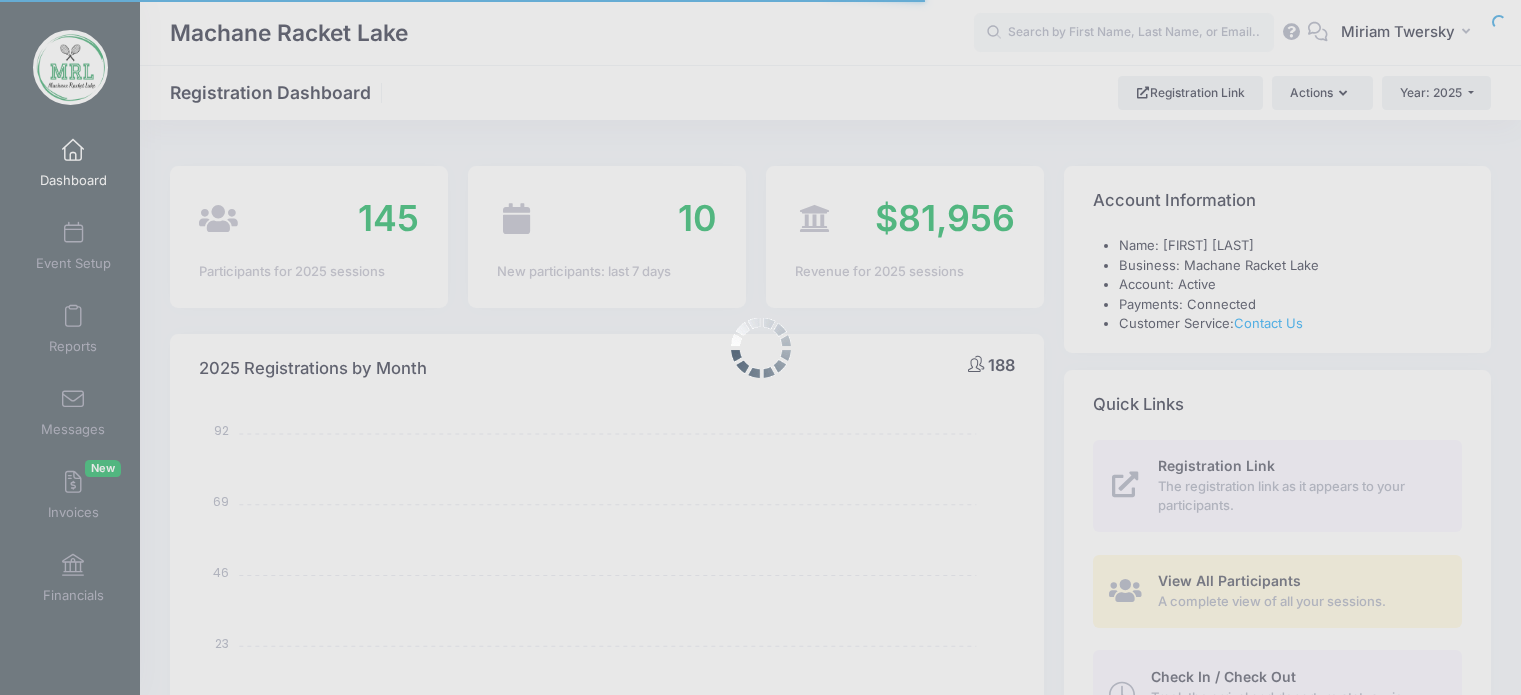 select 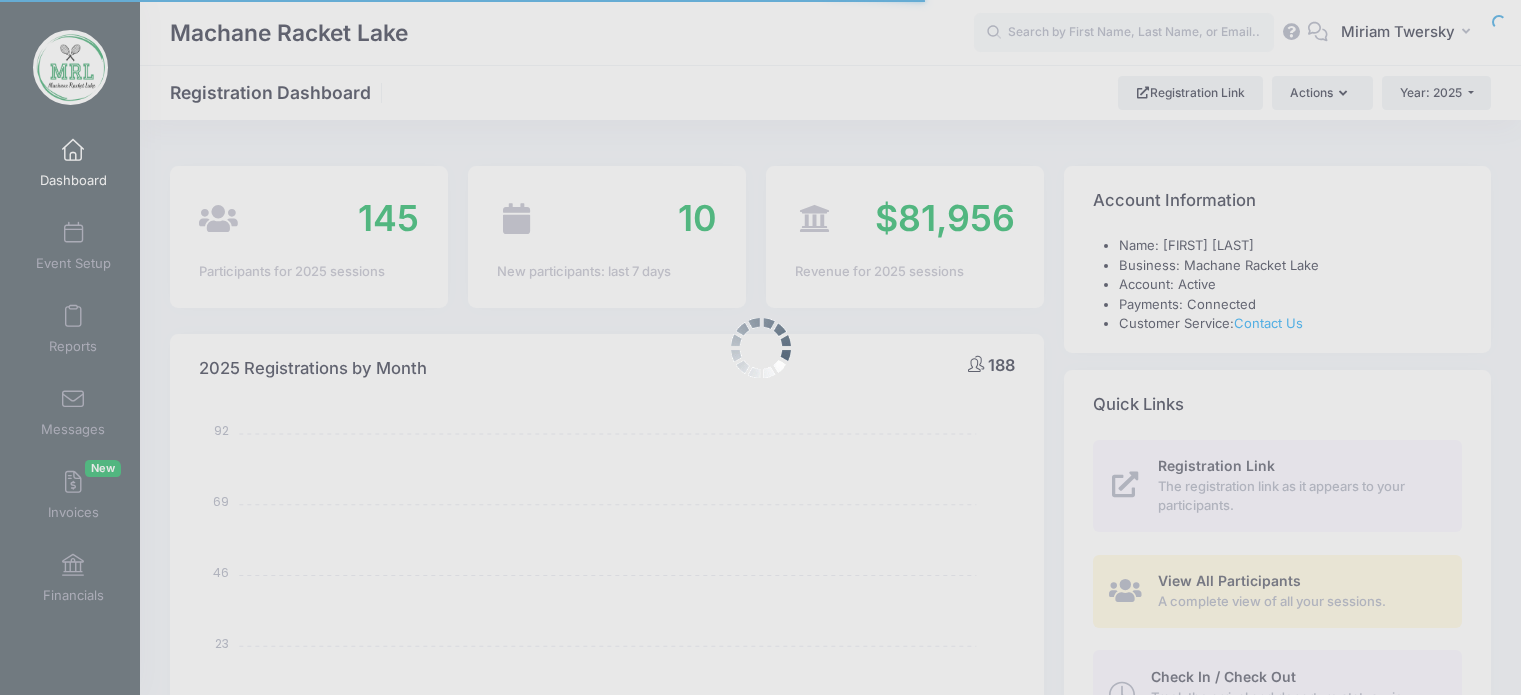 scroll, scrollTop: 0, scrollLeft: 0, axis: both 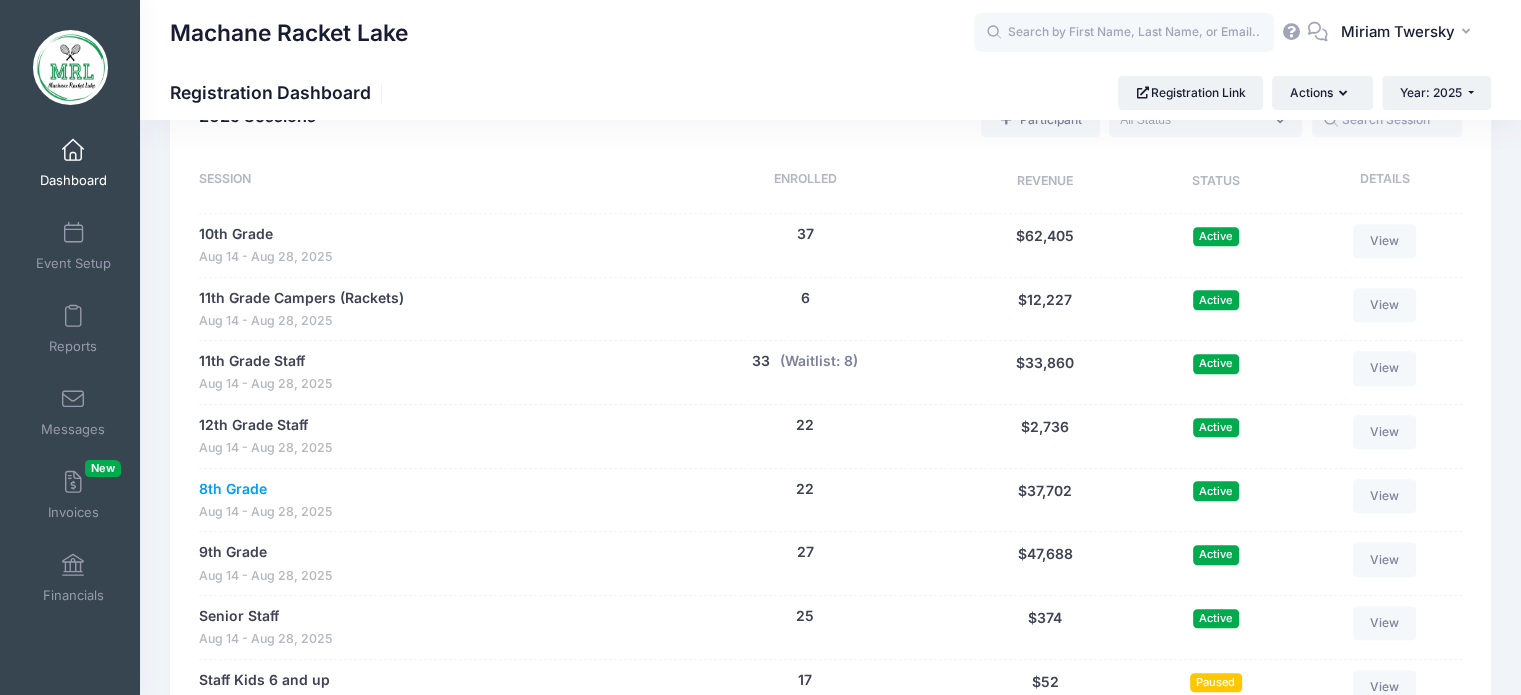 click on "8th Grade" at bounding box center (233, 489) 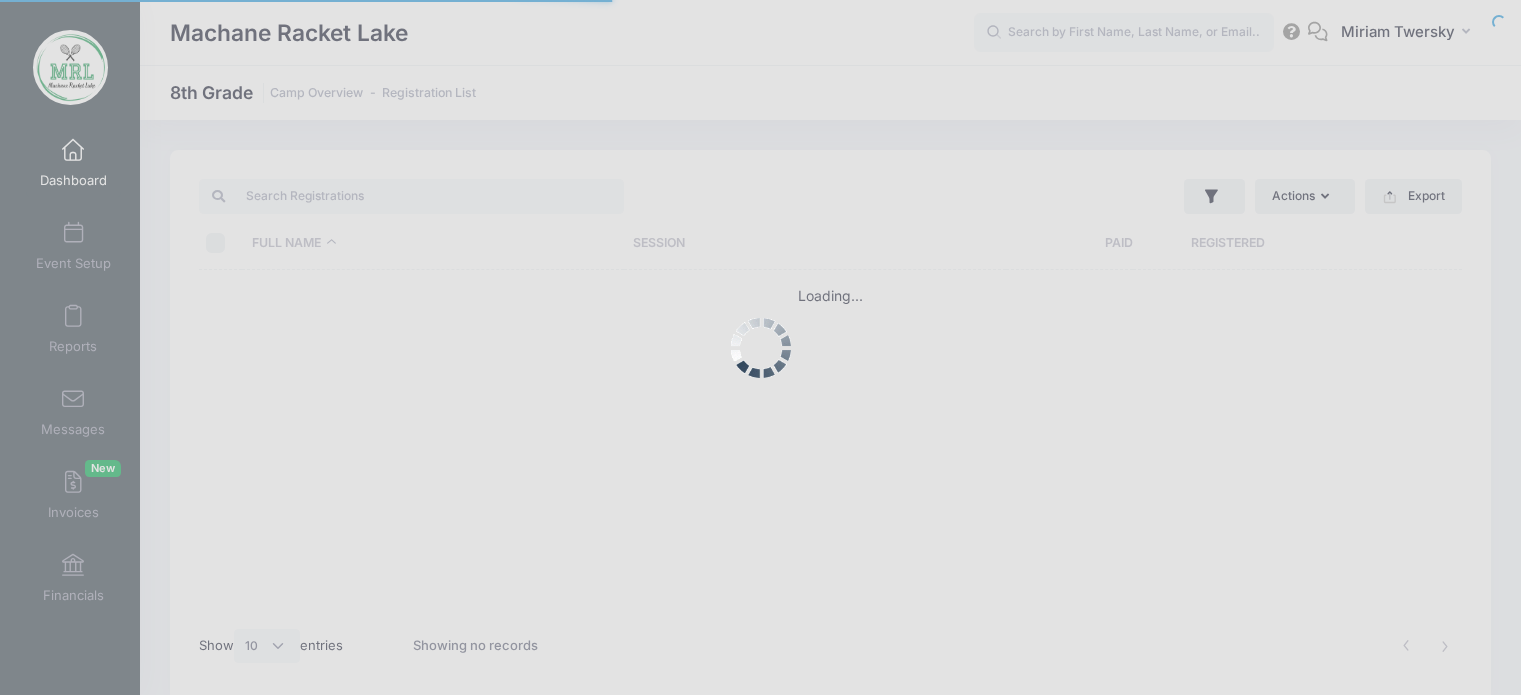 select on "10" 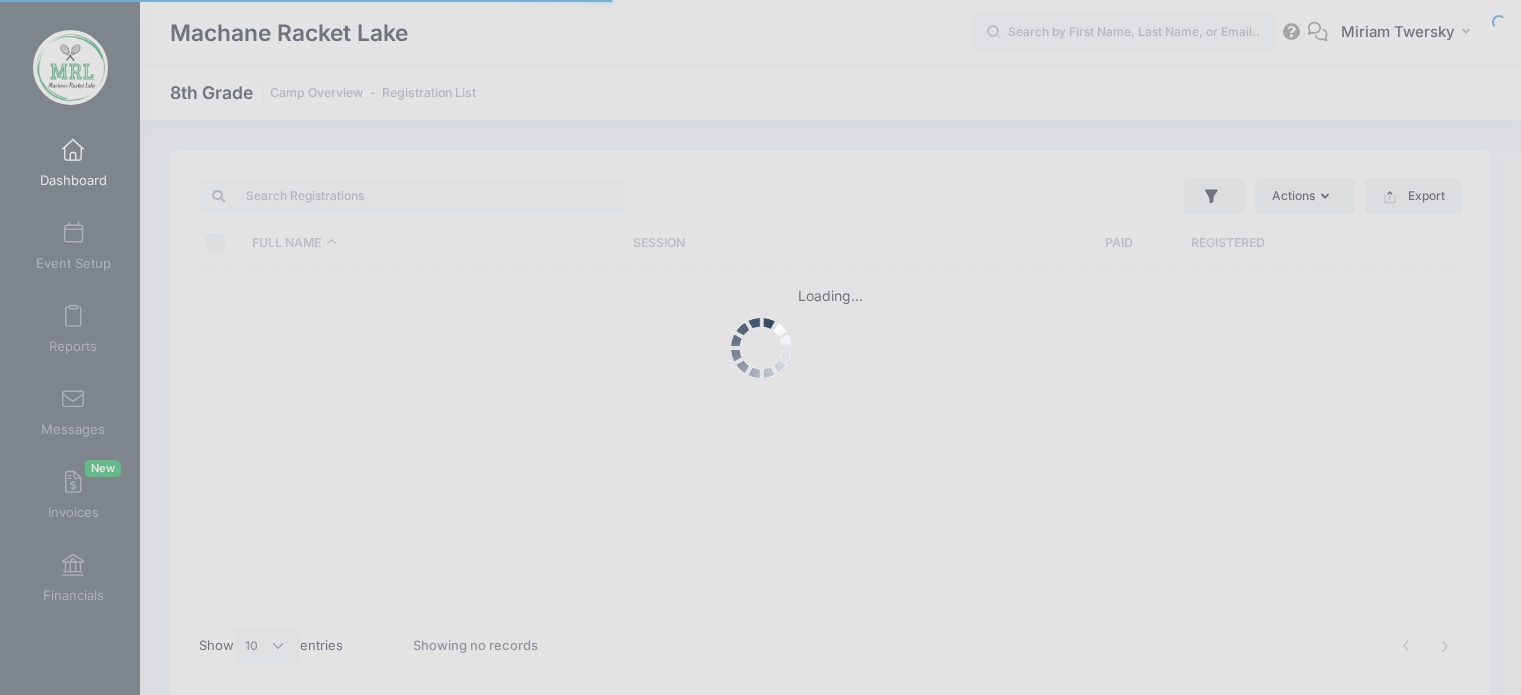 scroll, scrollTop: 0, scrollLeft: 0, axis: both 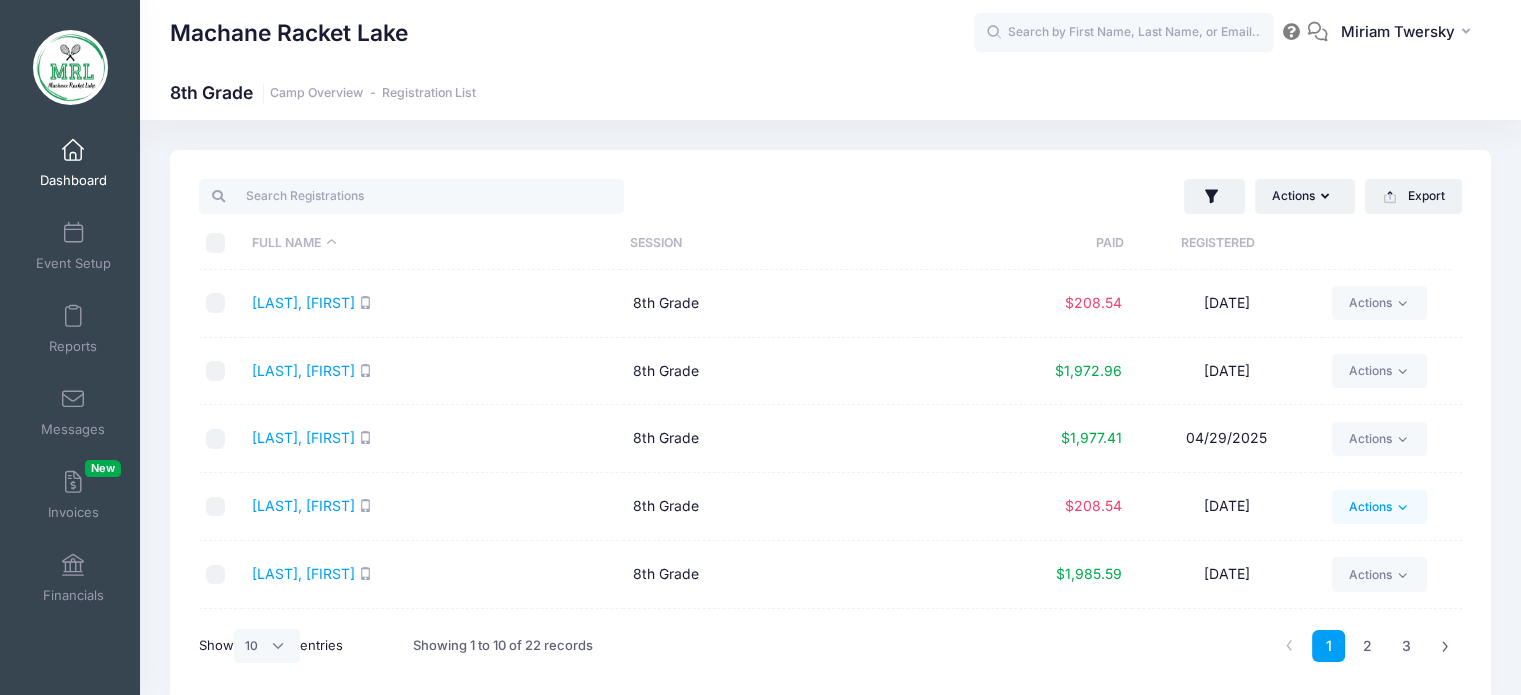 click on "Actions" at bounding box center [1379, 507] 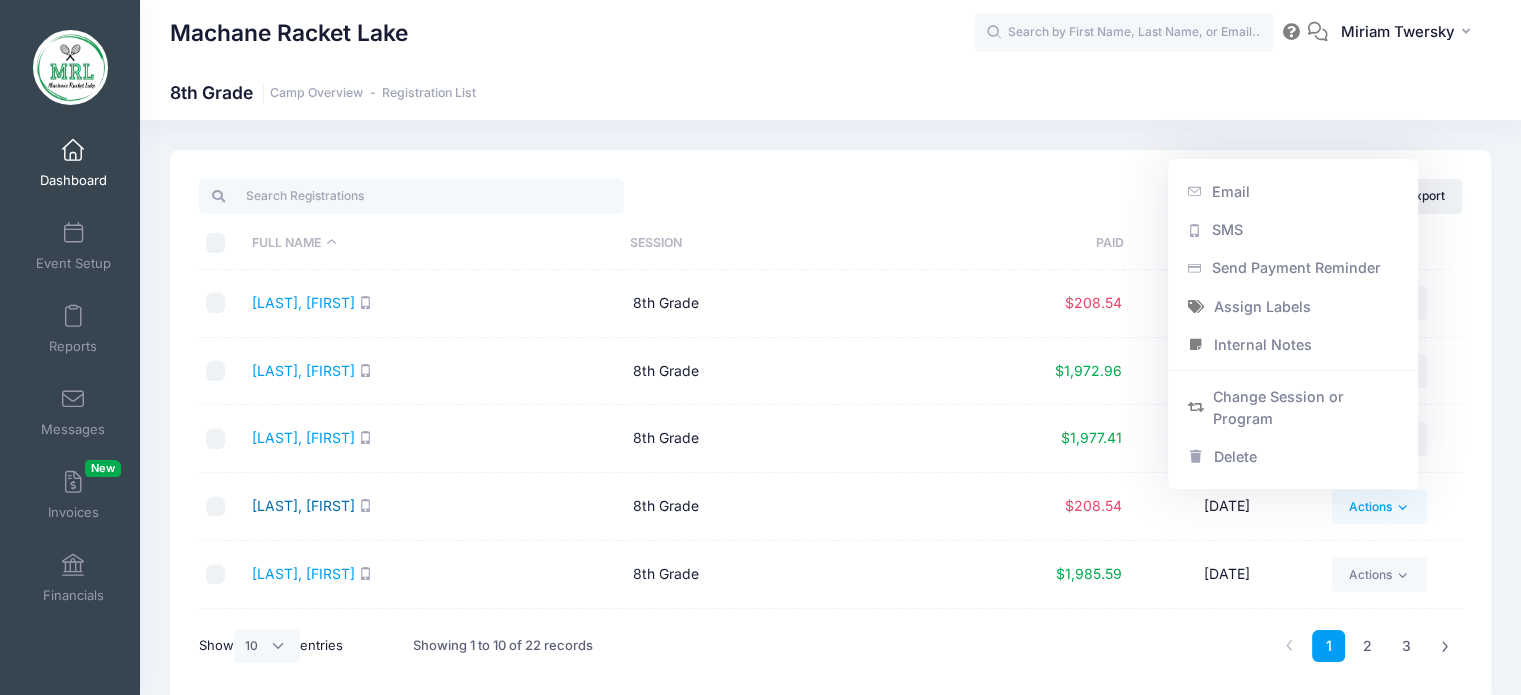 click on "[LAST], [FIRST]" at bounding box center (303, 505) 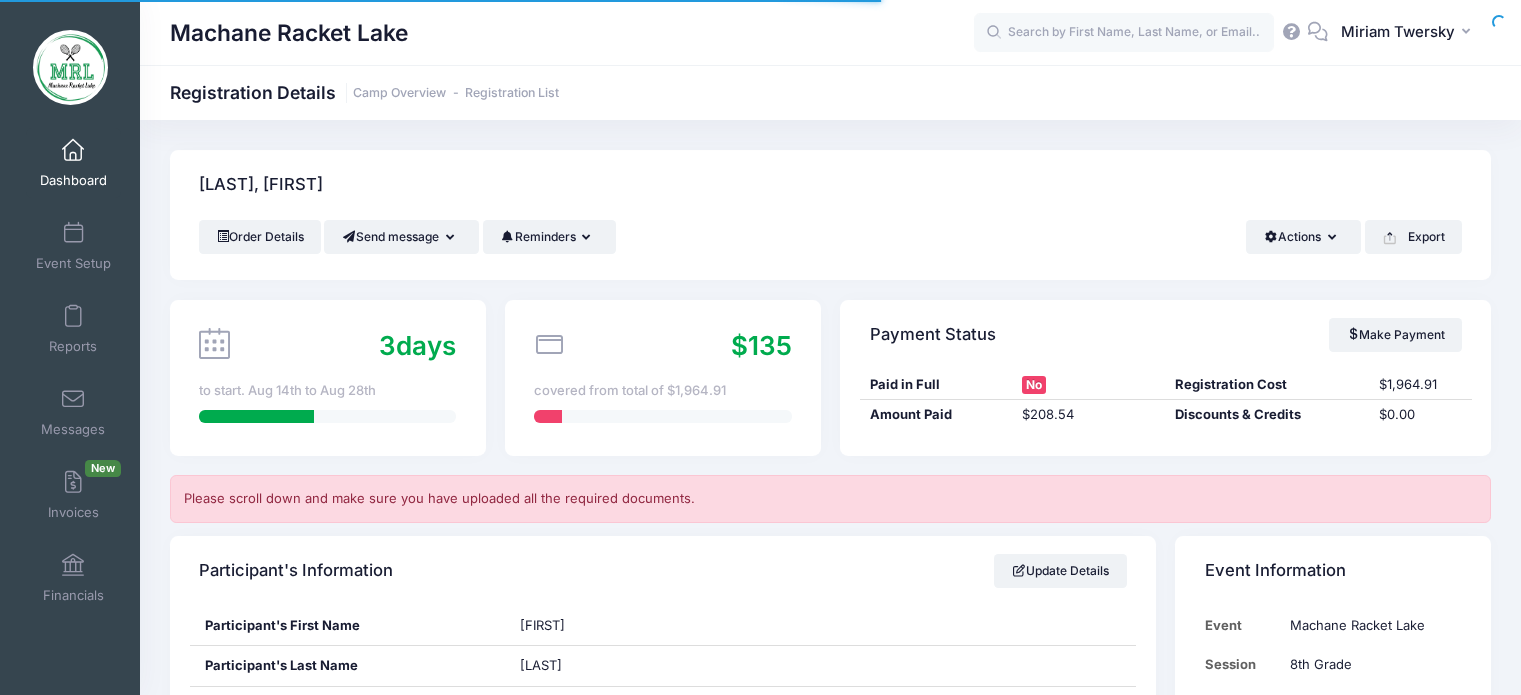scroll, scrollTop: 0, scrollLeft: 0, axis: both 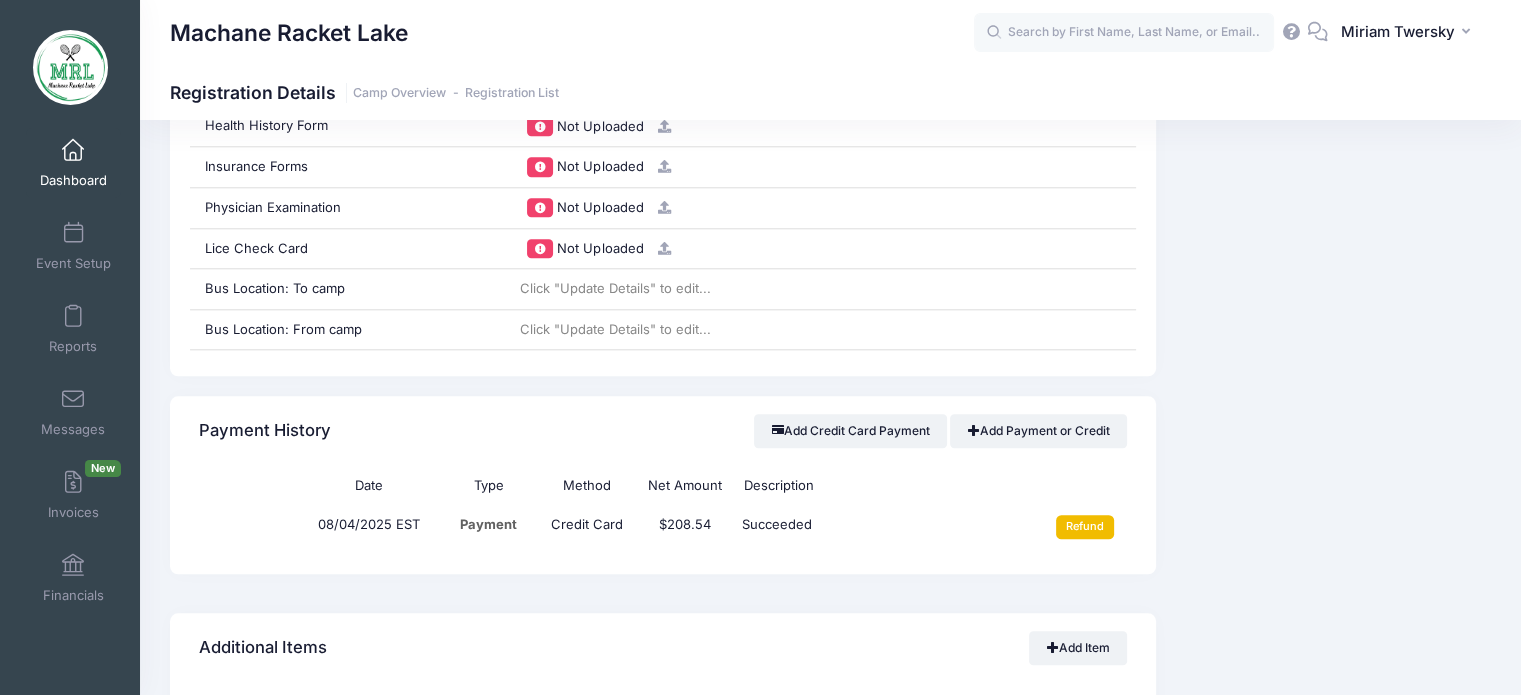 click on "Refund" at bounding box center (1085, 527) 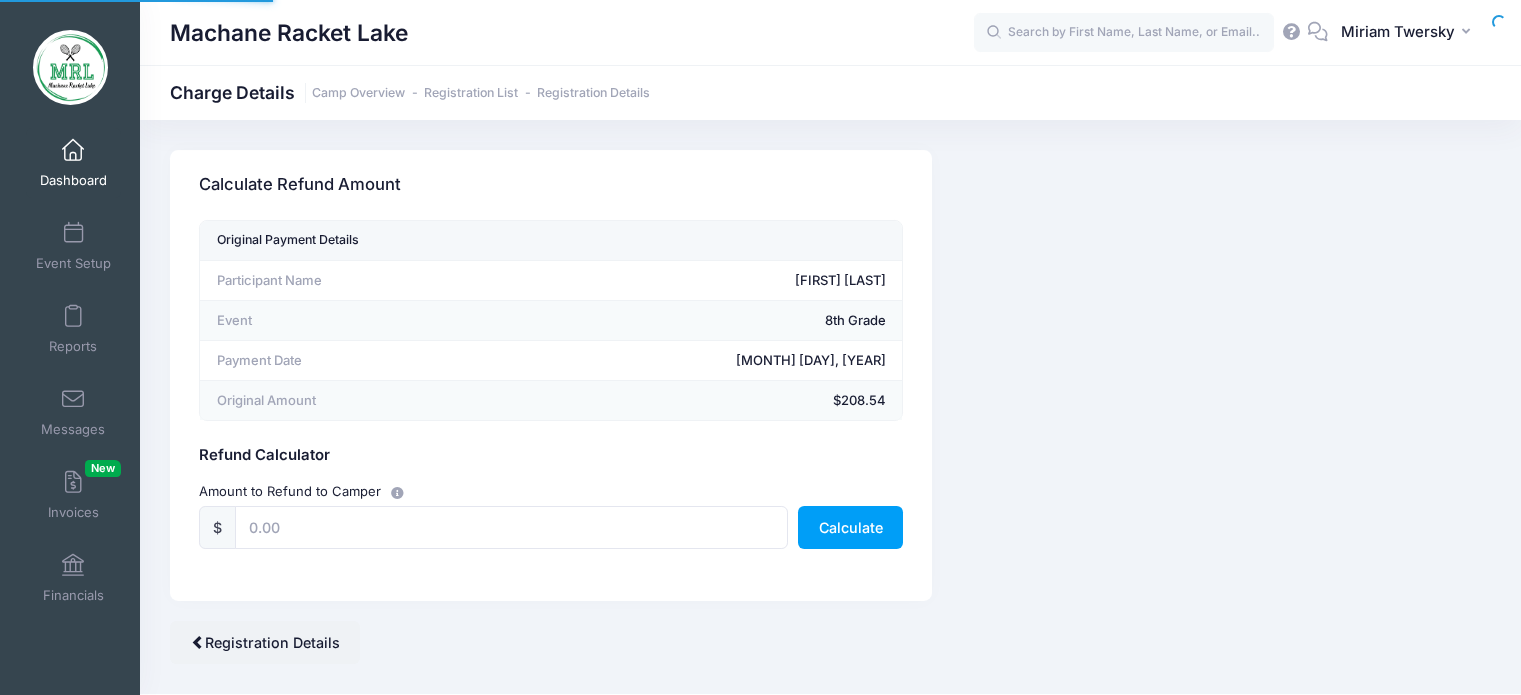 scroll, scrollTop: 0, scrollLeft: 0, axis: both 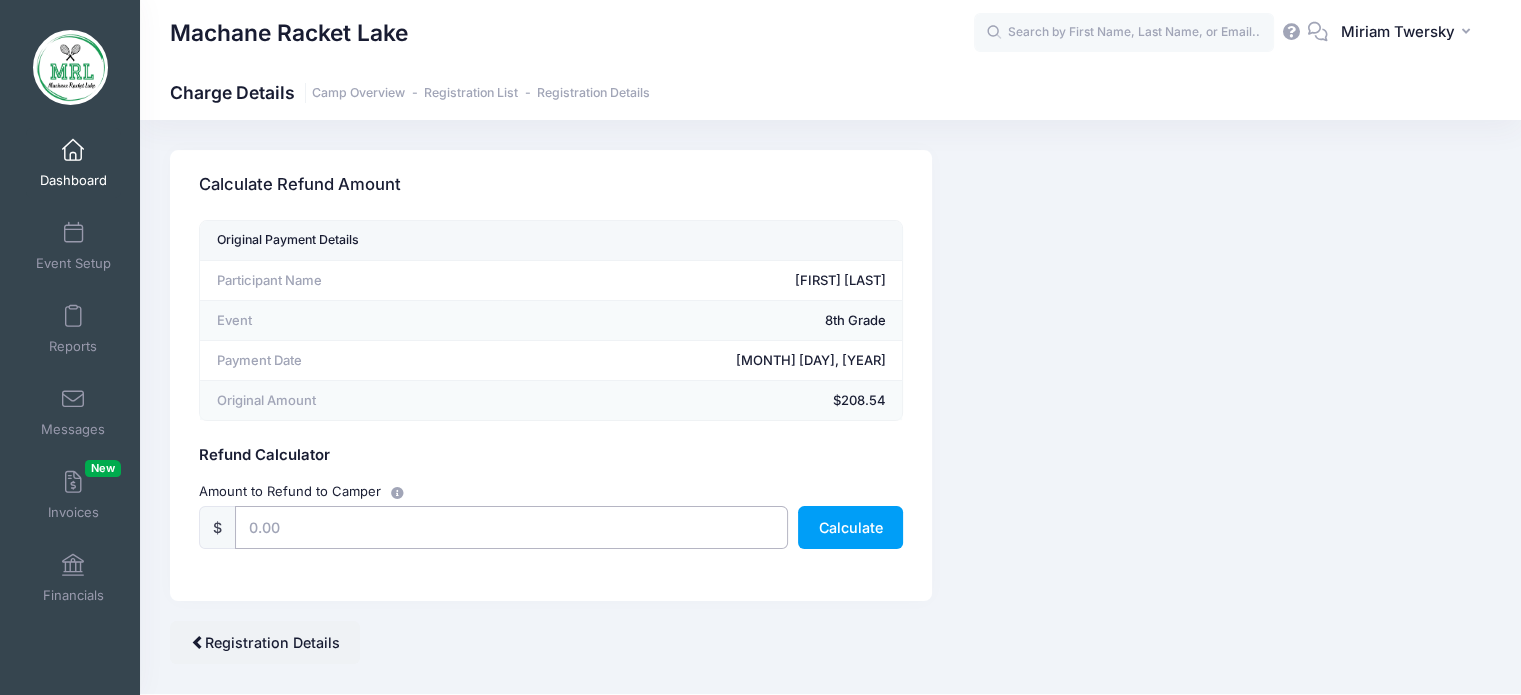 click at bounding box center (511, 527) 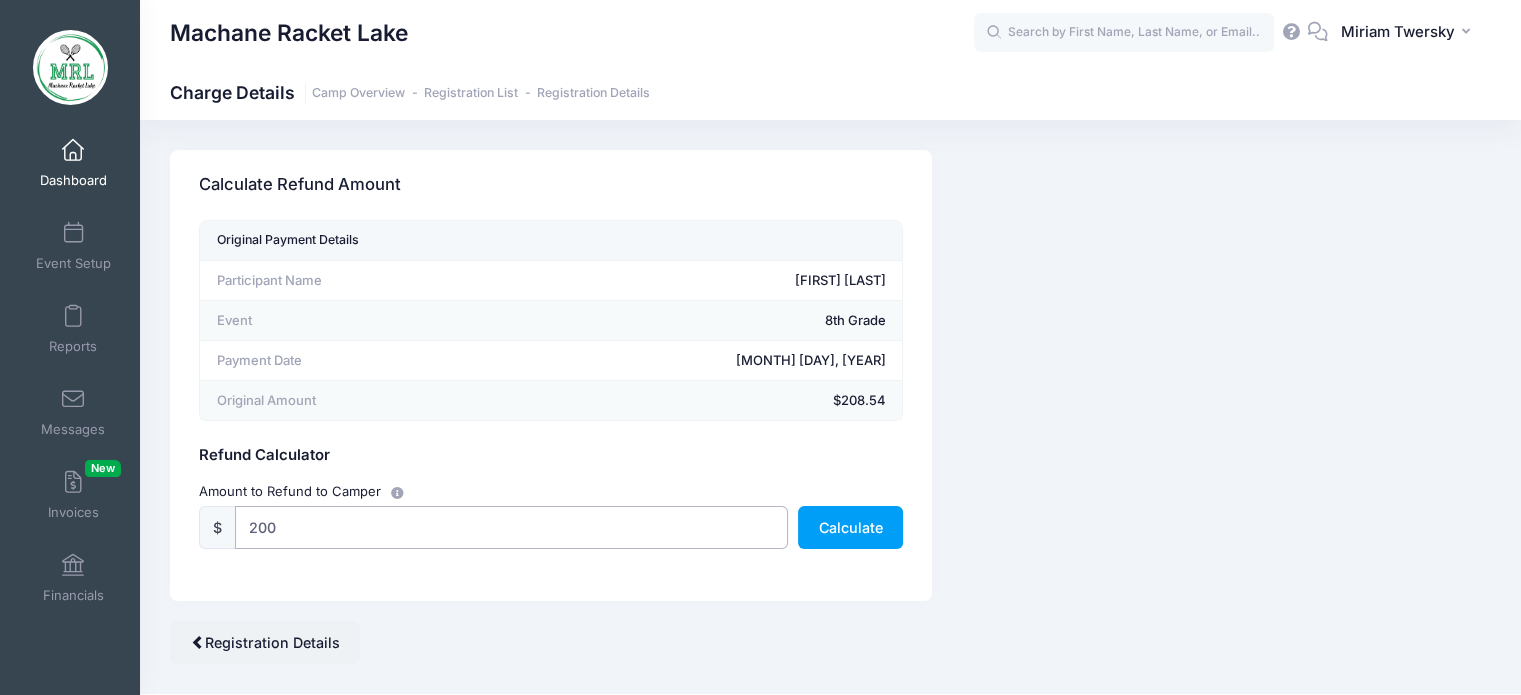 type on "200" 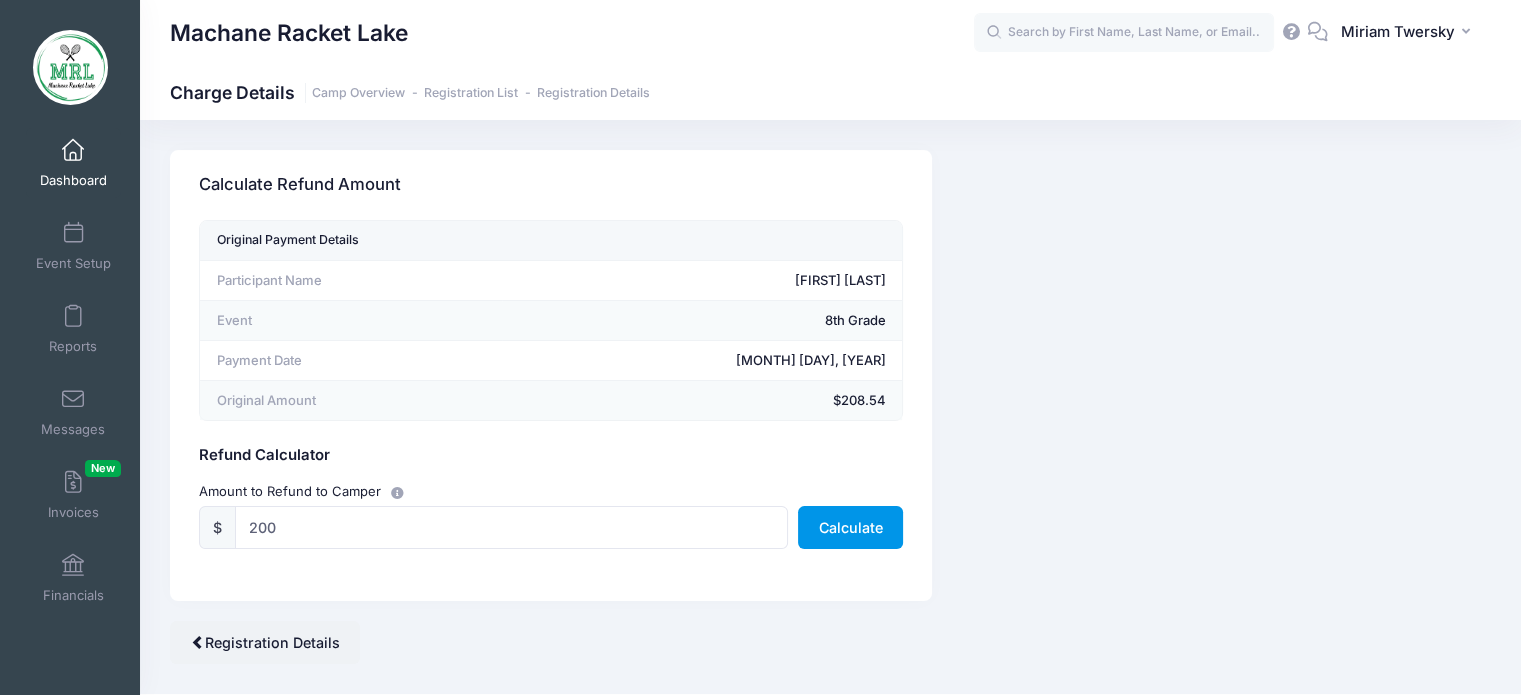 click on "Calculate" at bounding box center [850, 527] 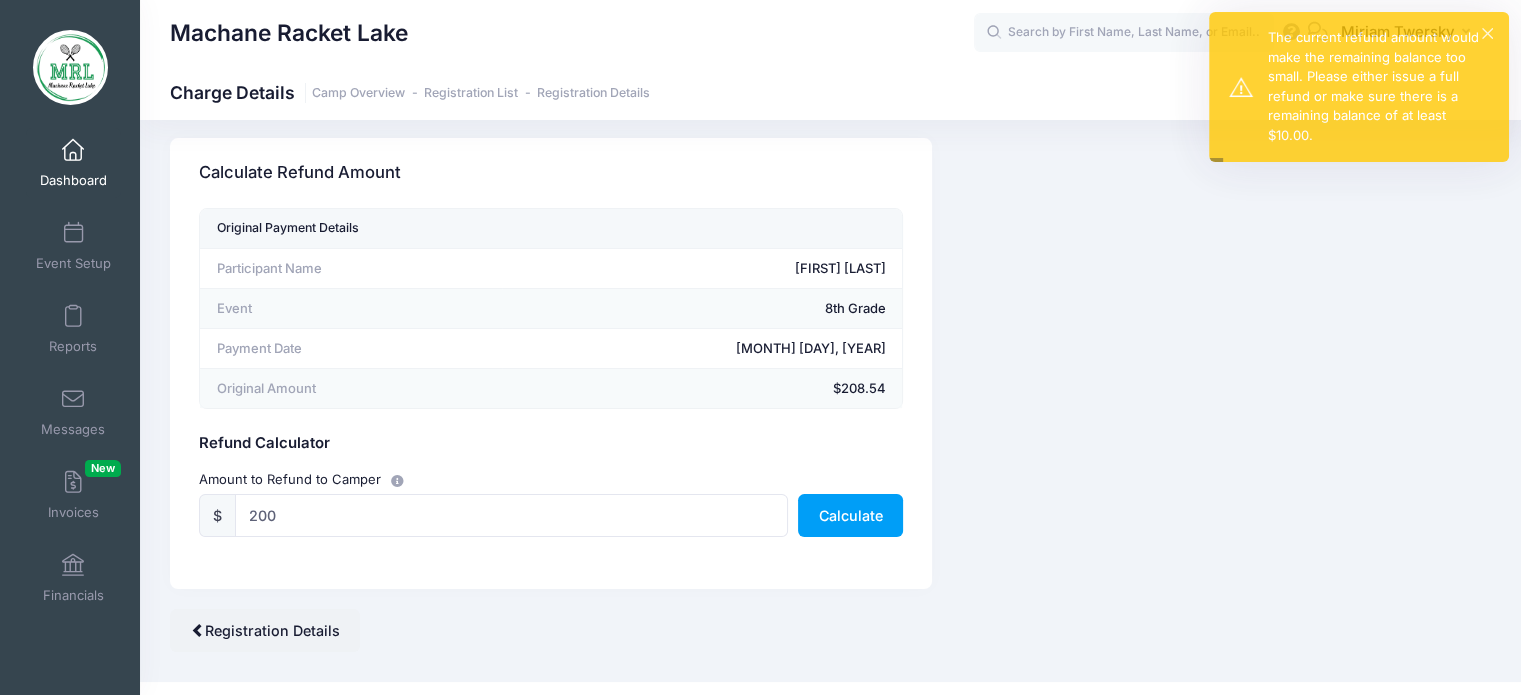 scroll, scrollTop: 11, scrollLeft: 0, axis: vertical 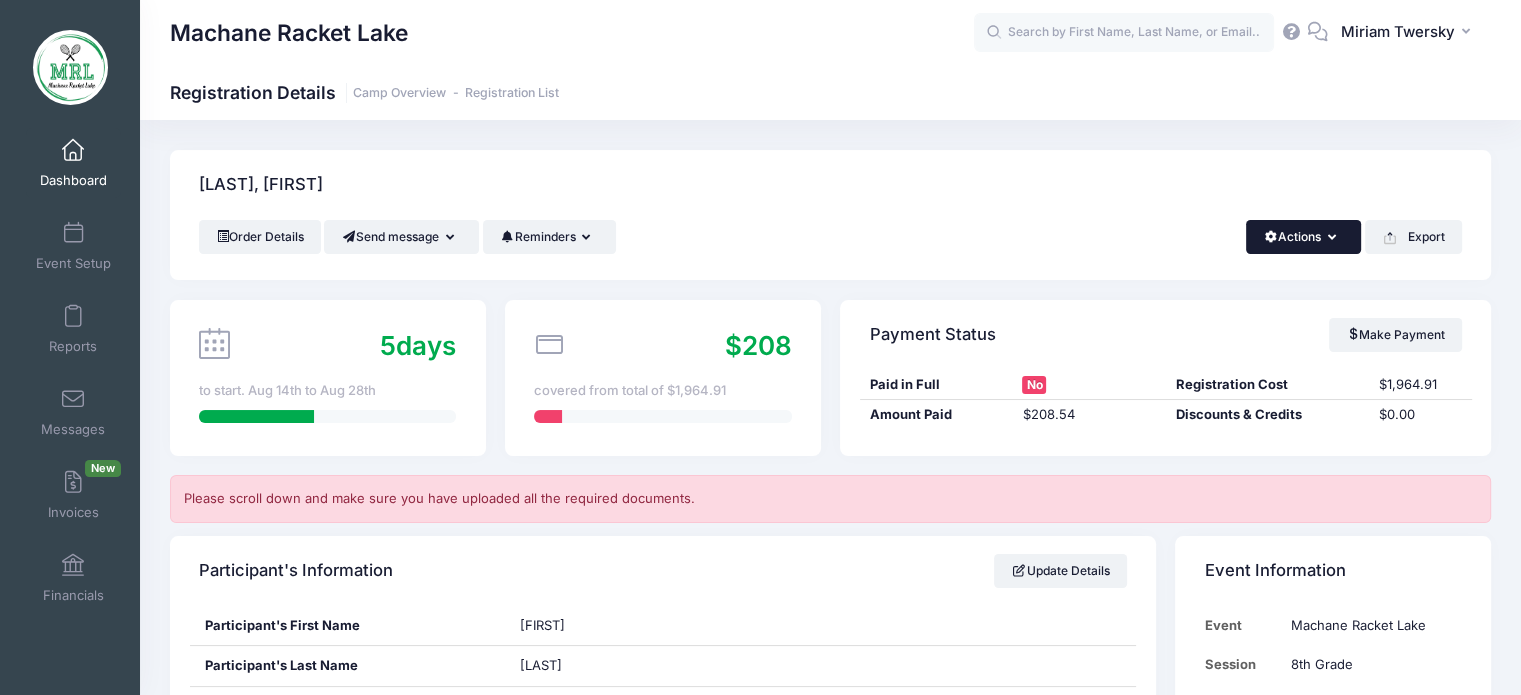 click on "Actions" at bounding box center [1303, 237] 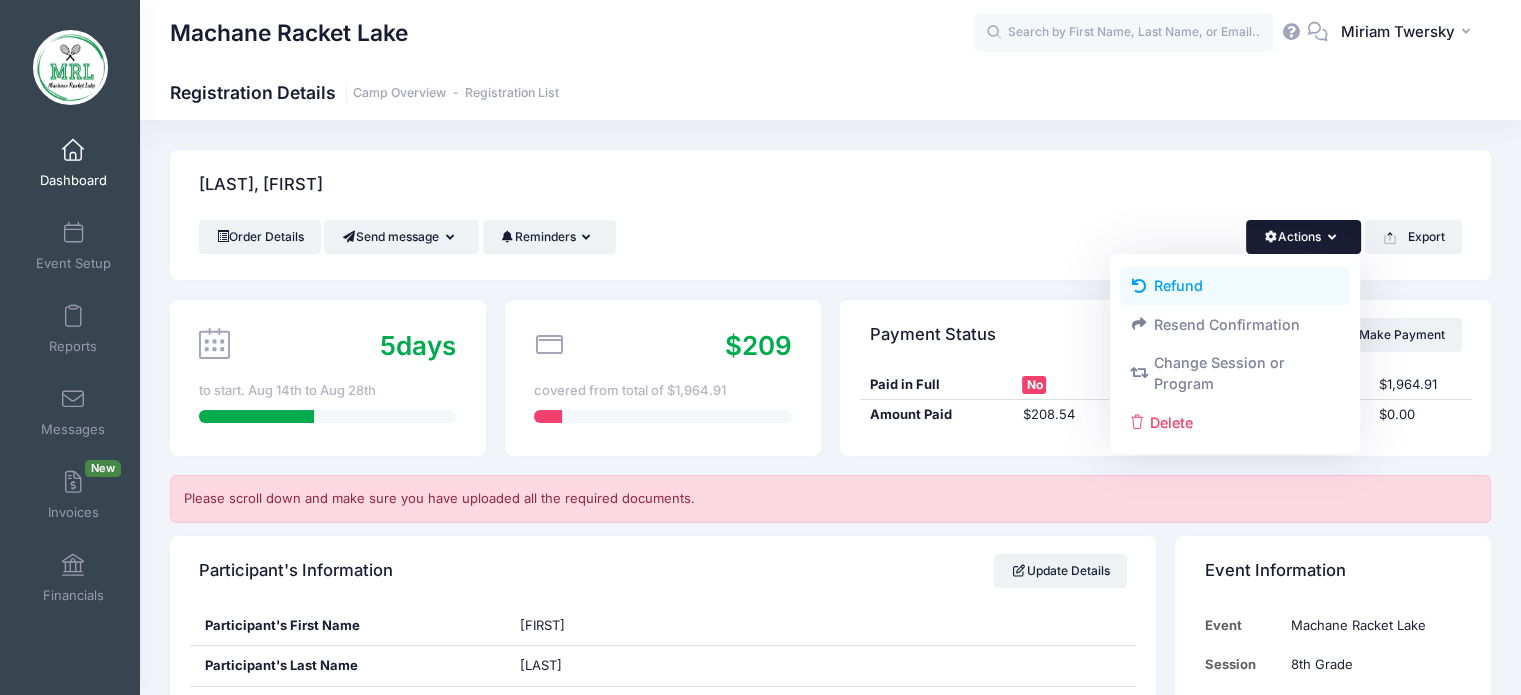 click on "Refund" at bounding box center [1235, 286] 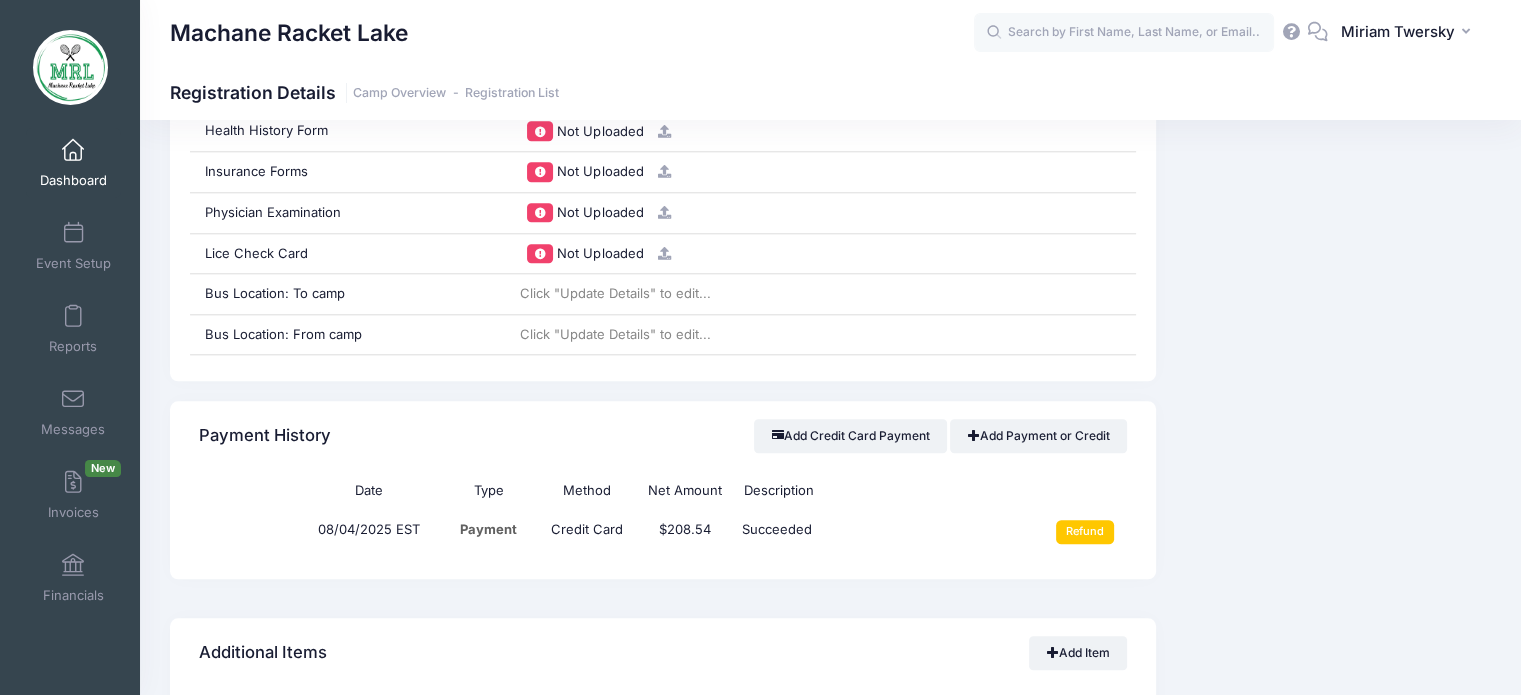 scroll, scrollTop: 2329, scrollLeft: 0, axis: vertical 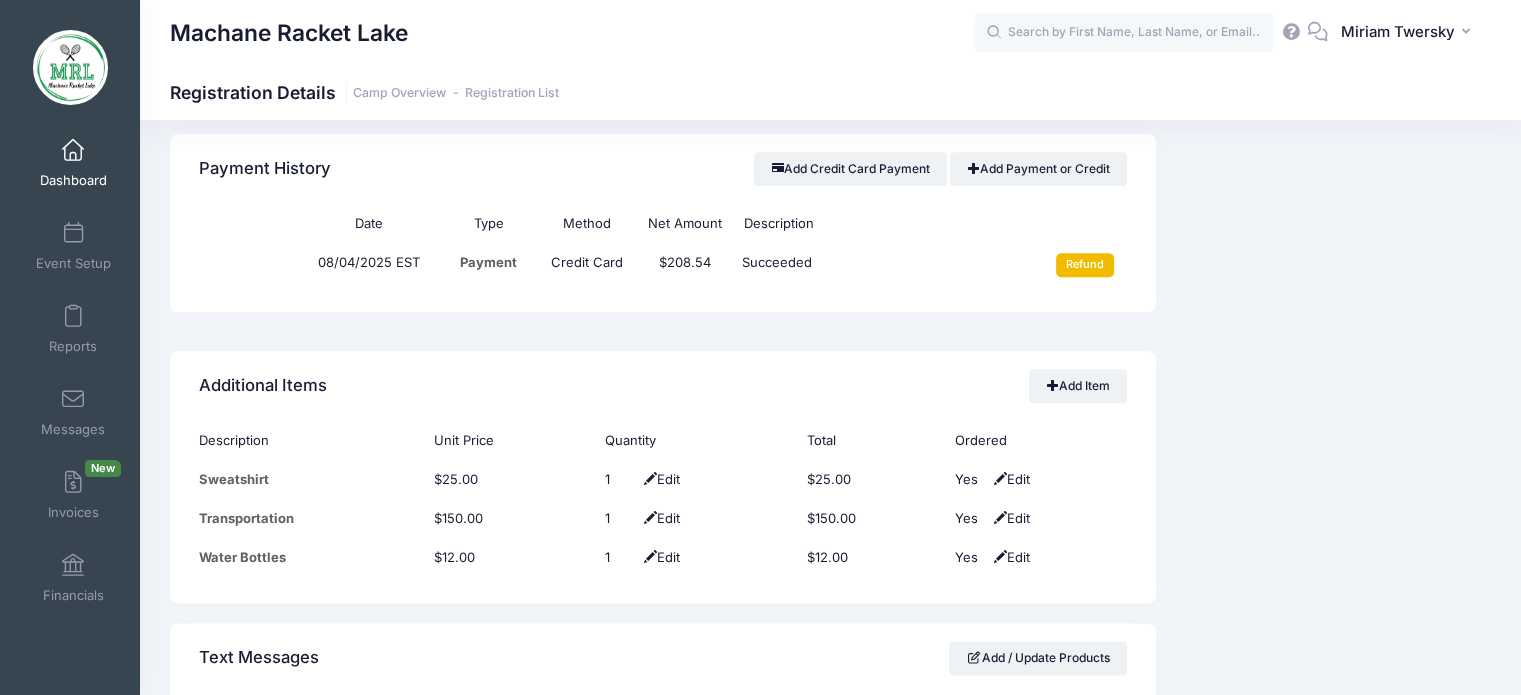 click on "Refund" at bounding box center (1085, 265) 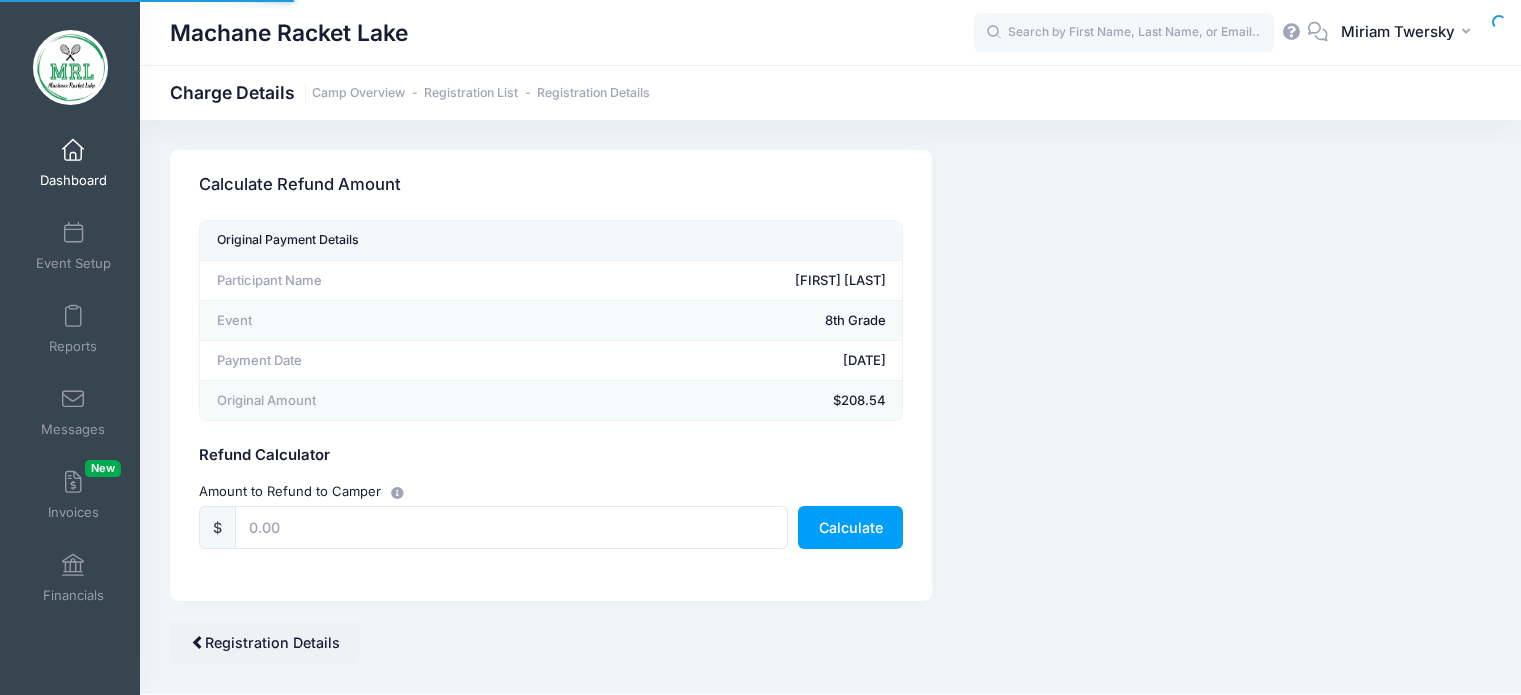 scroll, scrollTop: 0, scrollLeft: 0, axis: both 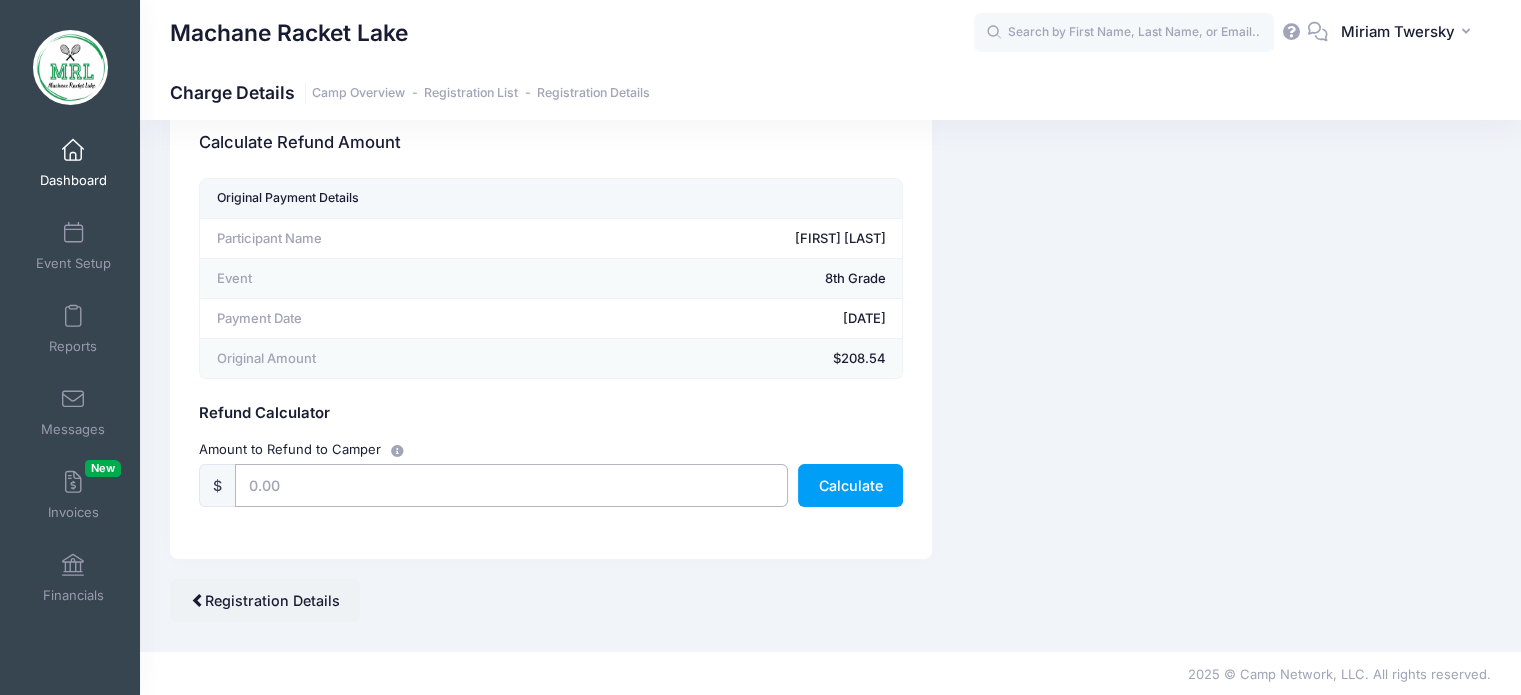click at bounding box center (511, 485) 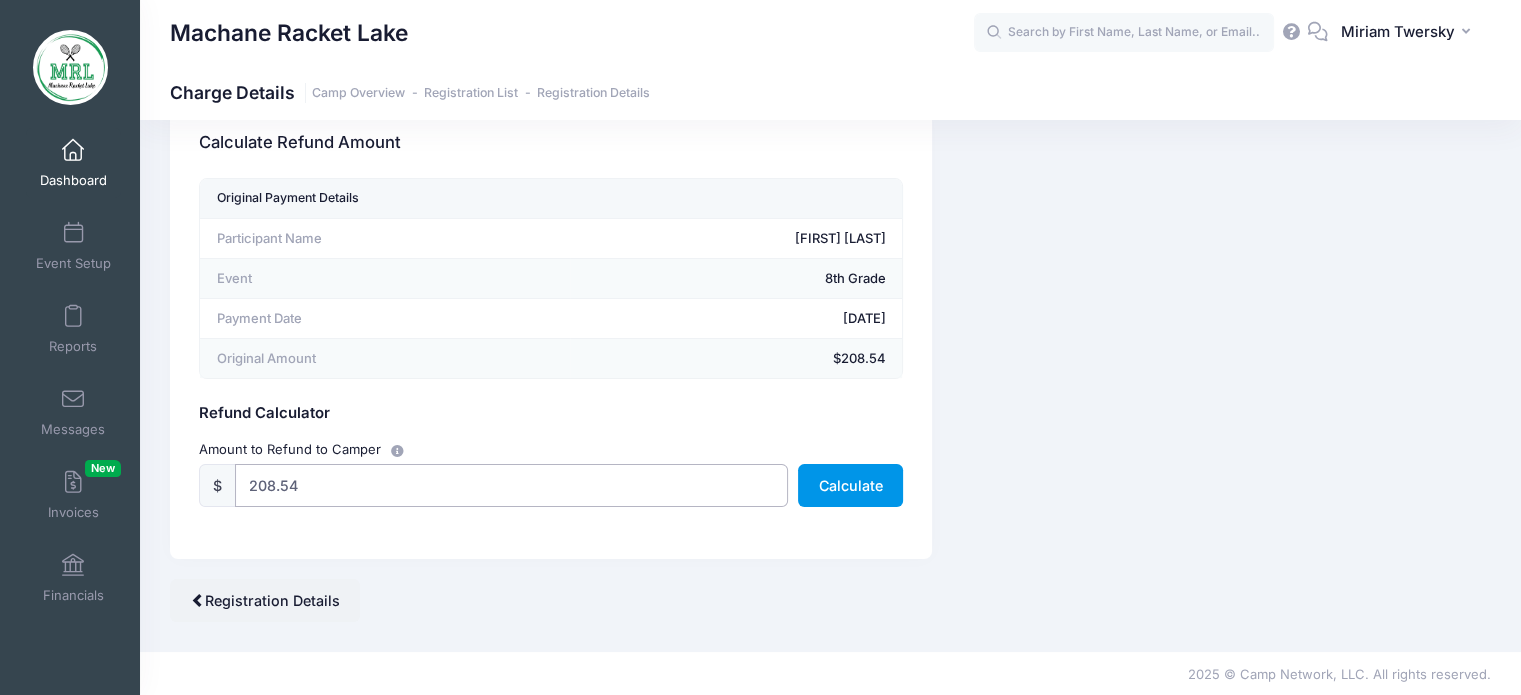 type on "208.54" 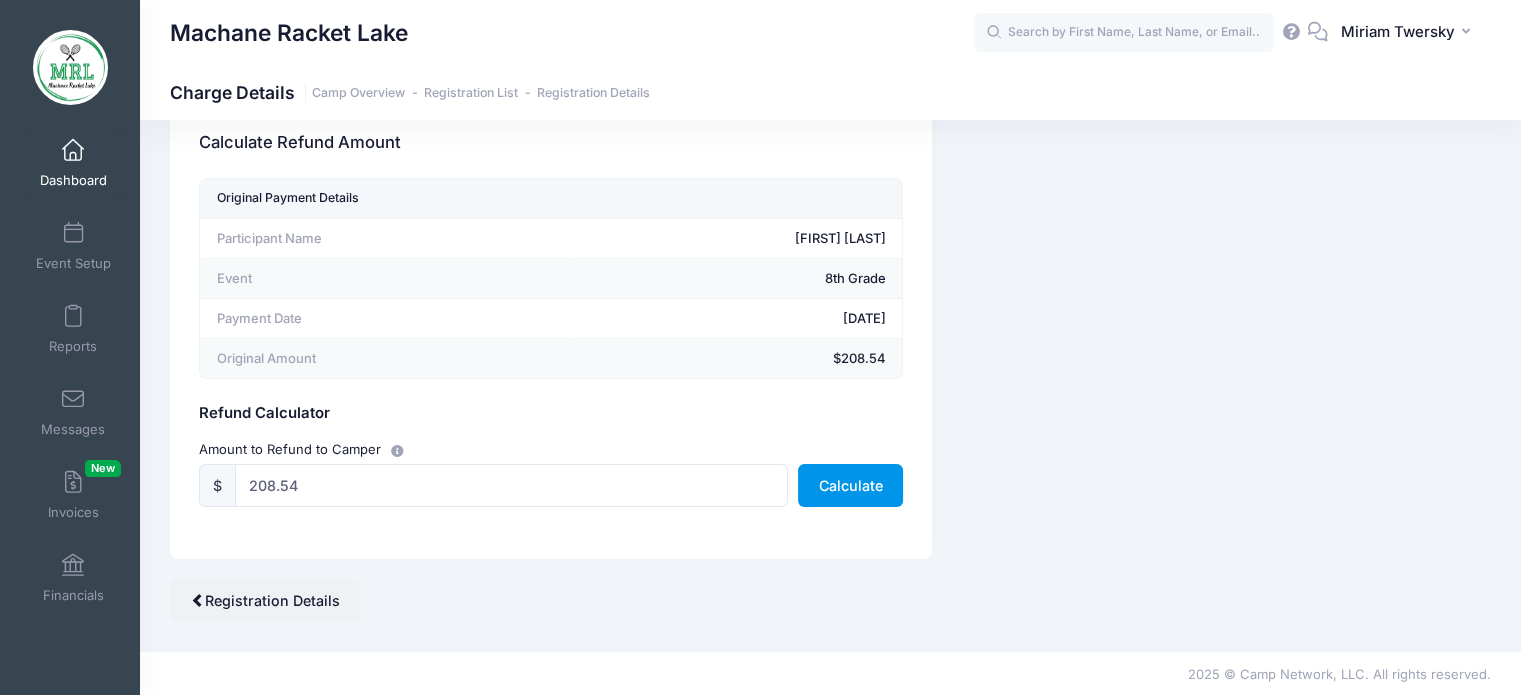 click on "Calculate" at bounding box center [850, 485] 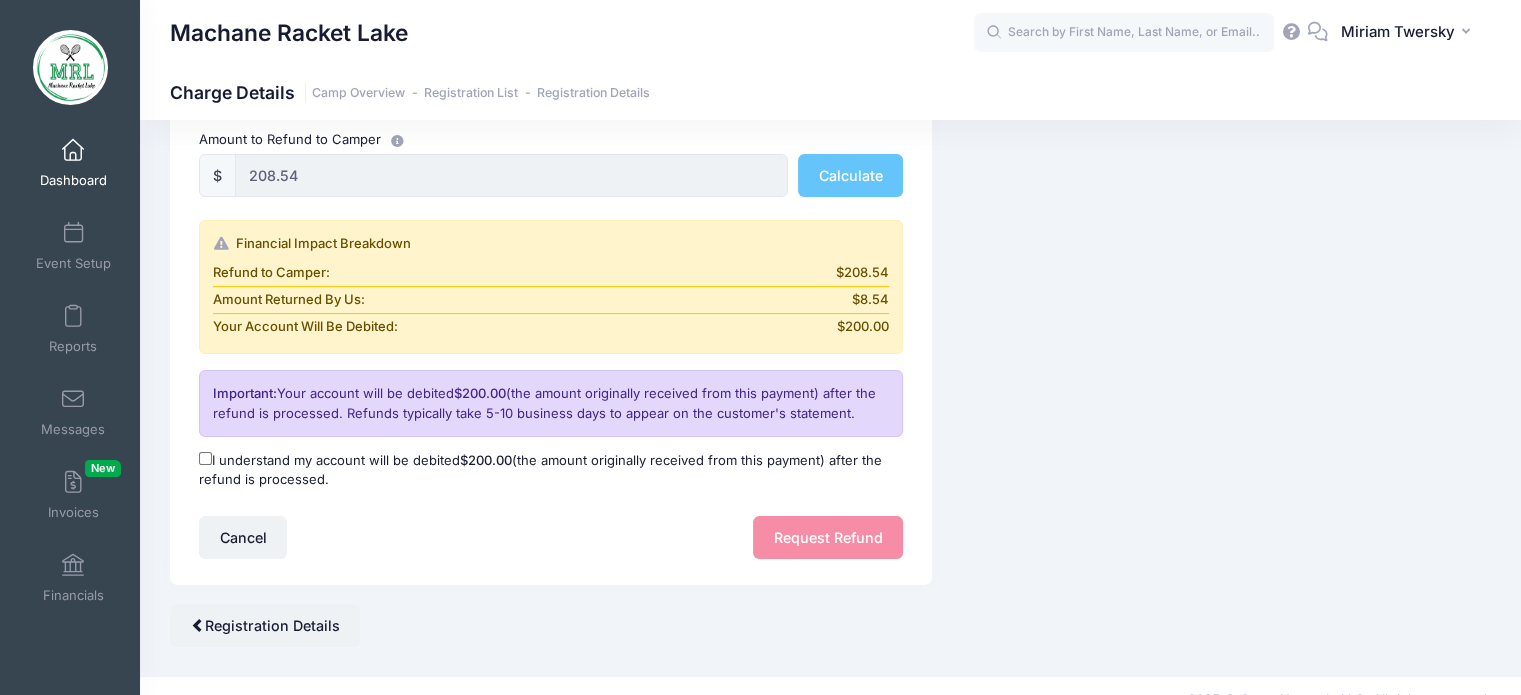 scroll, scrollTop: 367, scrollLeft: 0, axis: vertical 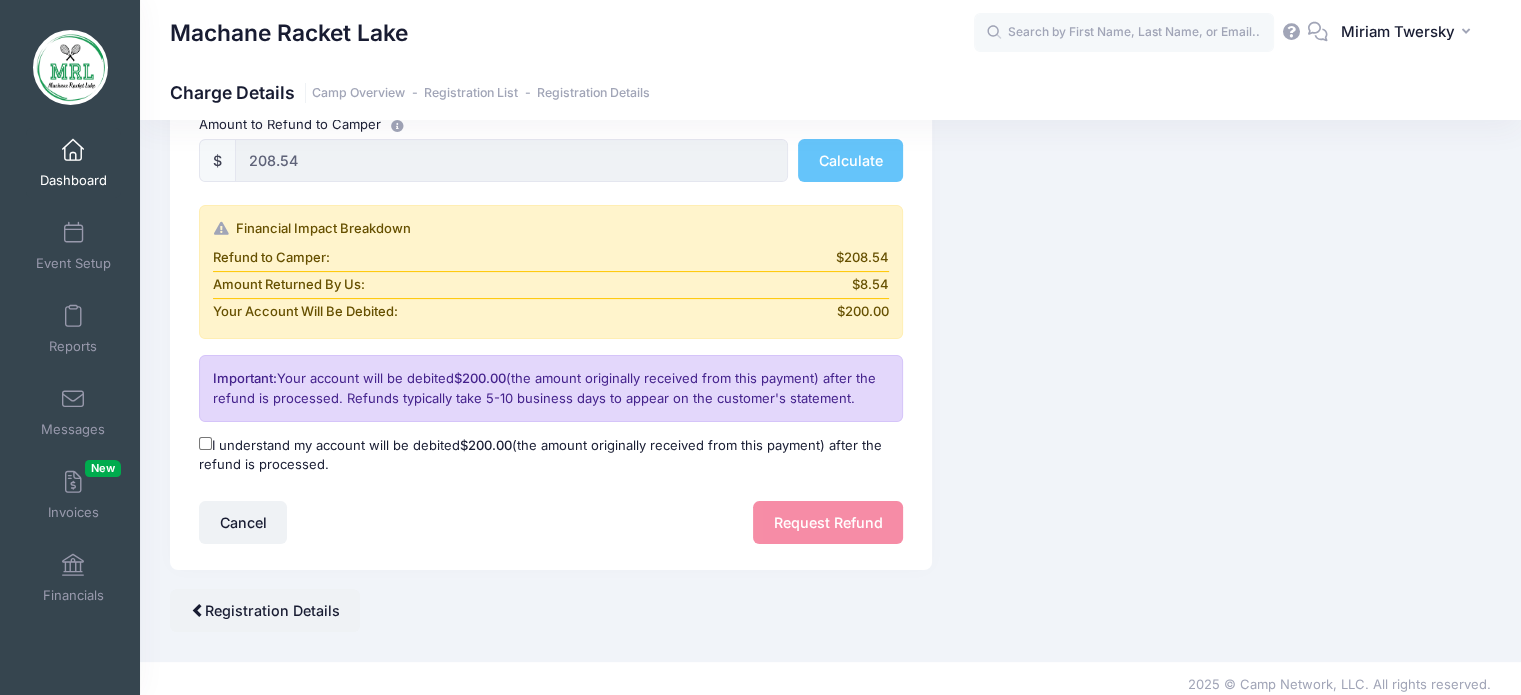 click on "I understand my account will be debited  $200.00  (the amount originally received from this payment) after the refund is processed." at bounding box center [551, 455] 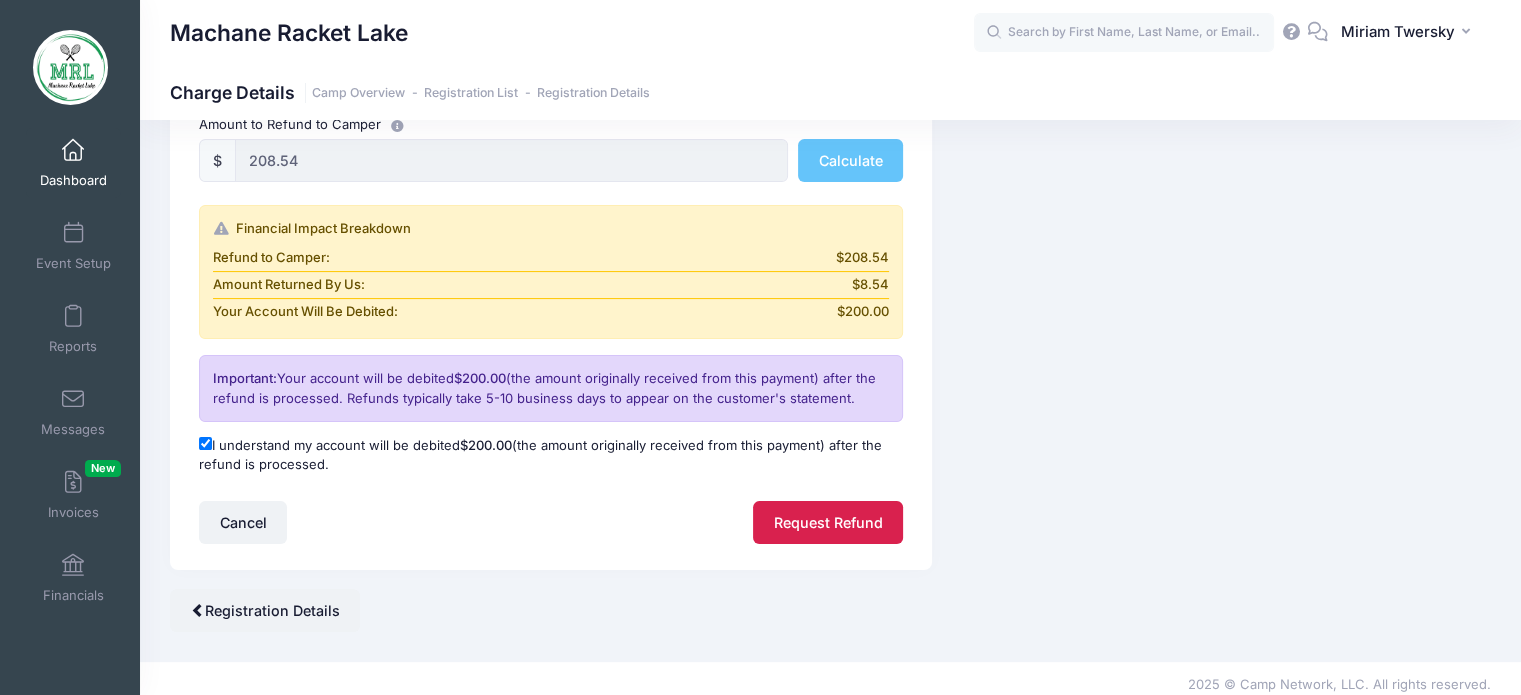 click on "Request Refund" at bounding box center (828, 522) 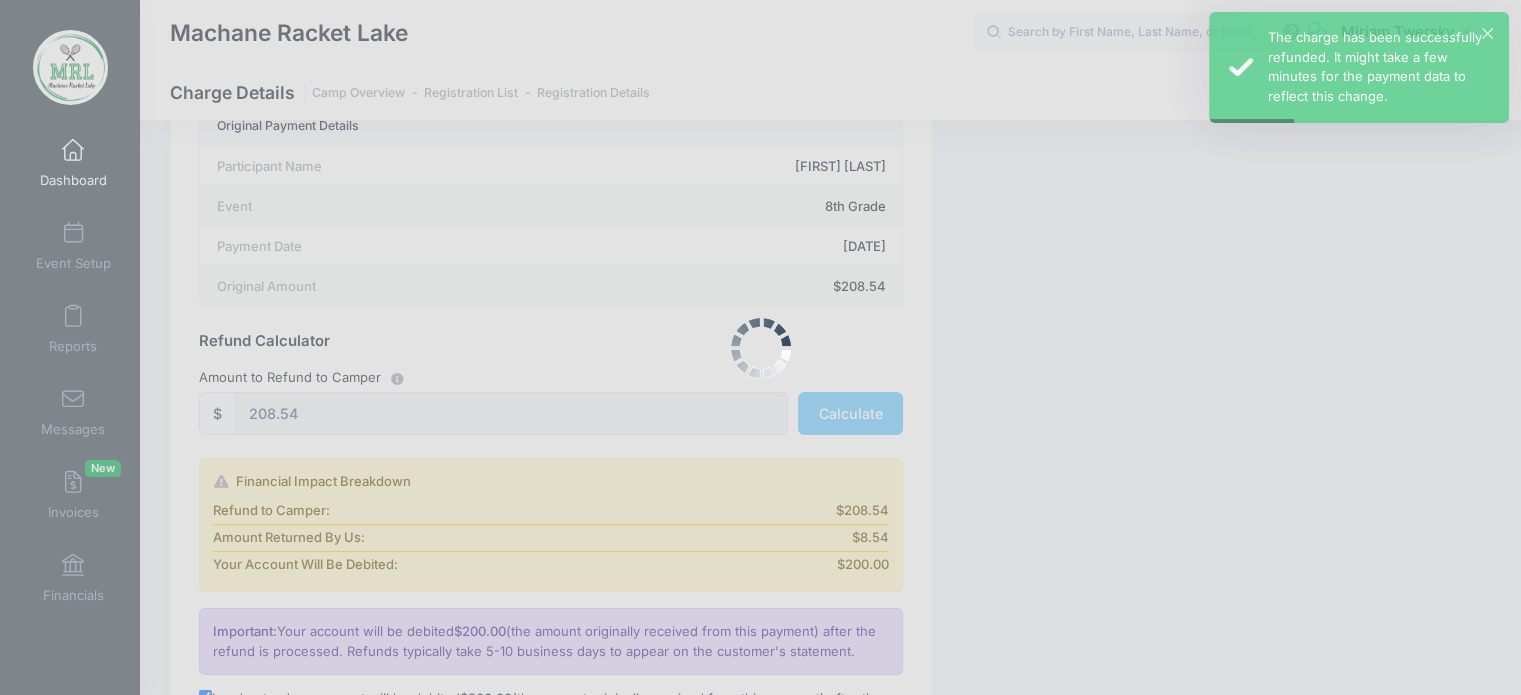 scroll, scrollTop: 112, scrollLeft: 0, axis: vertical 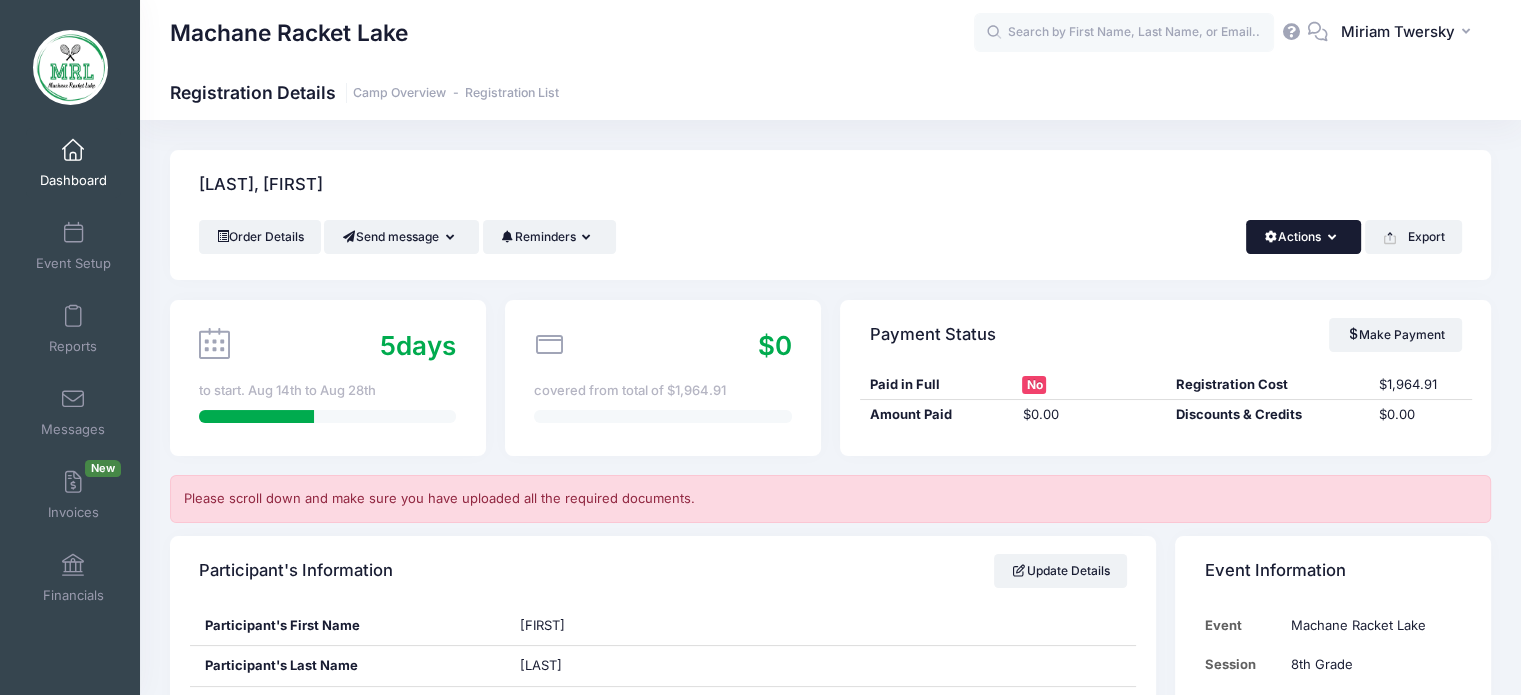 click on "Actions" at bounding box center [1303, 237] 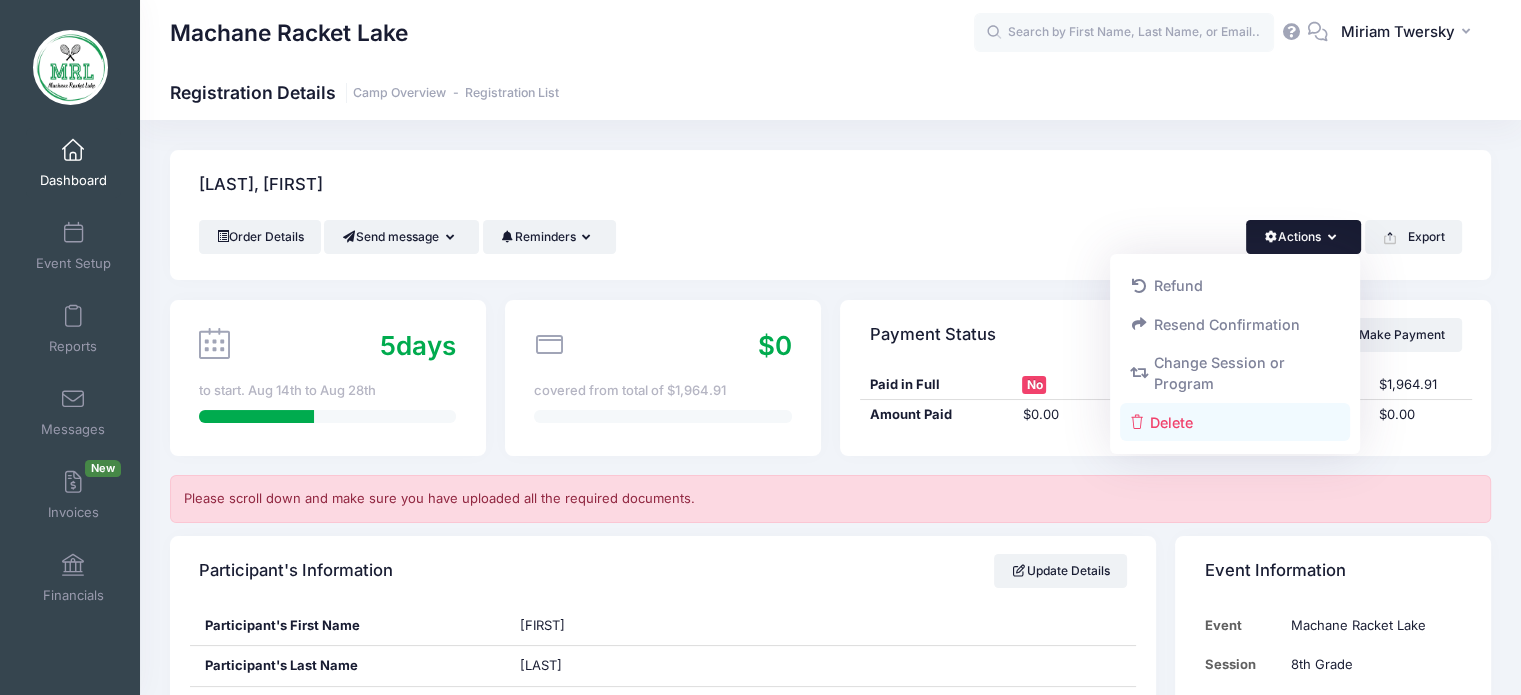 click on "Delete" at bounding box center [1235, 422] 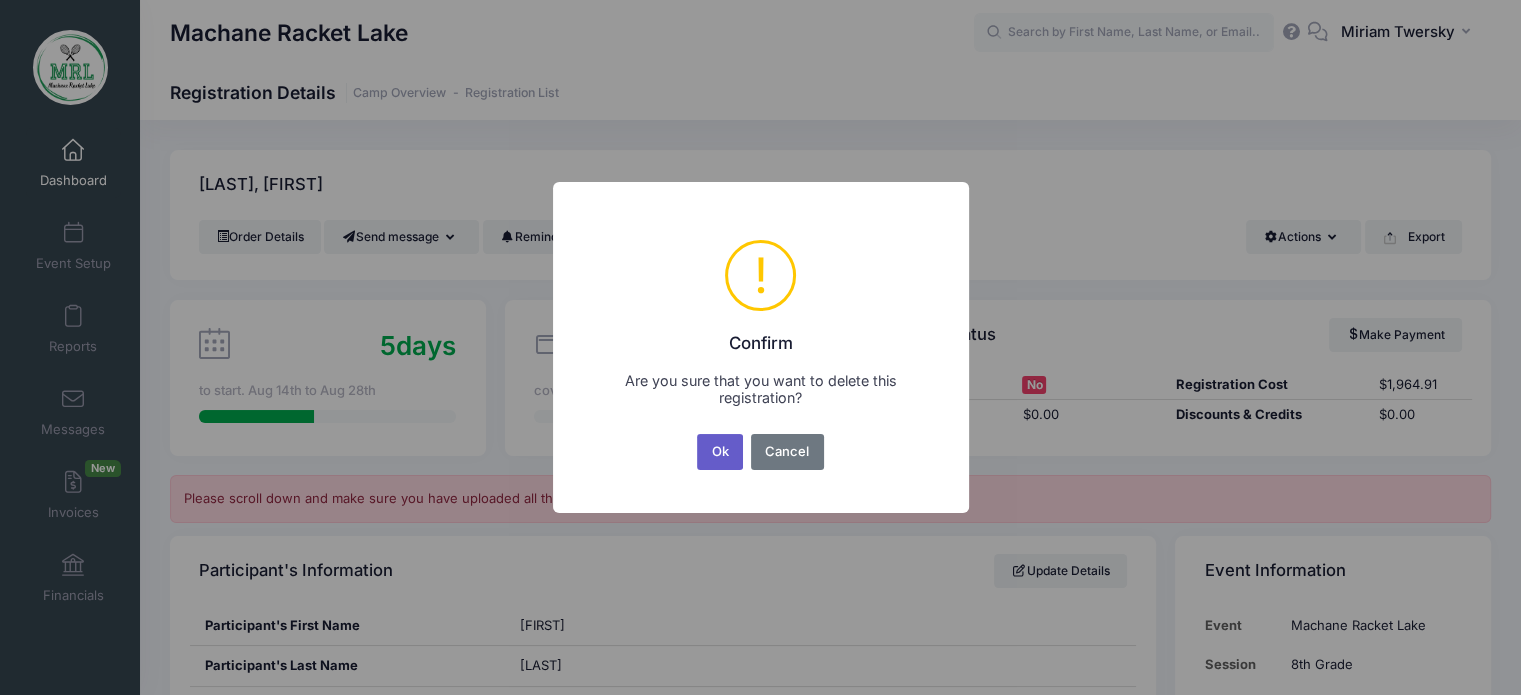 click on "Ok" at bounding box center [720, 452] 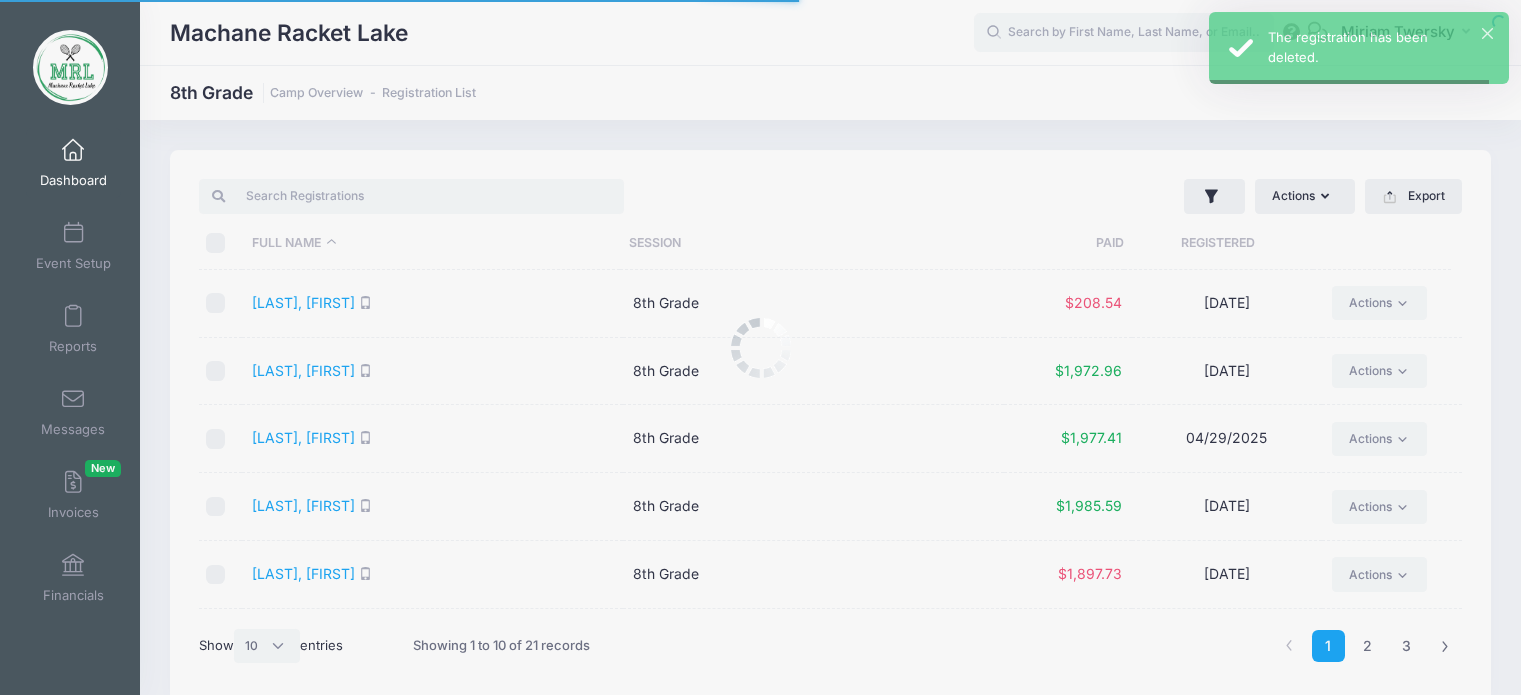 scroll, scrollTop: 0, scrollLeft: 0, axis: both 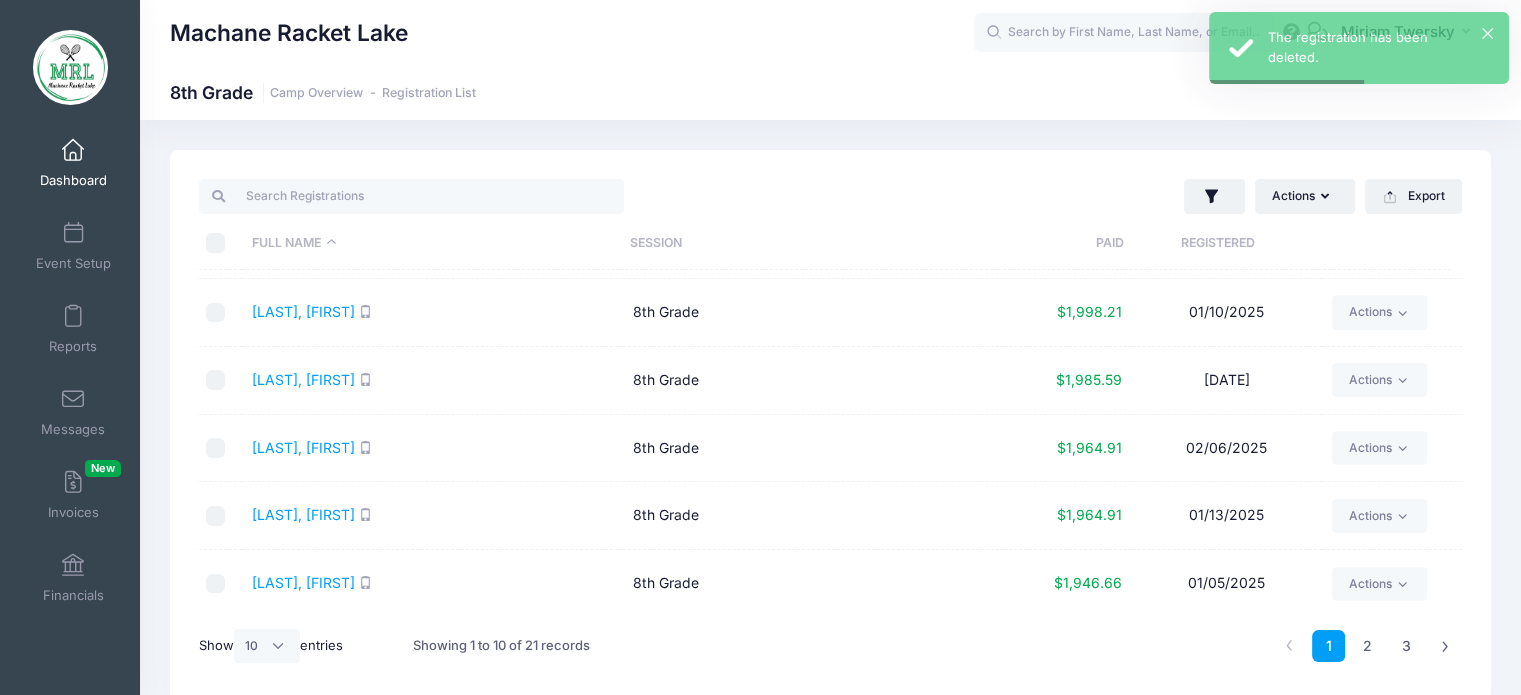 click on "Actions      Assign Labels
Send Email
Send SMS
Send Payment Reminder
Send Document Upload Reminder
Request Additional Information
Deleted Registrations
Filter Options
Payment Status:
All
Paid Full" at bounding box center (830, 426) 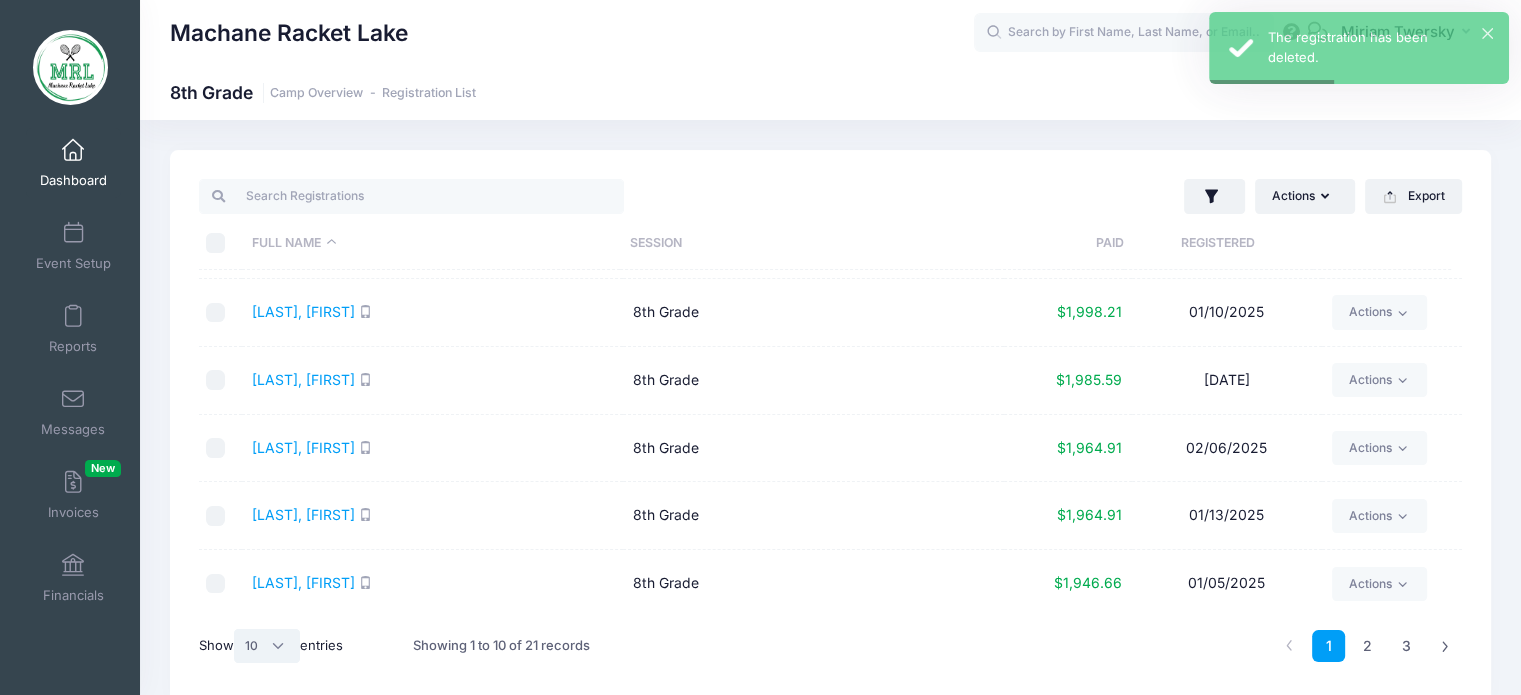 click on "All 10 25 50" at bounding box center (267, 646) 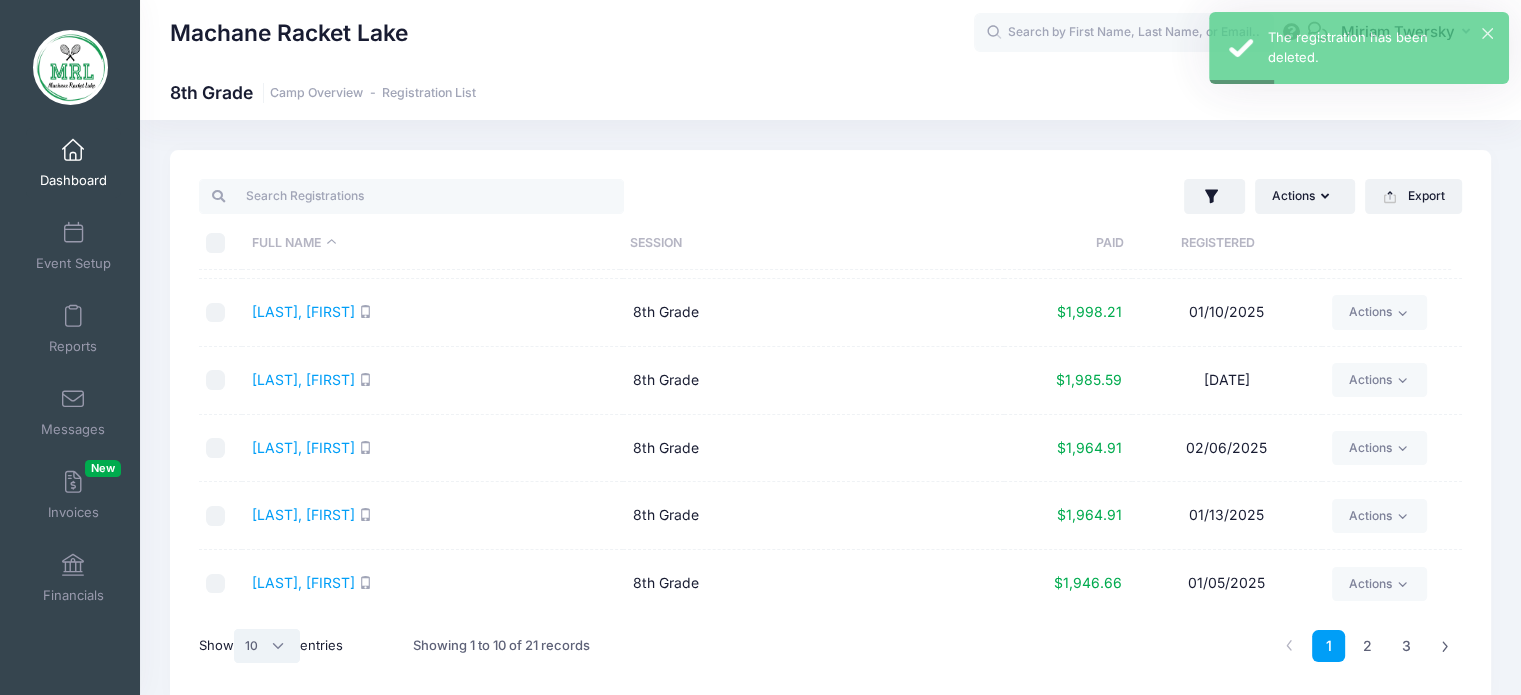 select on "-1" 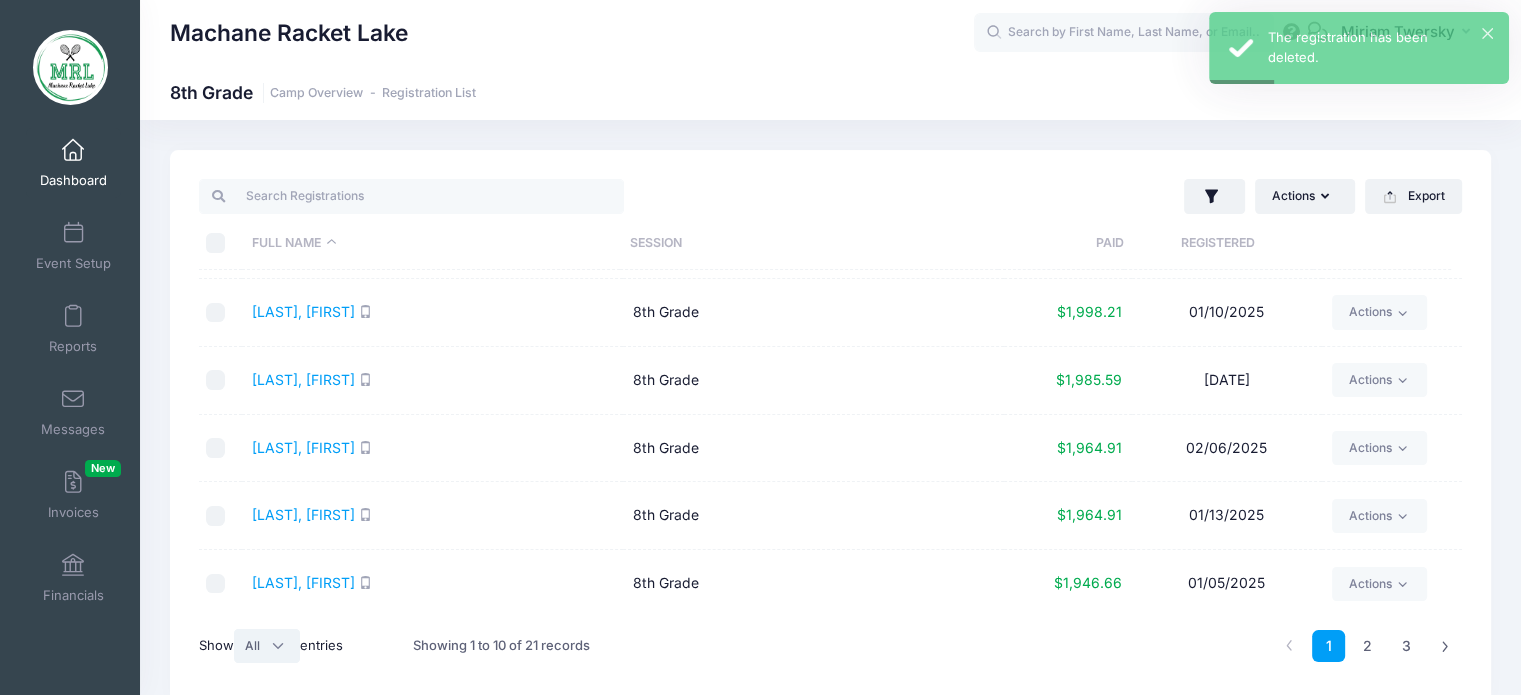 click on "All 10 25 50" at bounding box center [267, 646] 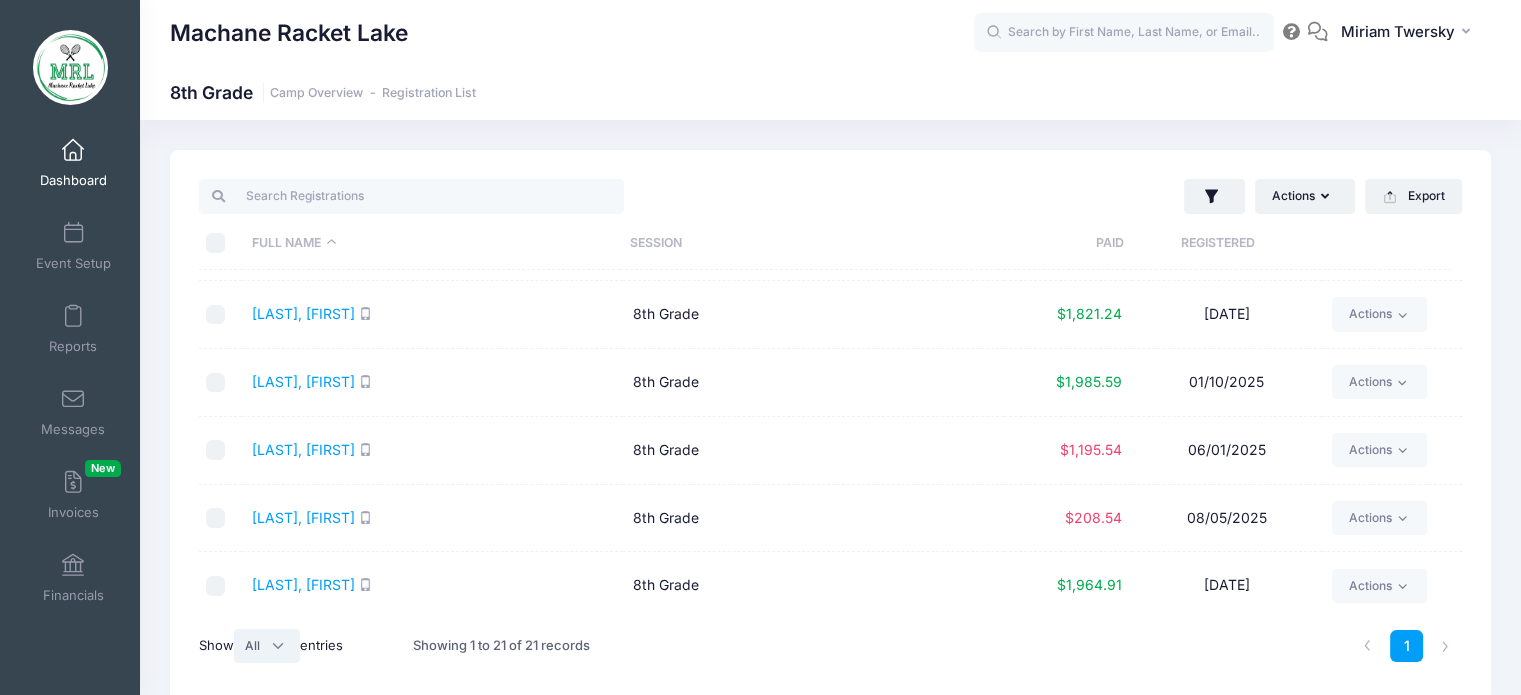 scroll, scrollTop: 1072, scrollLeft: 0, axis: vertical 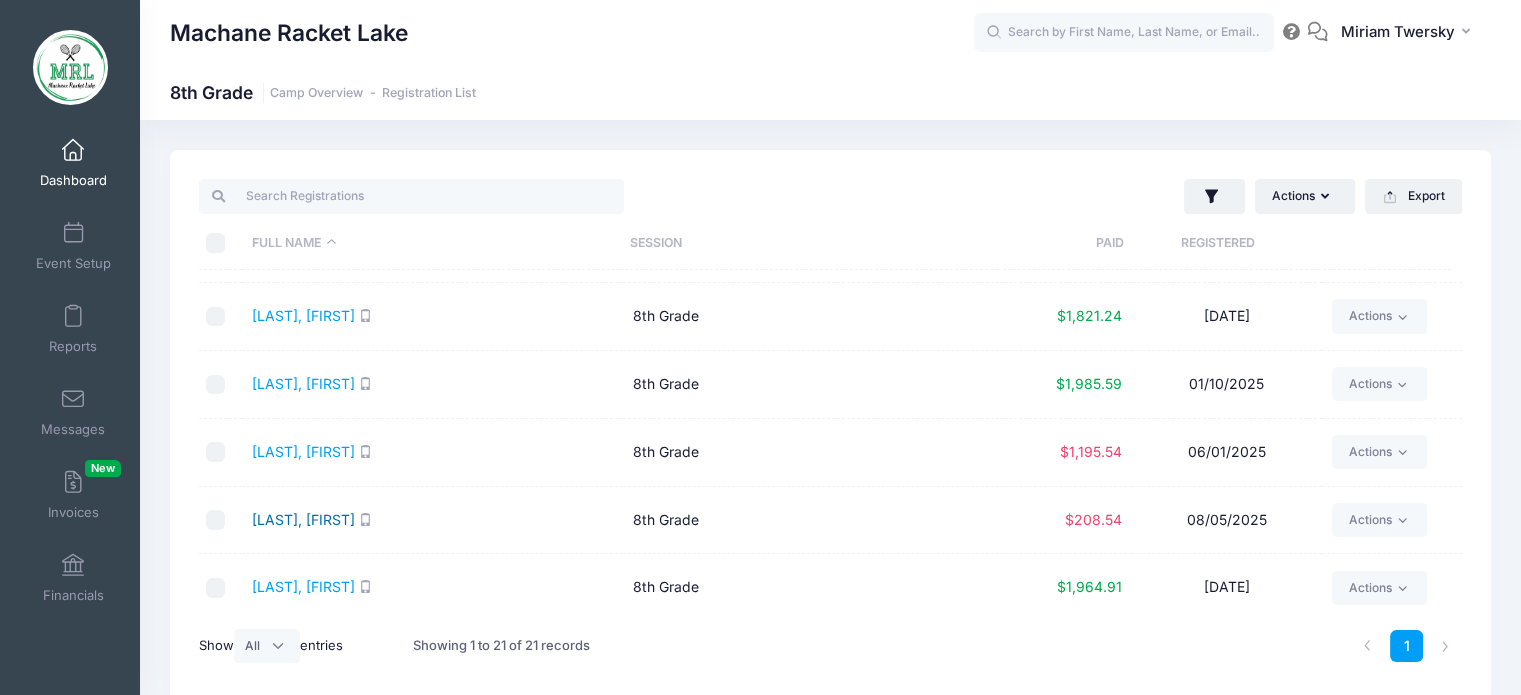 click on "[LAST], [FIRST]" at bounding box center (303, 519) 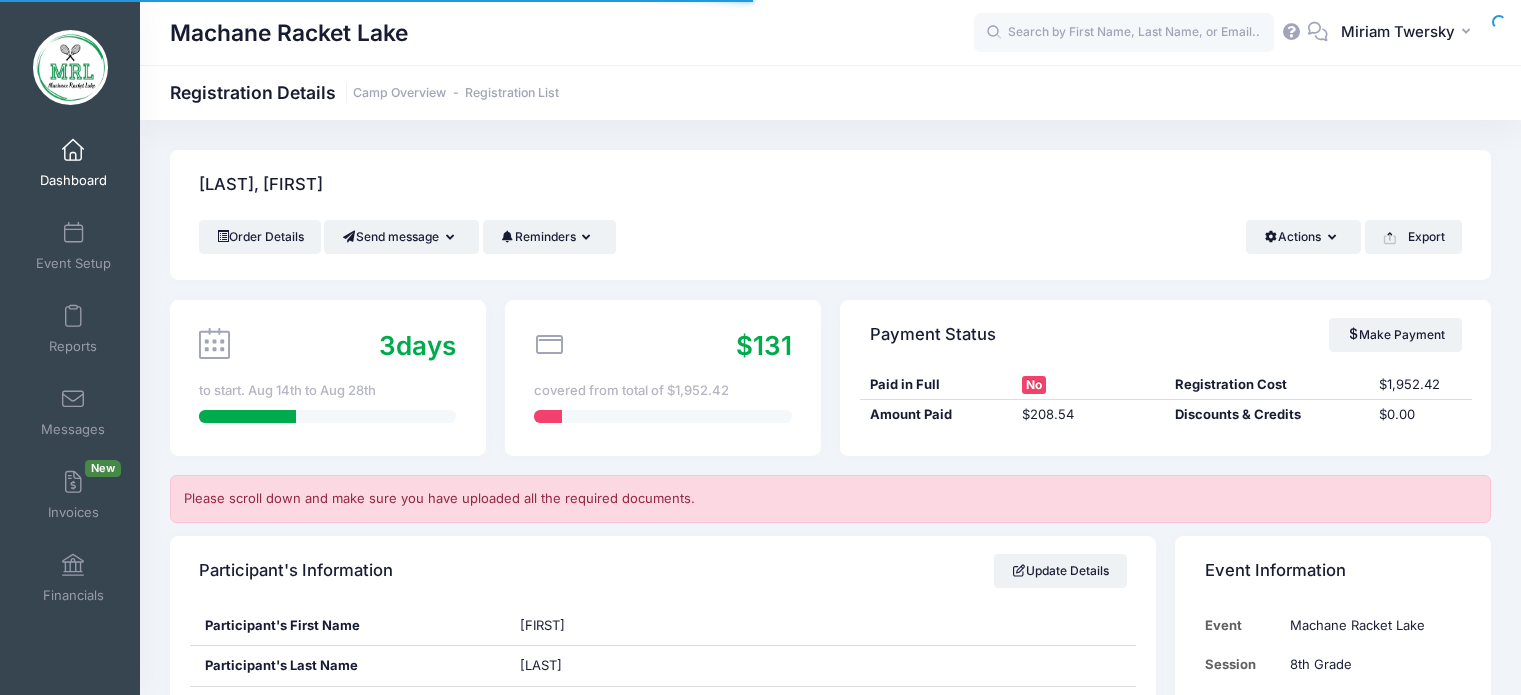 scroll, scrollTop: 0, scrollLeft: 0, axis: both 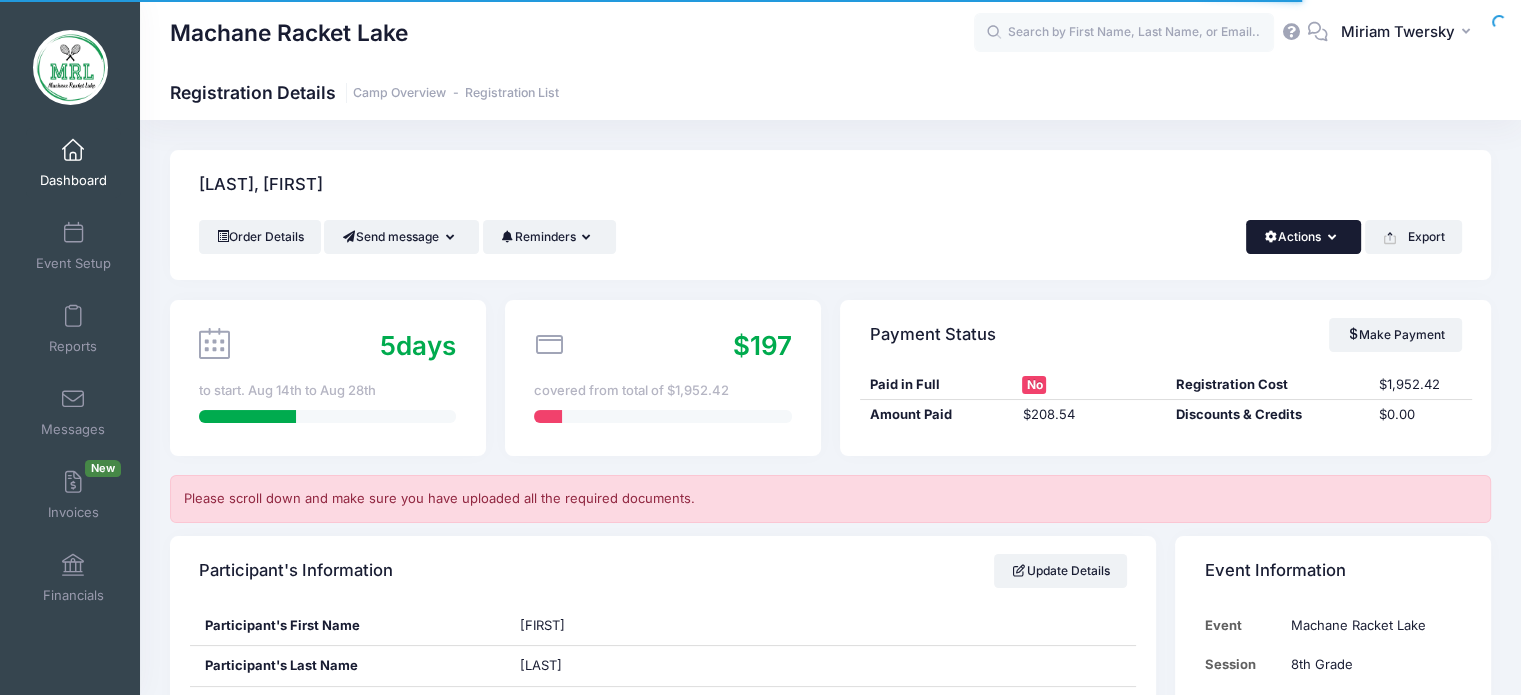 click on "Actions" at bounding box center [1303, 237] 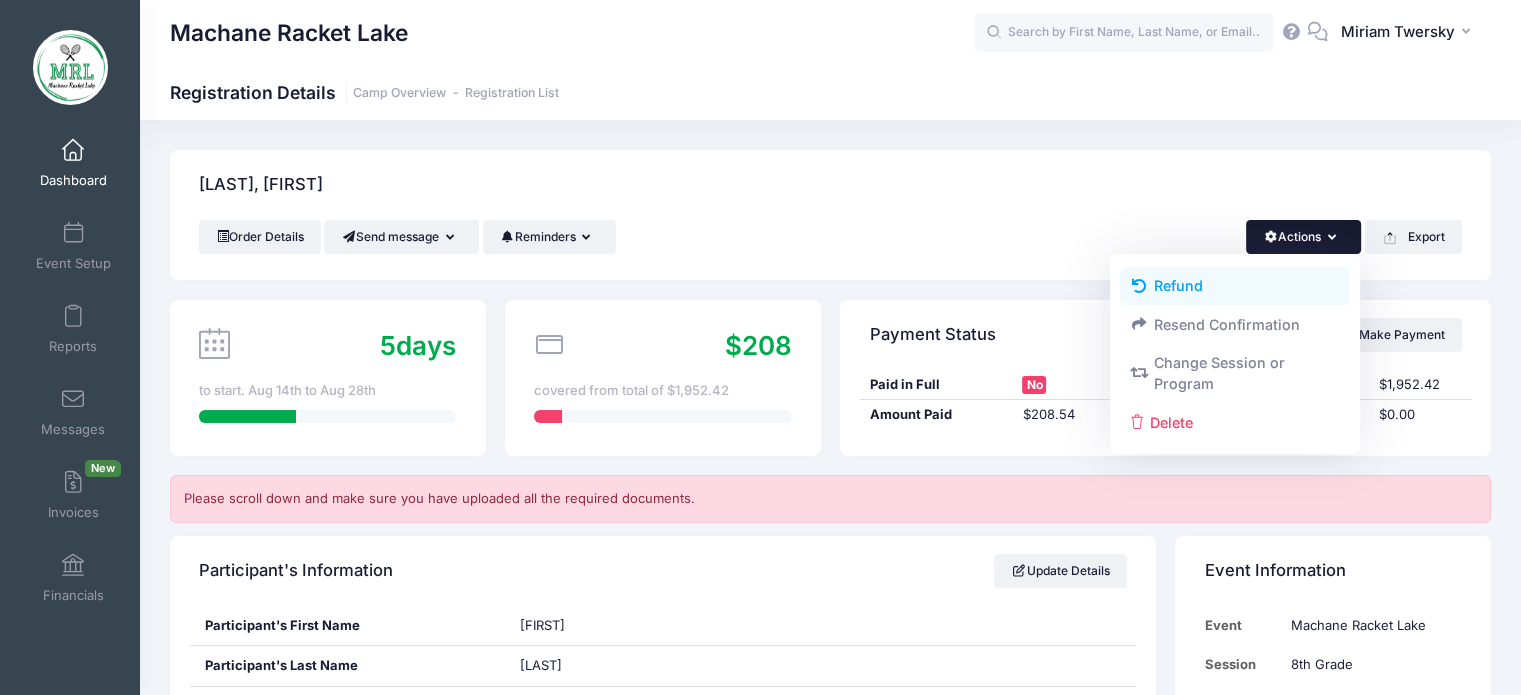 click on "Refund" at bounding box center [1235, 286] 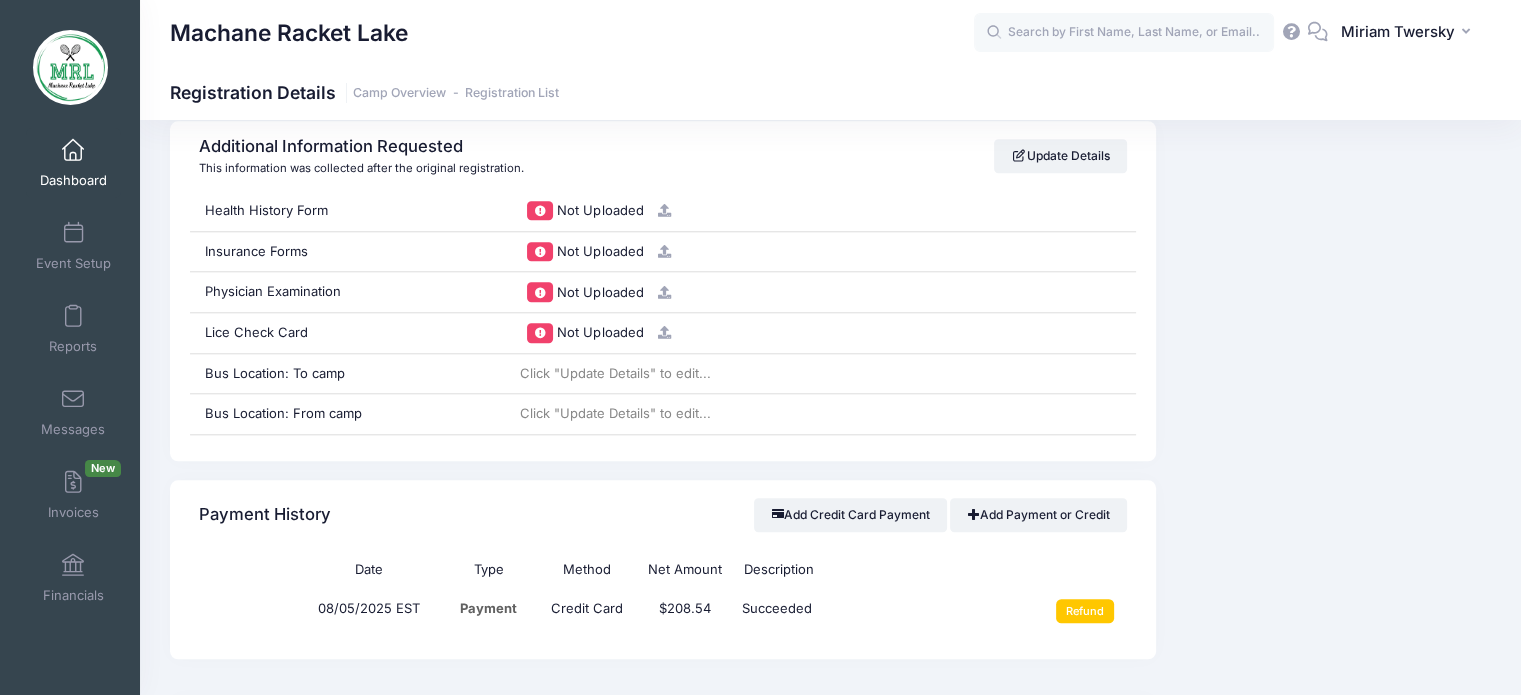 scroll, scrollTop: 2310, scrollLeft: 0, axis: vertical 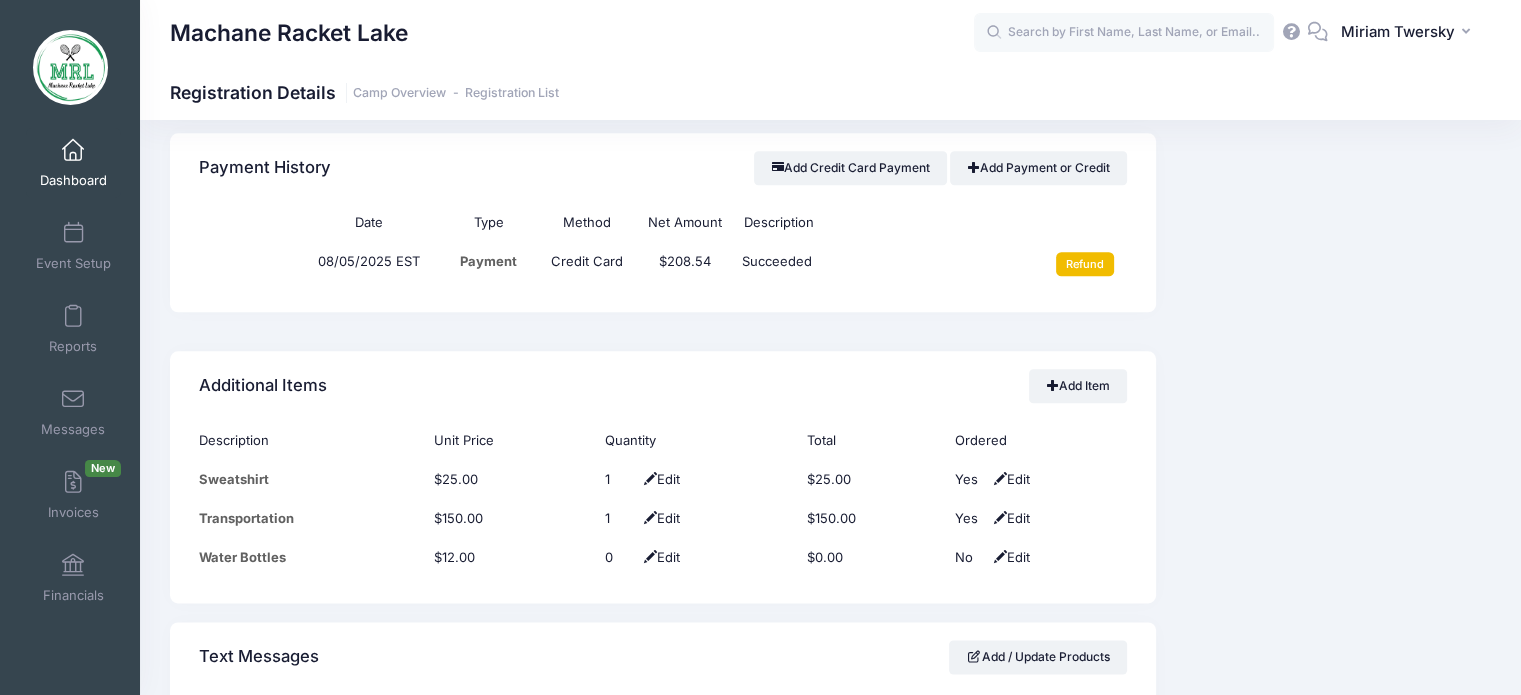 click on "Refund" at bounding box center [1085, 264] 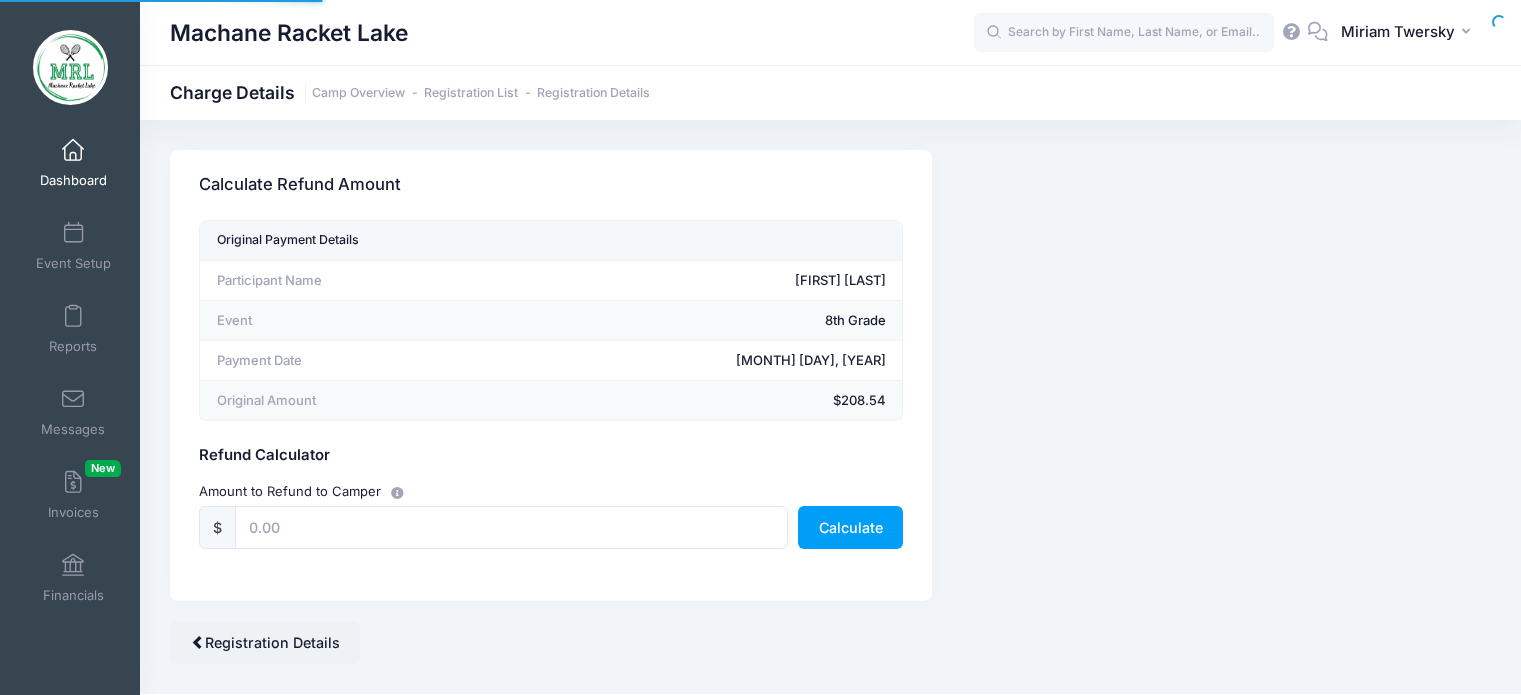 scroll, scrollTop: 0, scrollLeft: 0, axis: both 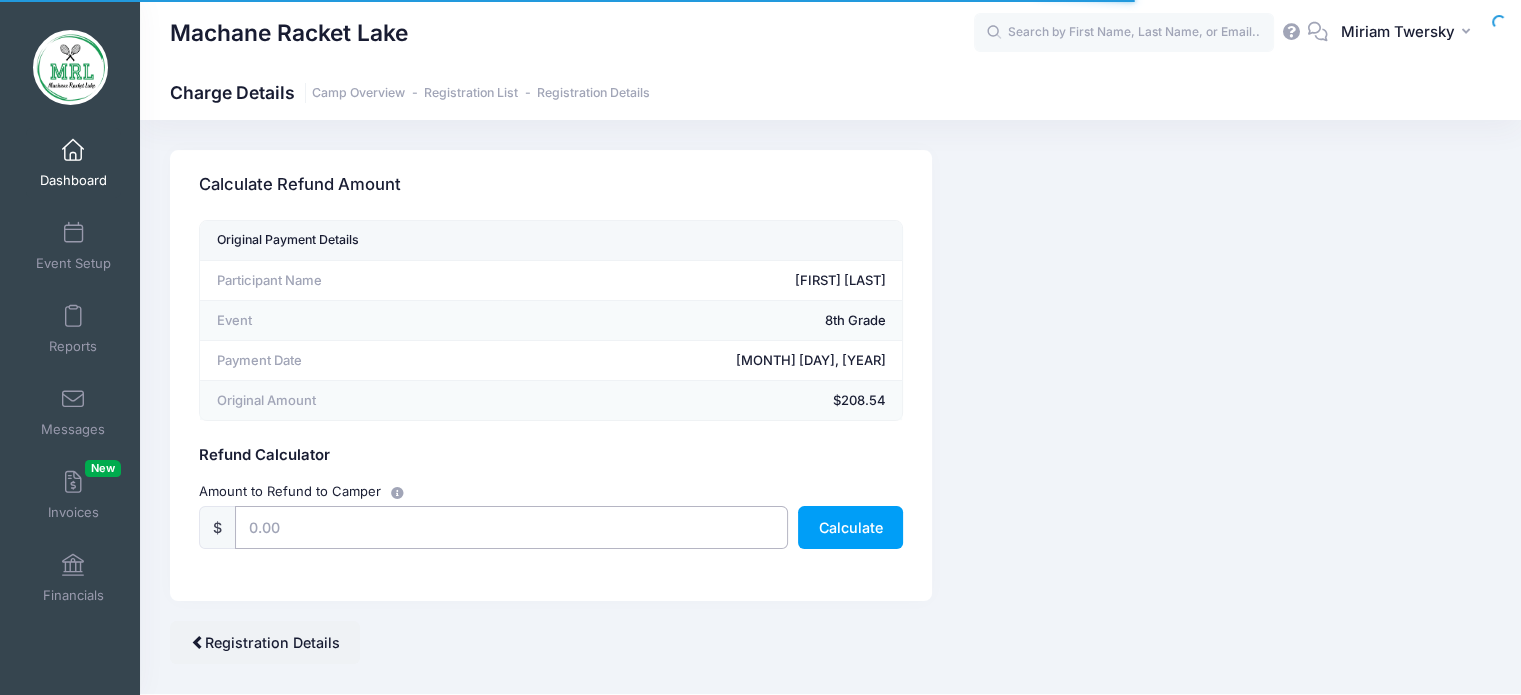click at bounding box center [511, 527] 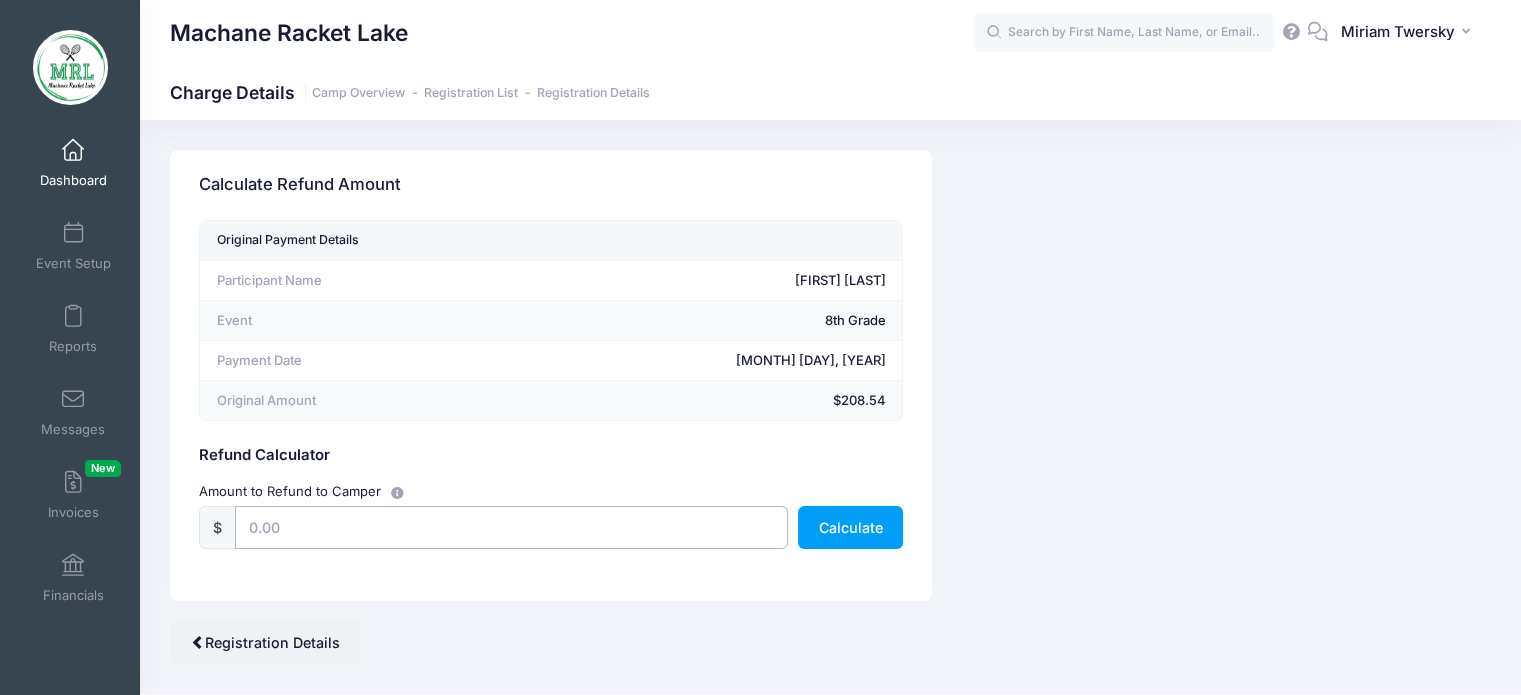 type on "208.54" 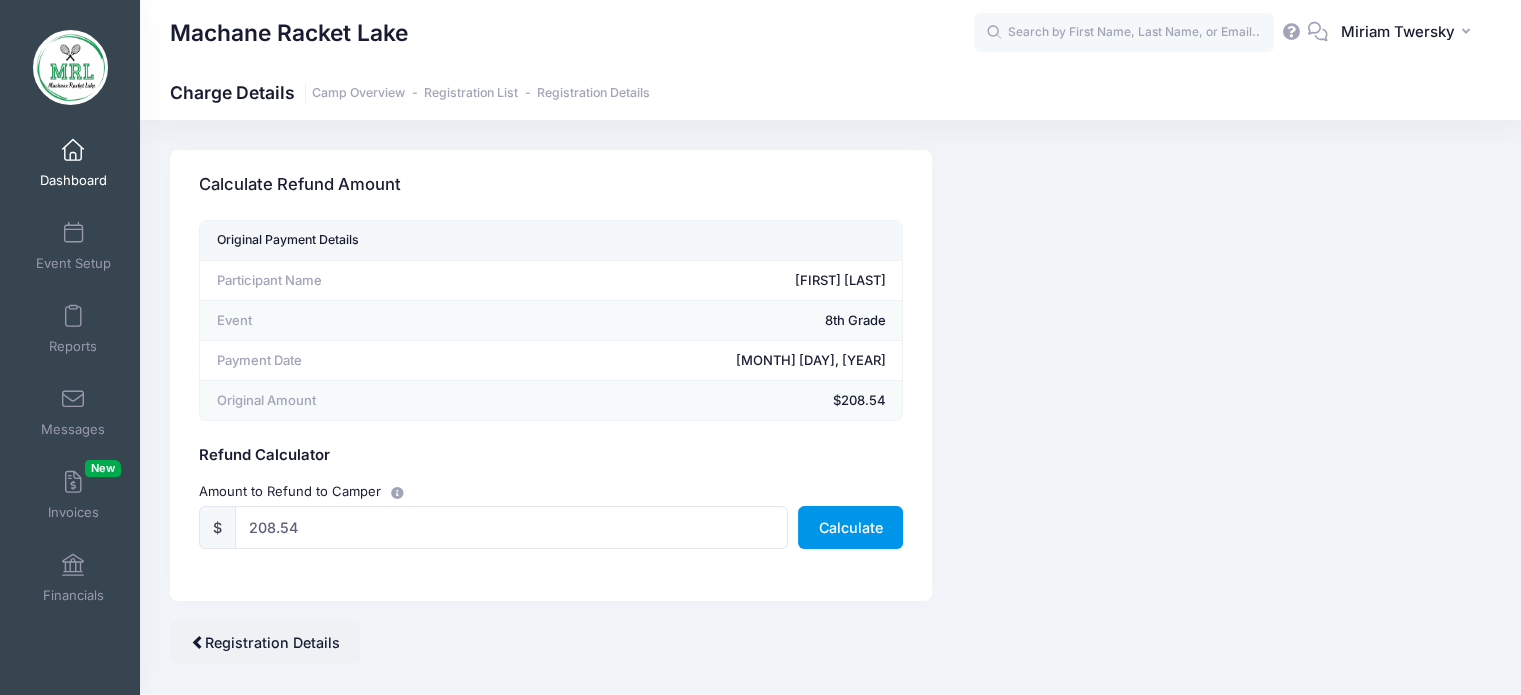click on "Calculate" at bounding box center (850, 527) 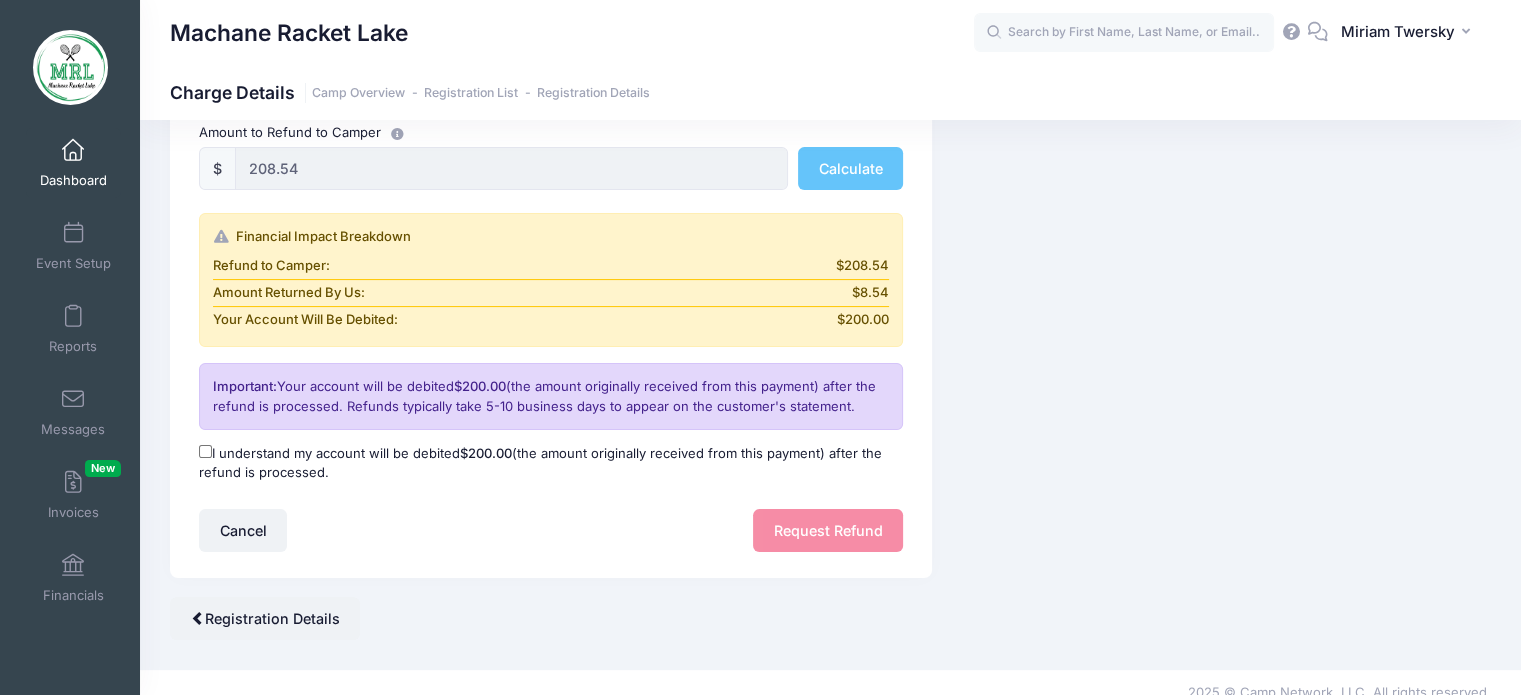 scroll, scrollTop: 377, scrollLeft: 0, axis: vertical 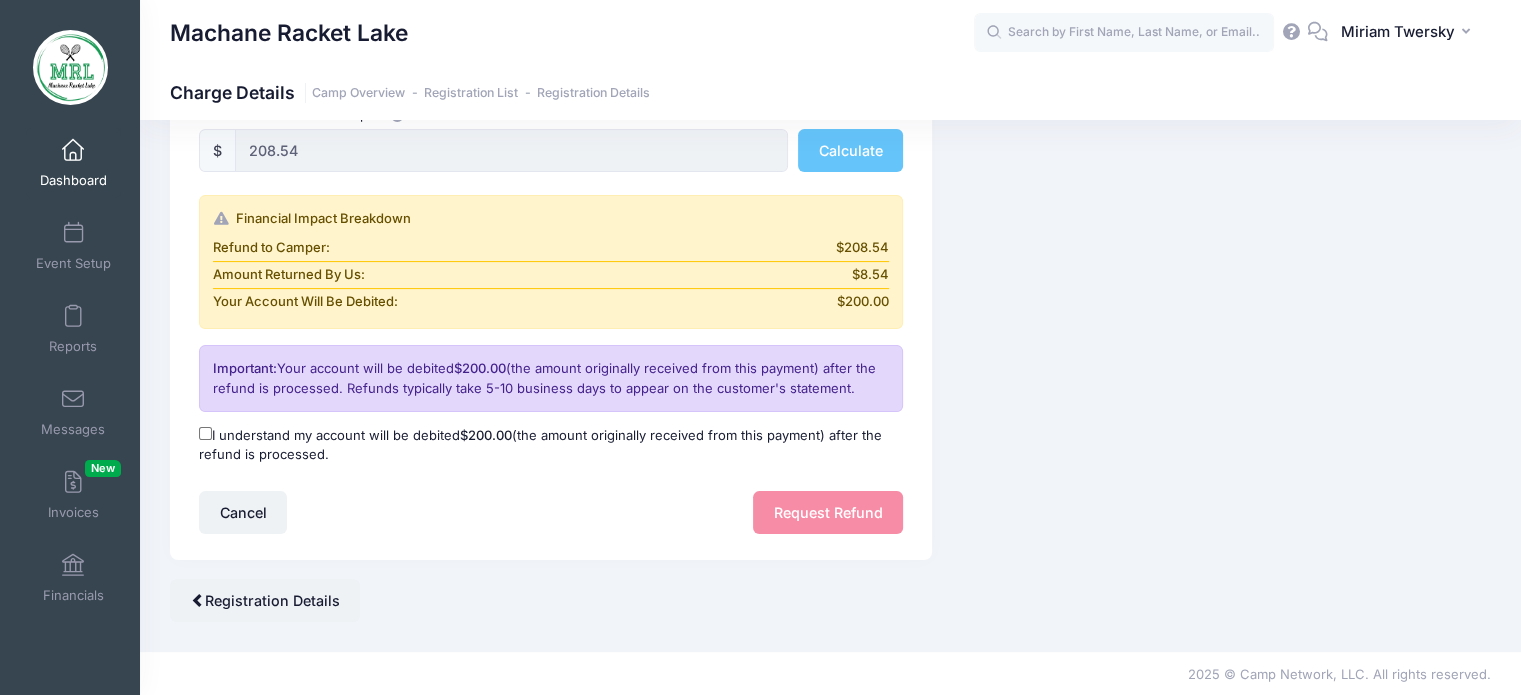 click on "I understand my account will be debited  $200.00  (the amount originally received from this payment) after the refund is processed." at bounding box center [551, 445] 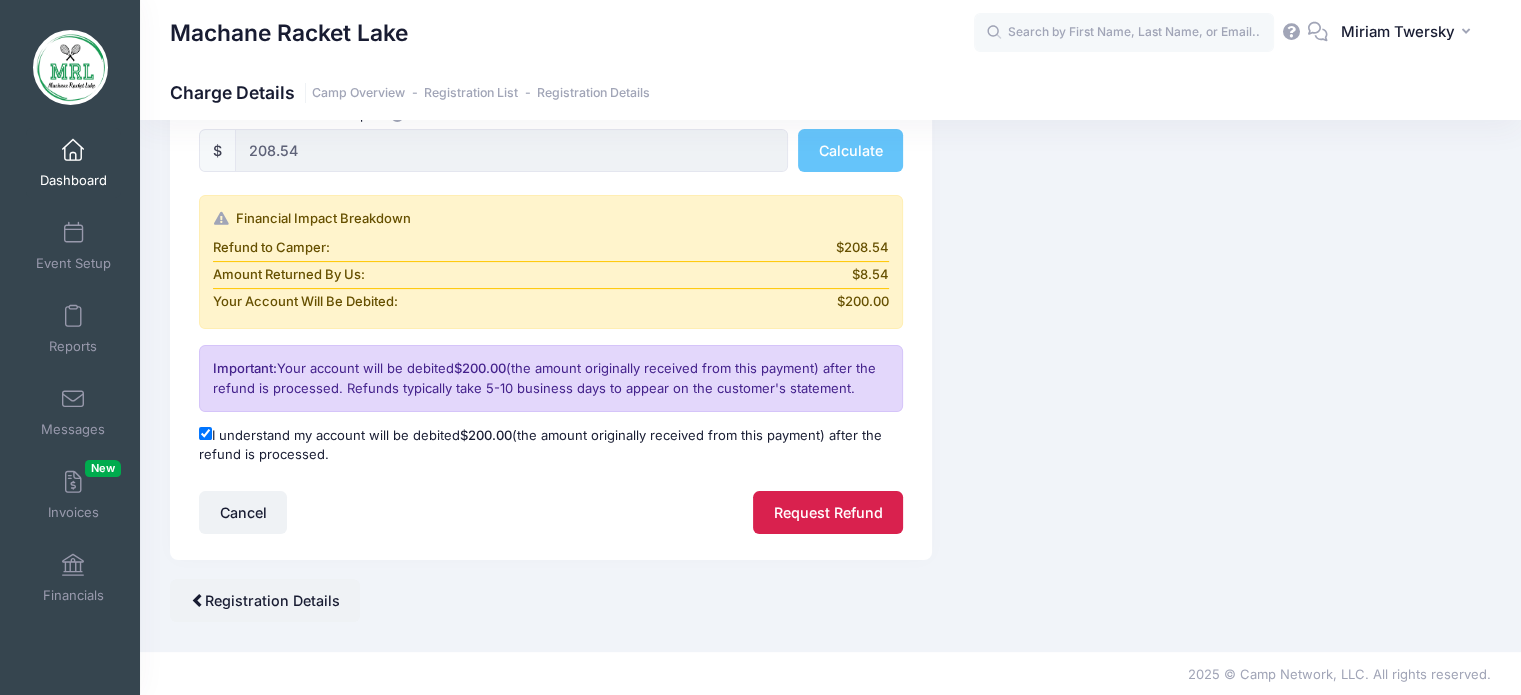 click on "Request Refund" at bounding box center (828, 512) 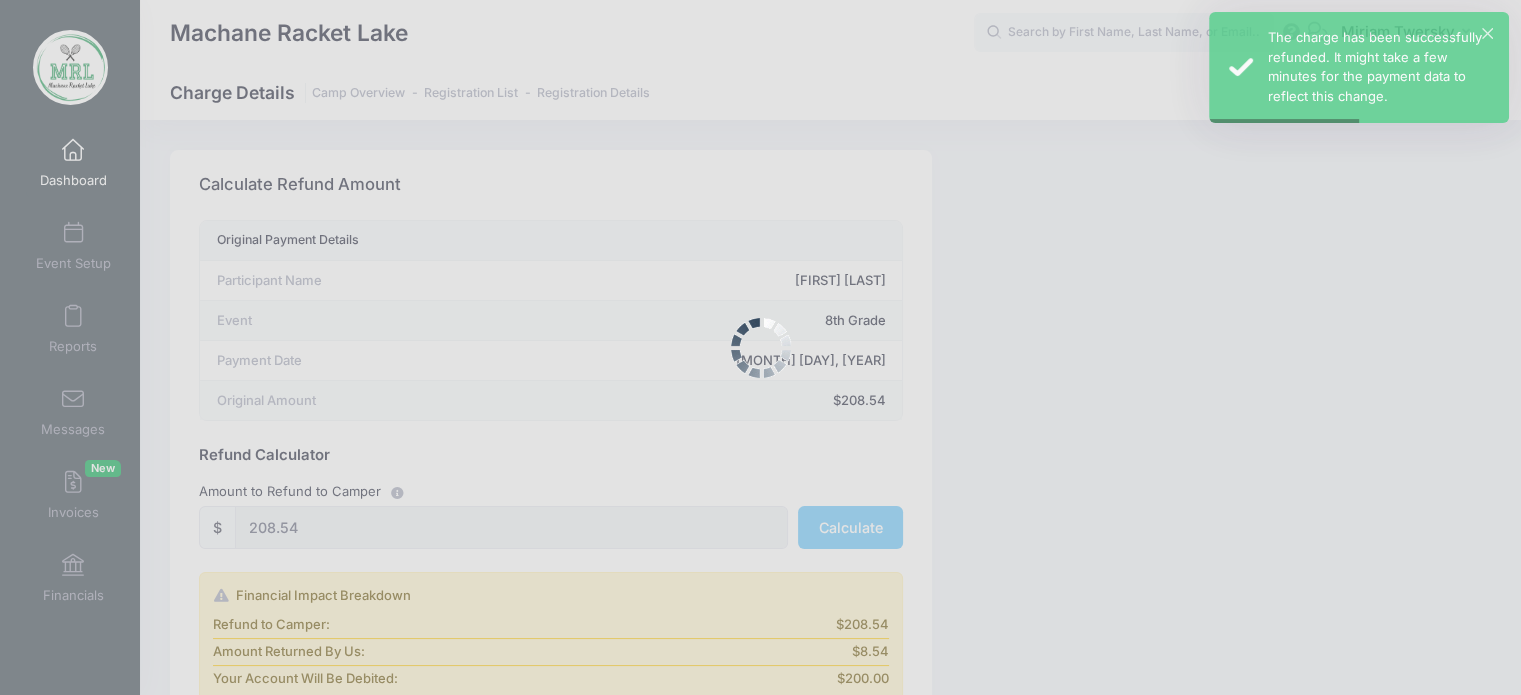 scroll, scrollTop: 0, scrollLeft: 0, axis: both 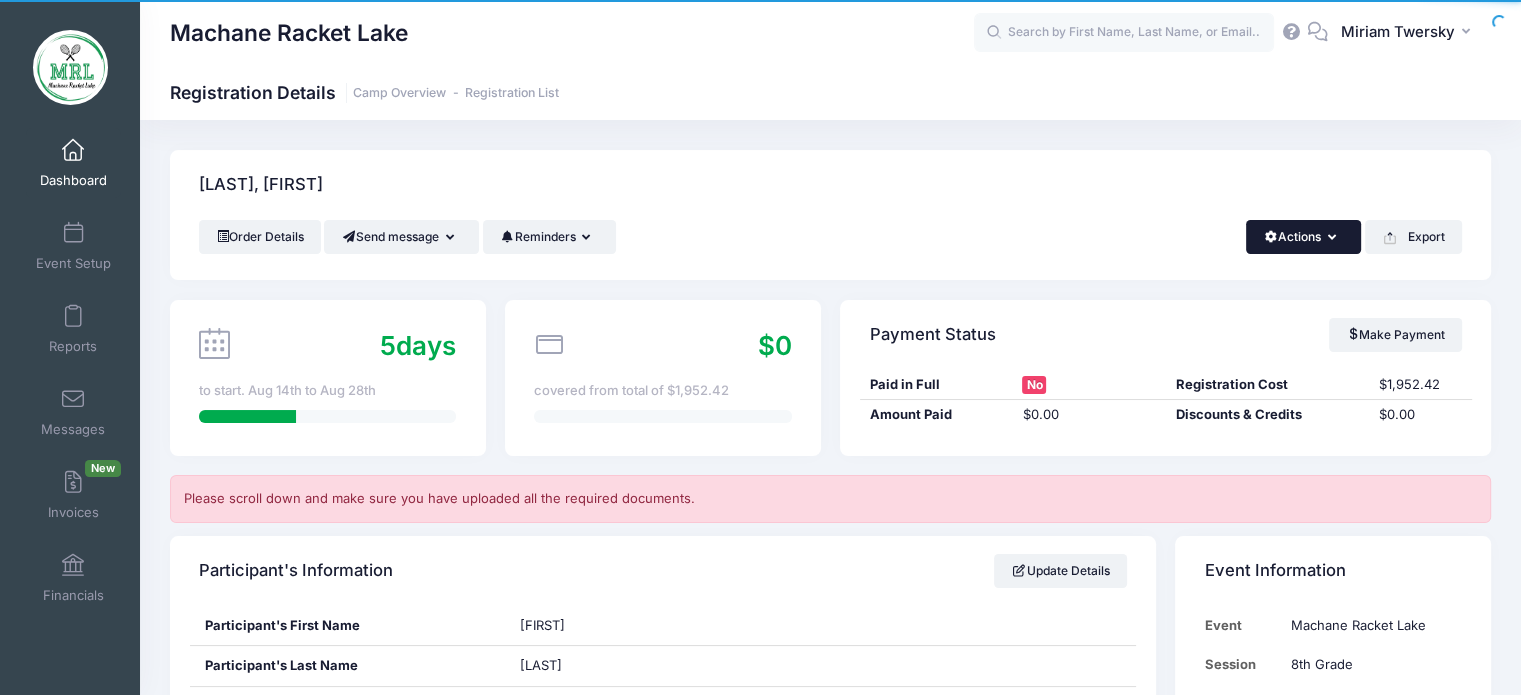 click on "Actions" at bounding box center (1303, 237) 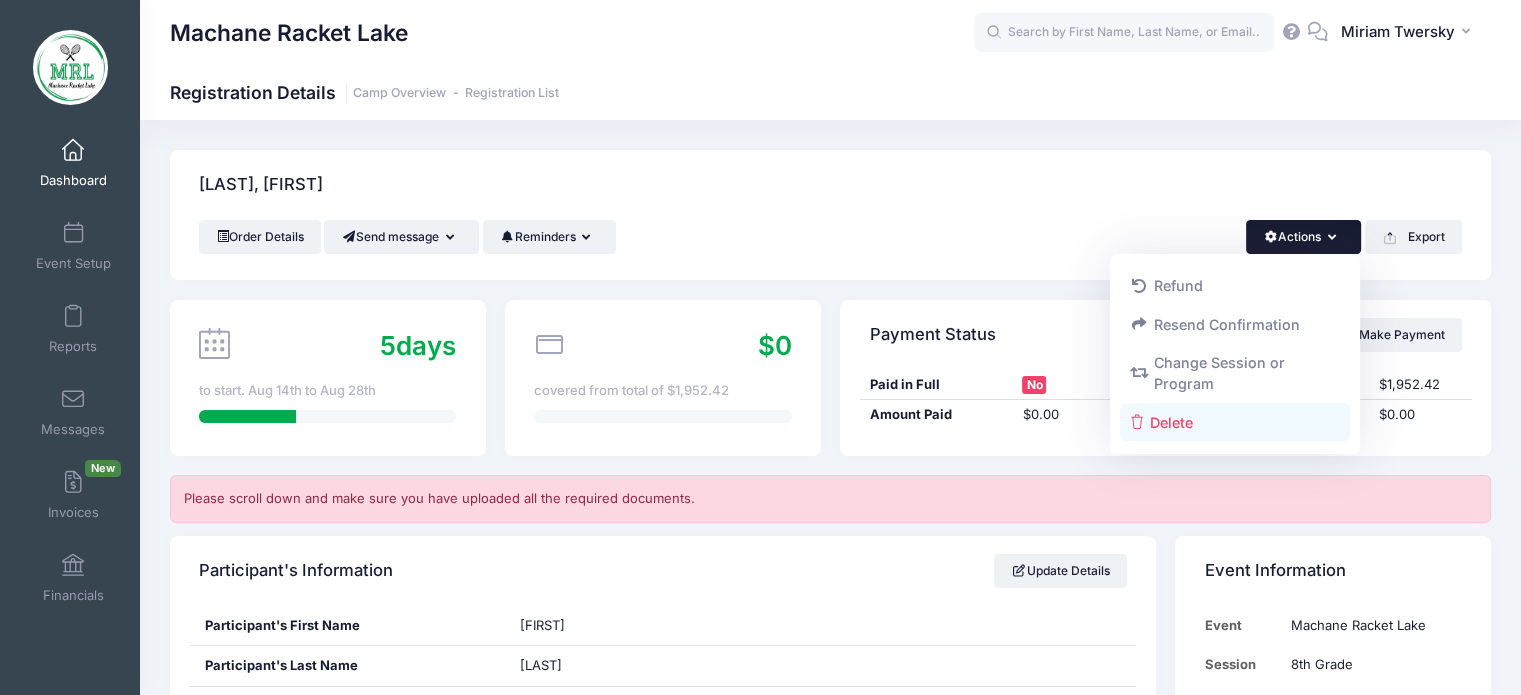 click on "Delete" at bounding box center [1235, 422] 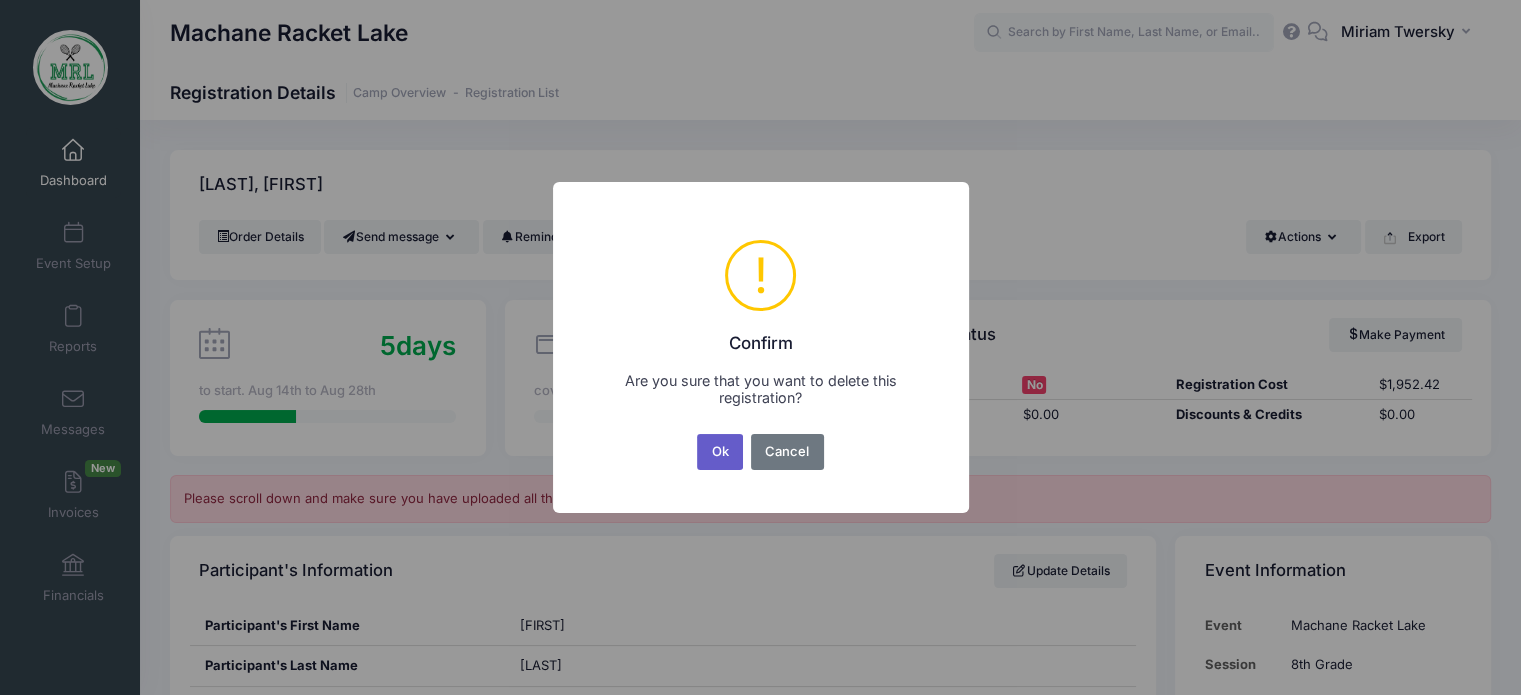 click on "Ok" at bounding box center [720, 452] 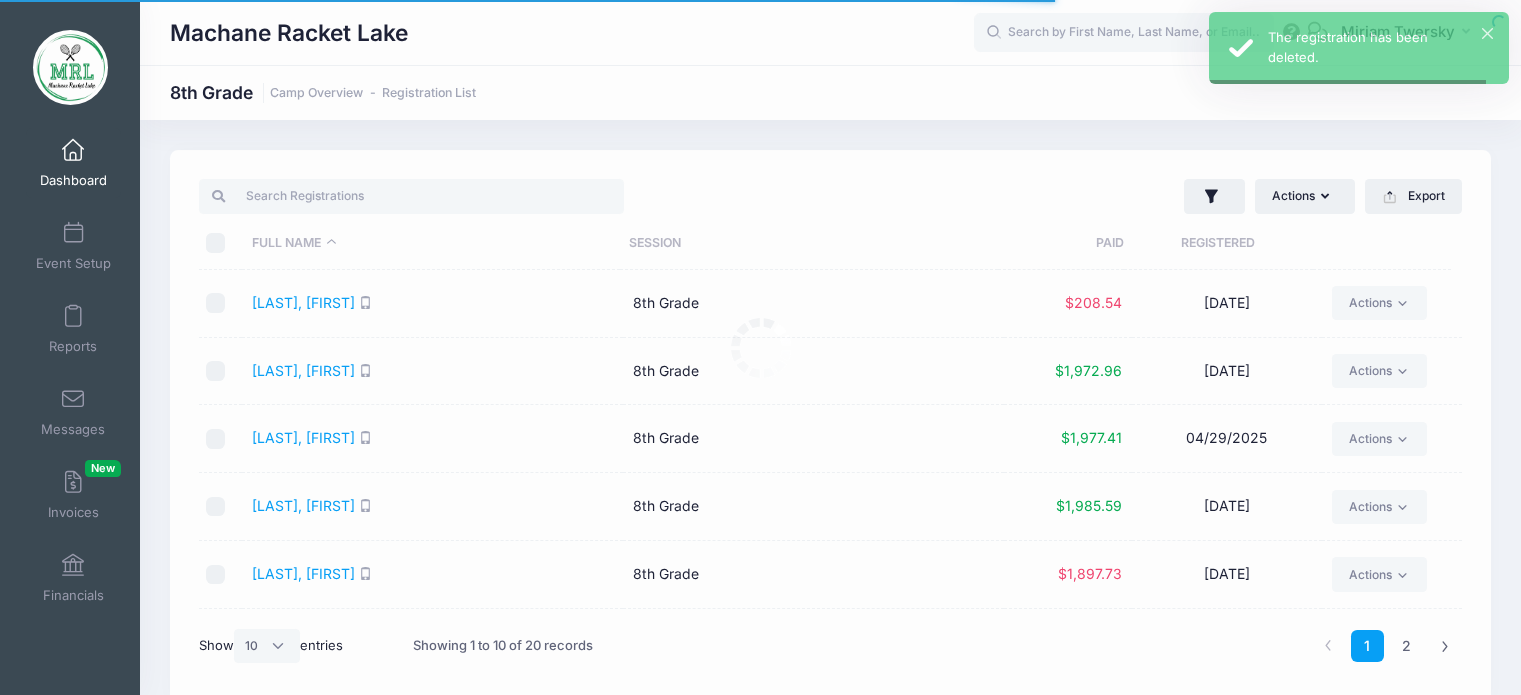 select on "10" 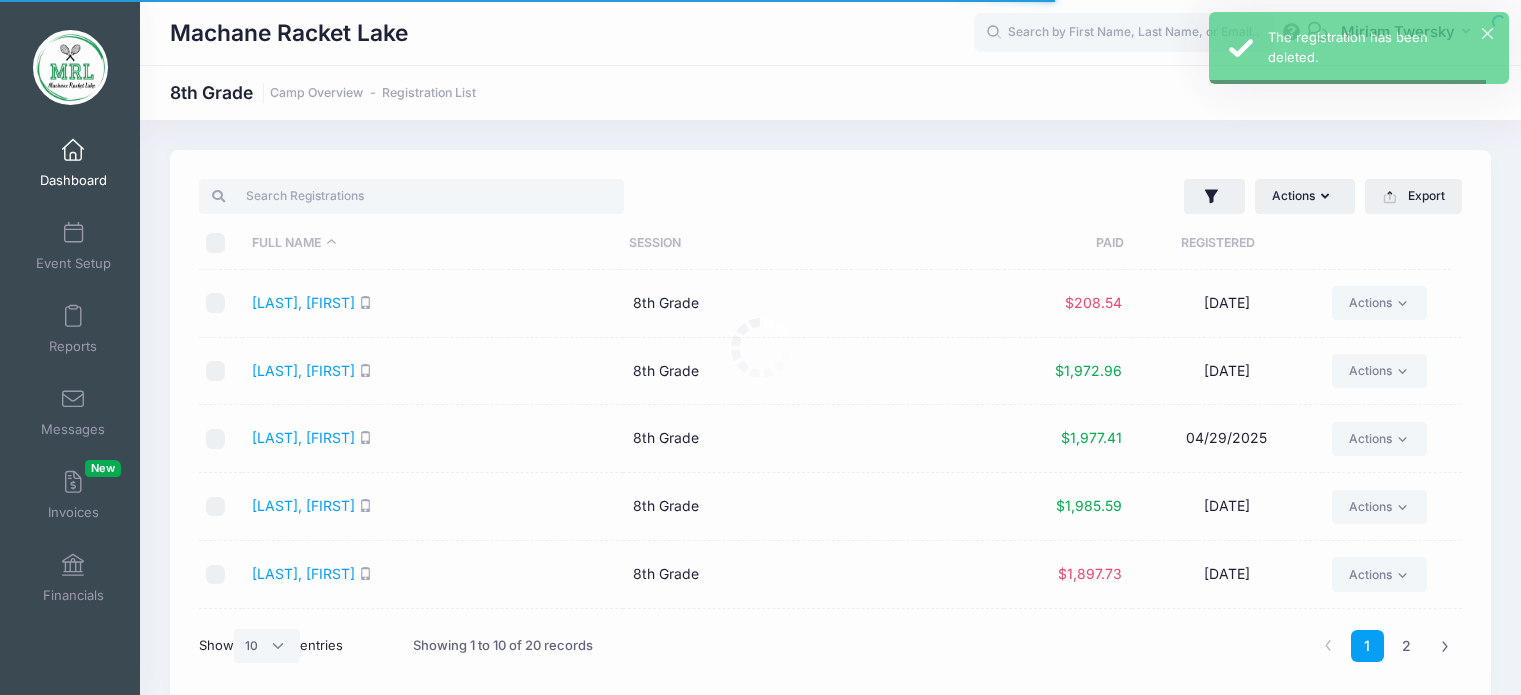scroll, scrollTop: 0, scrollLeft: 0, axis: both 